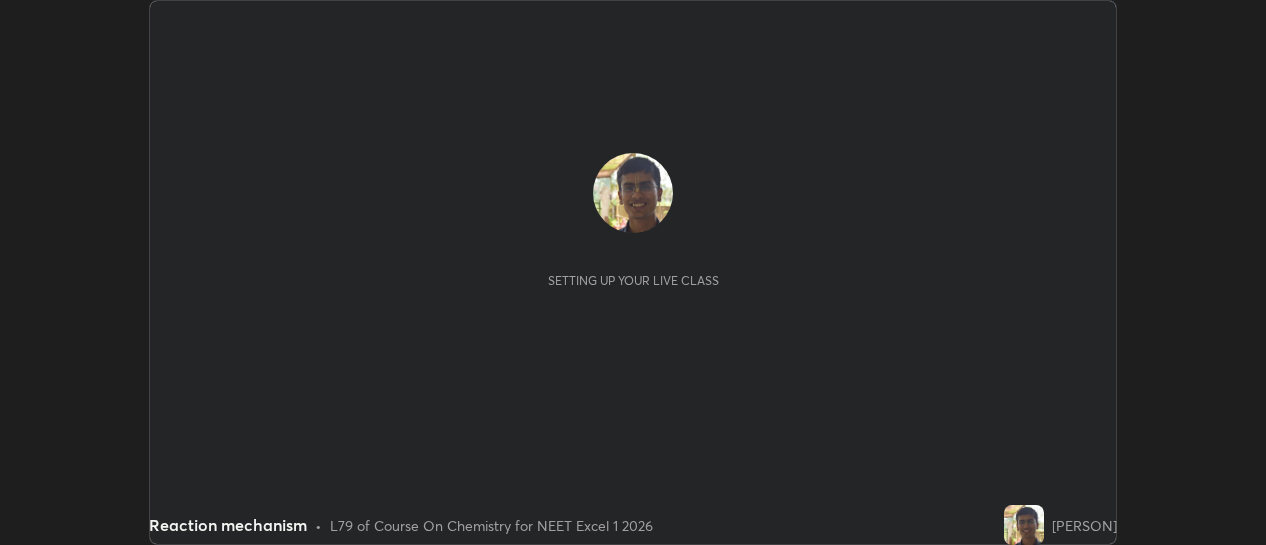 scroll, scrollTop: 0, scrollLeft: 0, axis: both 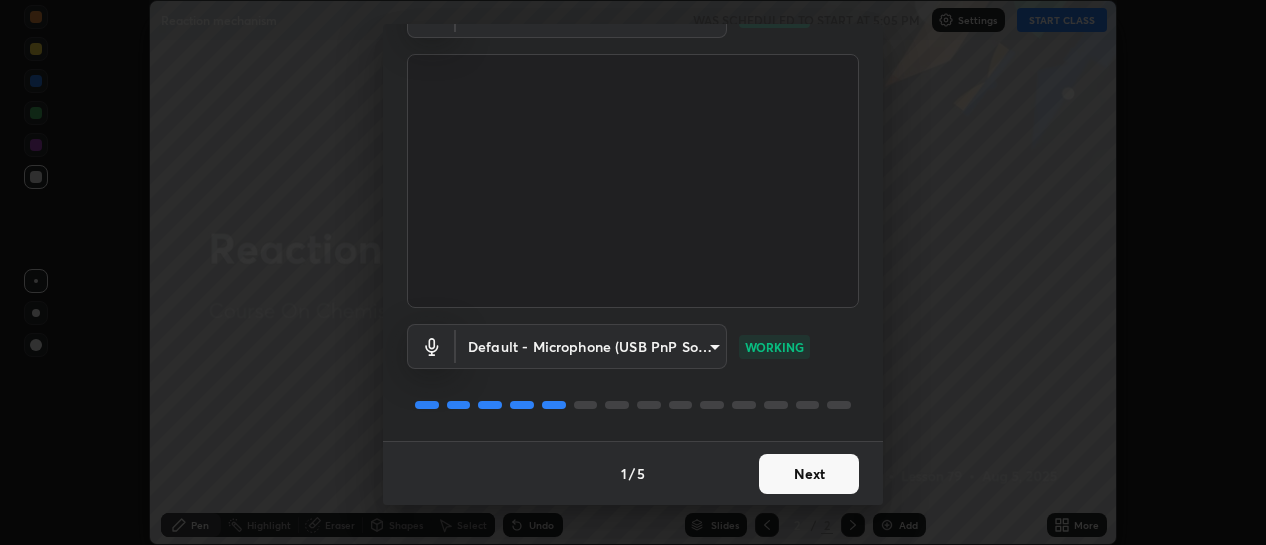 click on "Next" at bounding box center [809, 474] 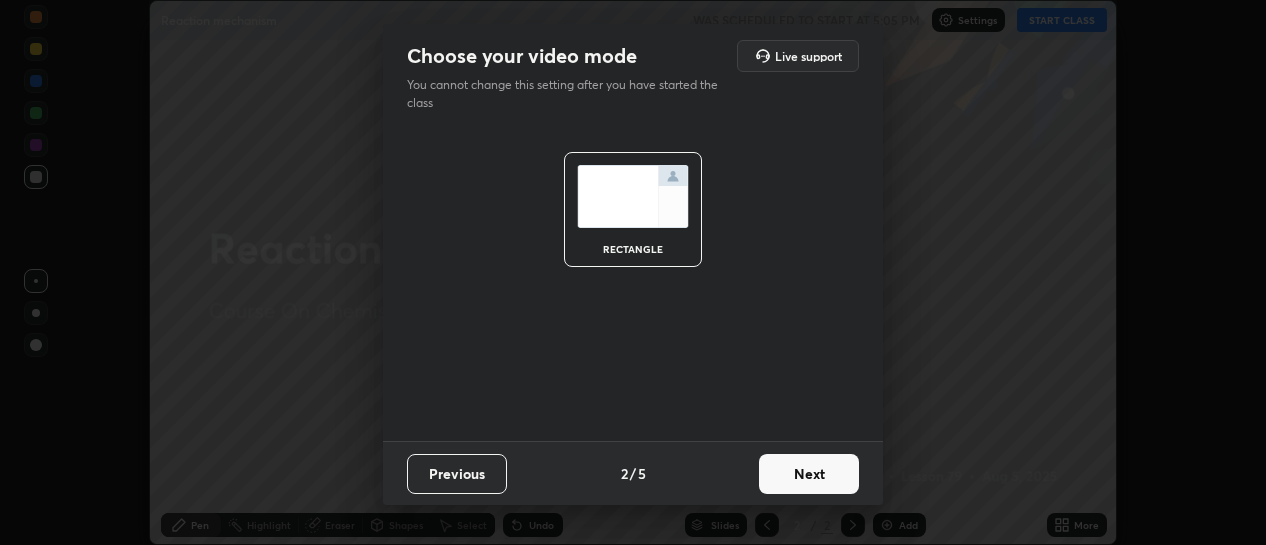 click on "Next" at bounding box center [809, 474] 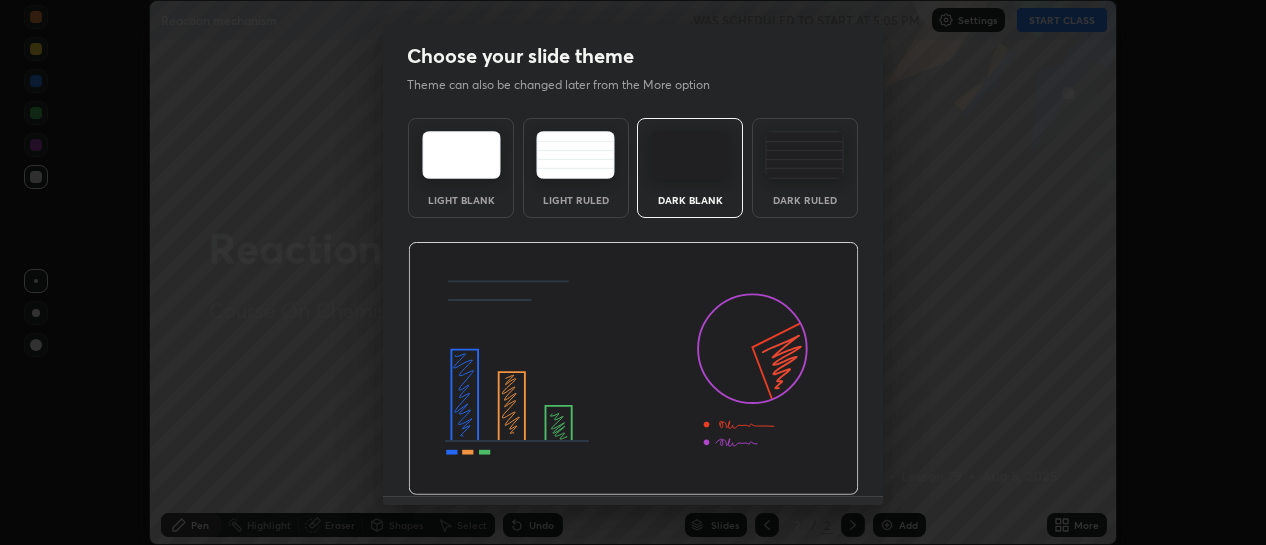 click at bounding box center (633, 369) 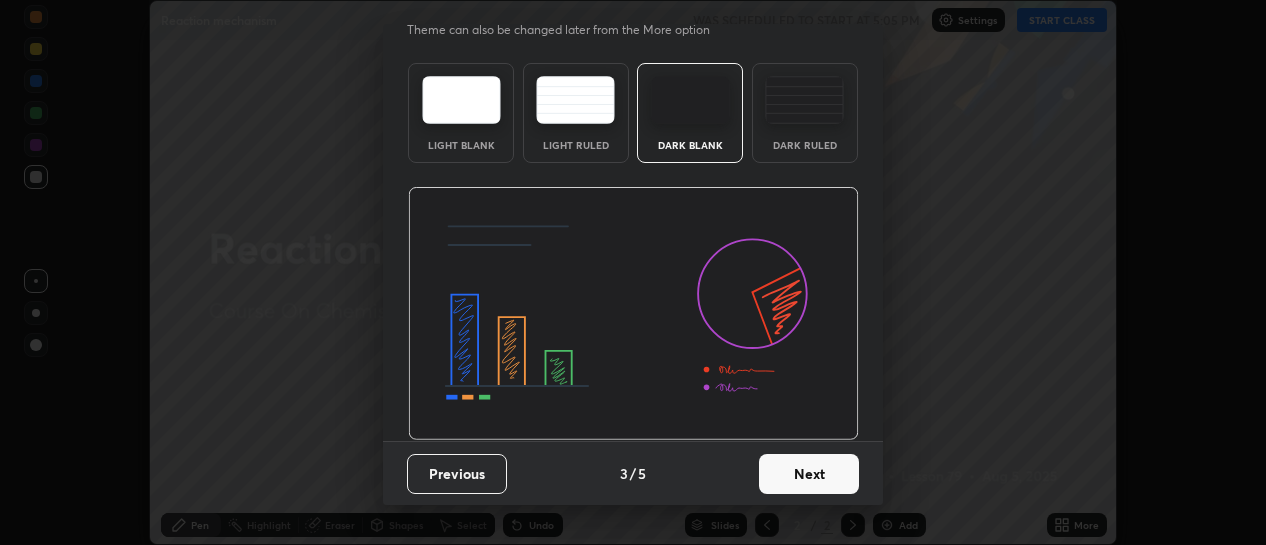 click on "Next" at bounding box center (809, 474) 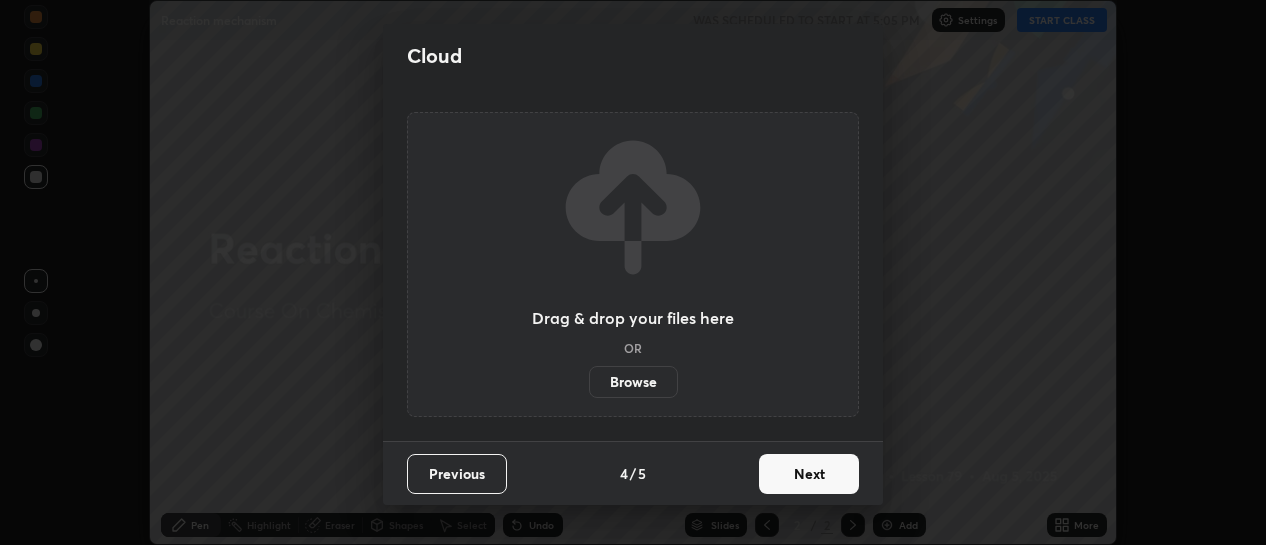 scroll, scrollTop: 0, scrollLeft: 0, axis: both 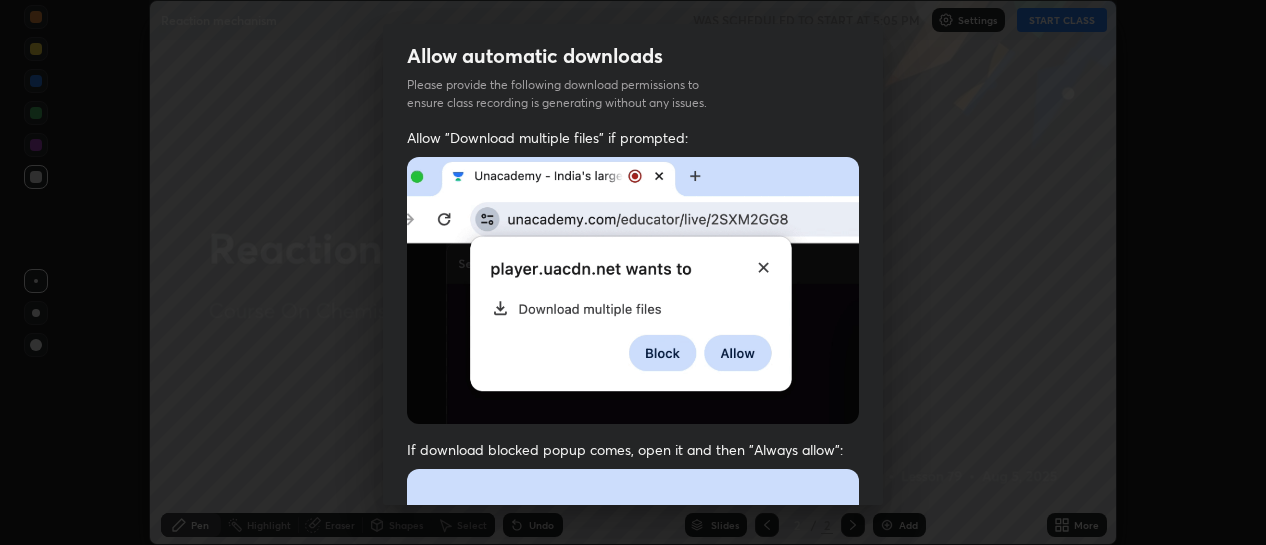 click at bounding box center [633, 687] 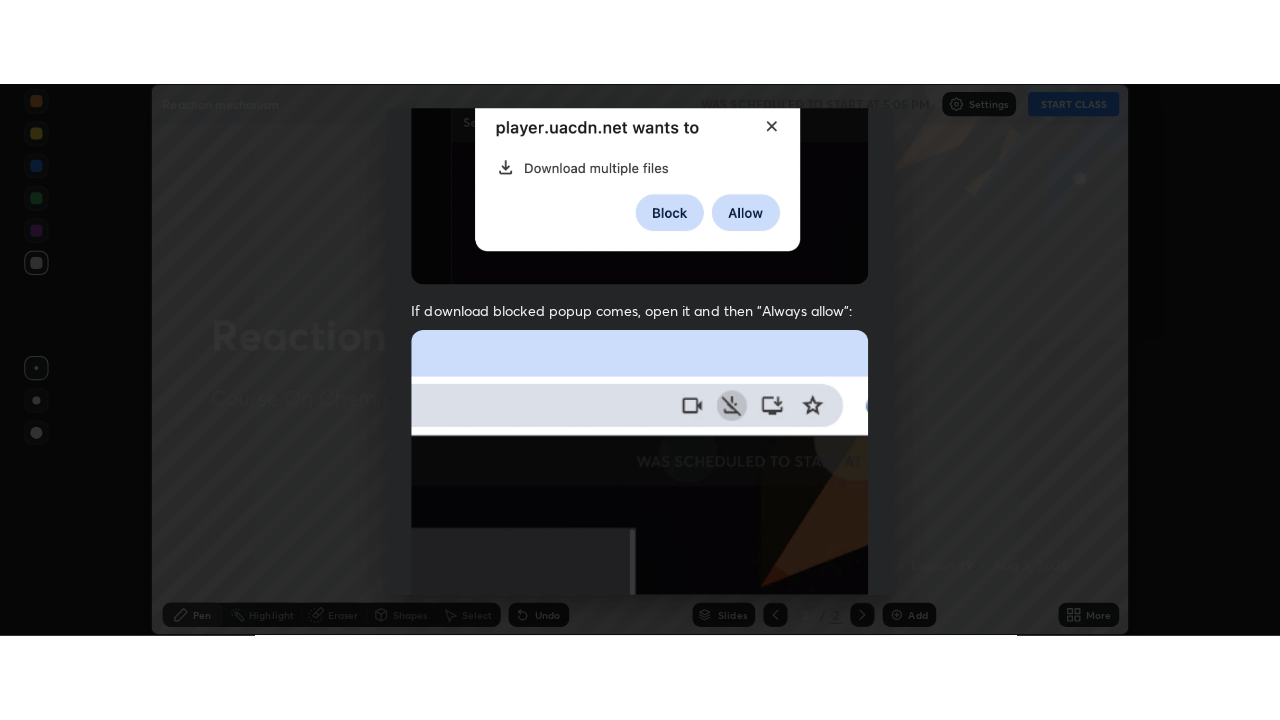 scroll, scrollTop: 519, scrollLeft: 0, axis: vertical 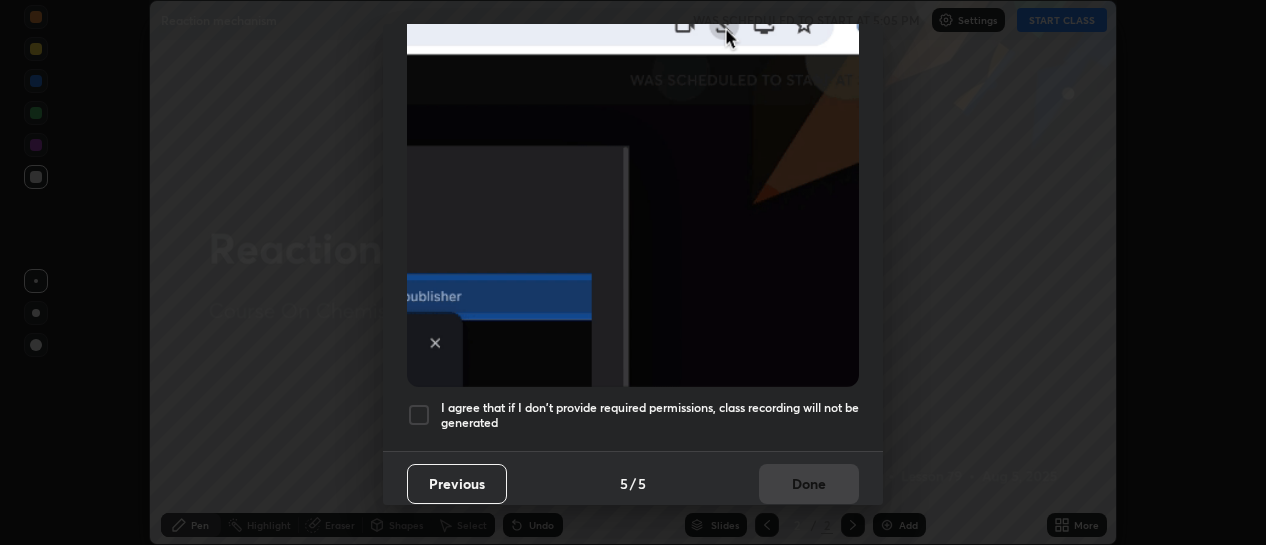 click on "I agree that if I don't provide required permissions, class recording will not be generated" at bounding box center [650, 415] 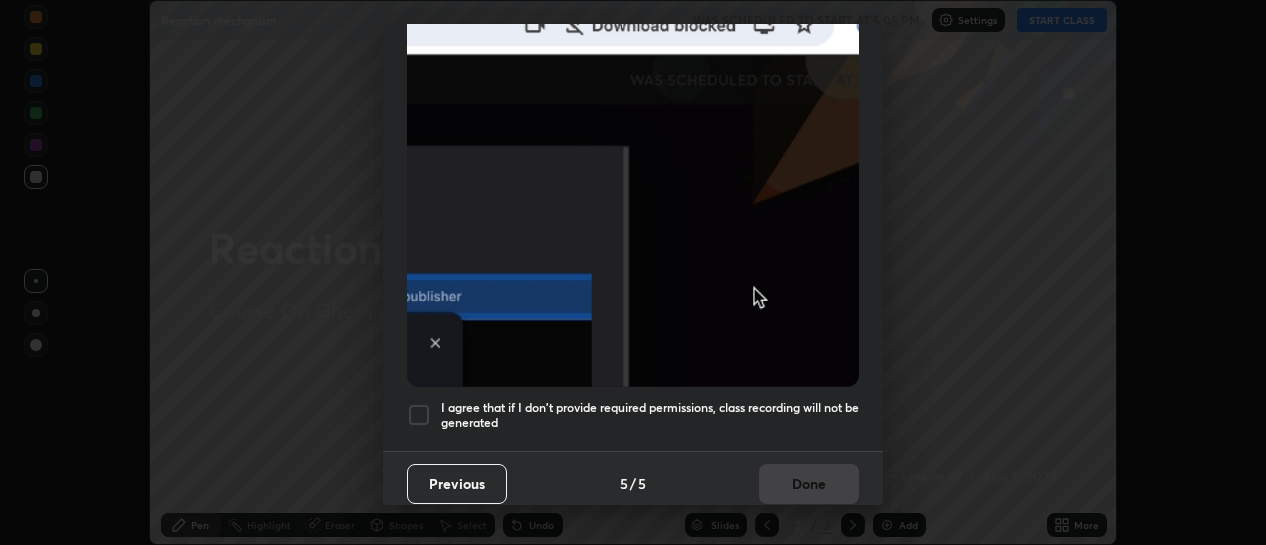 click on "Done" at bounding box center [809, 484] 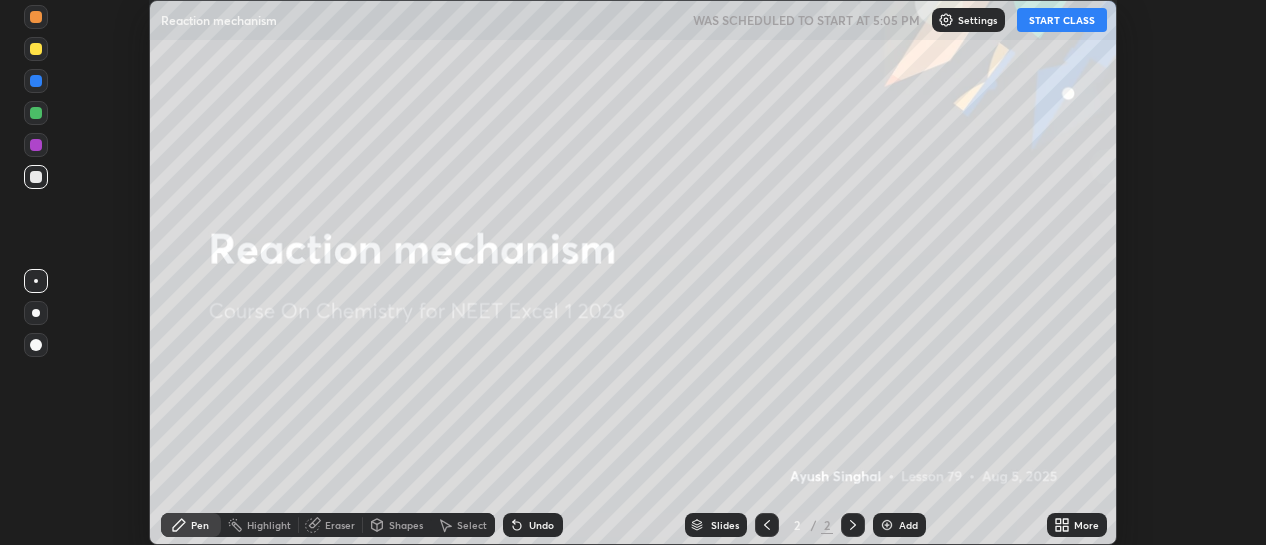 click 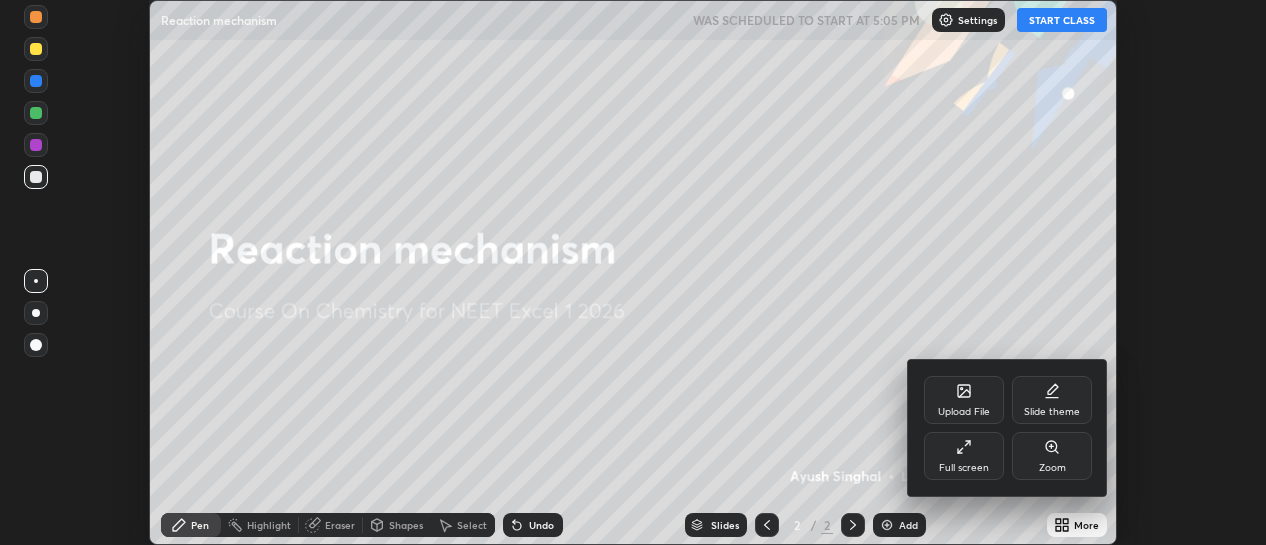 click on "Full screen" at bounding box center [964, 456] 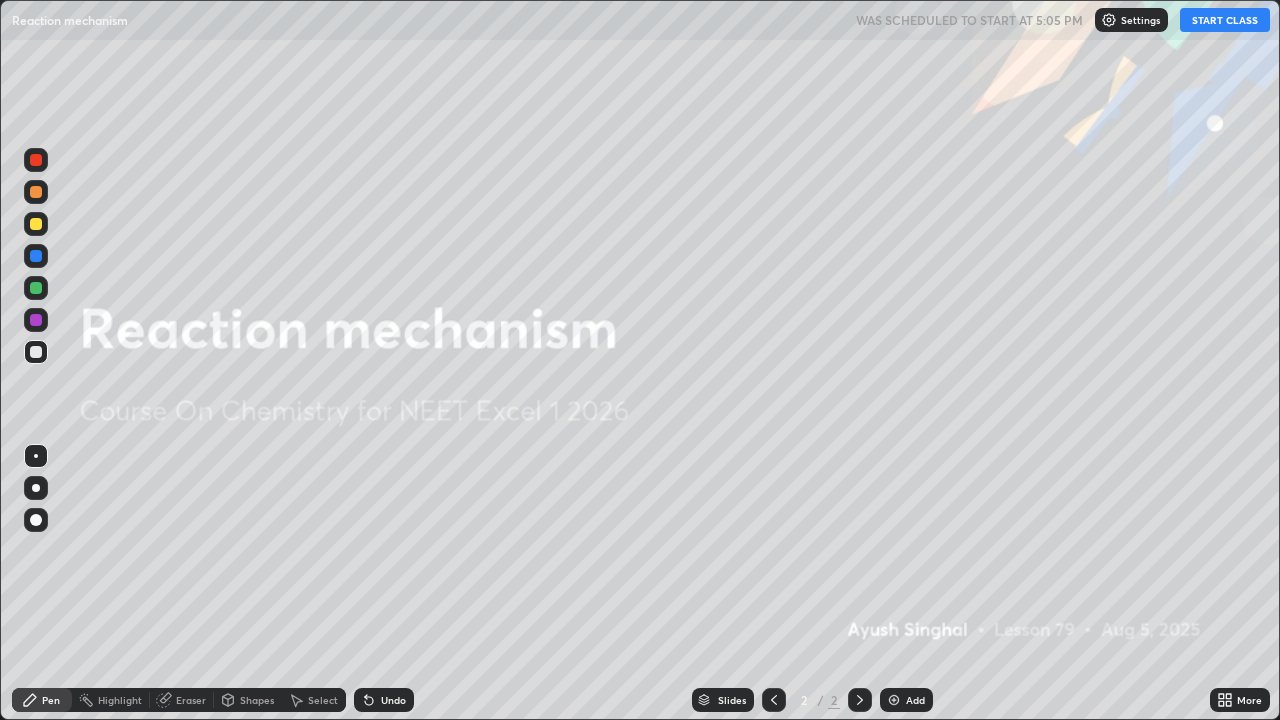 scroll, scrollTop: 99280, scrollLeft: 98720, axis: both 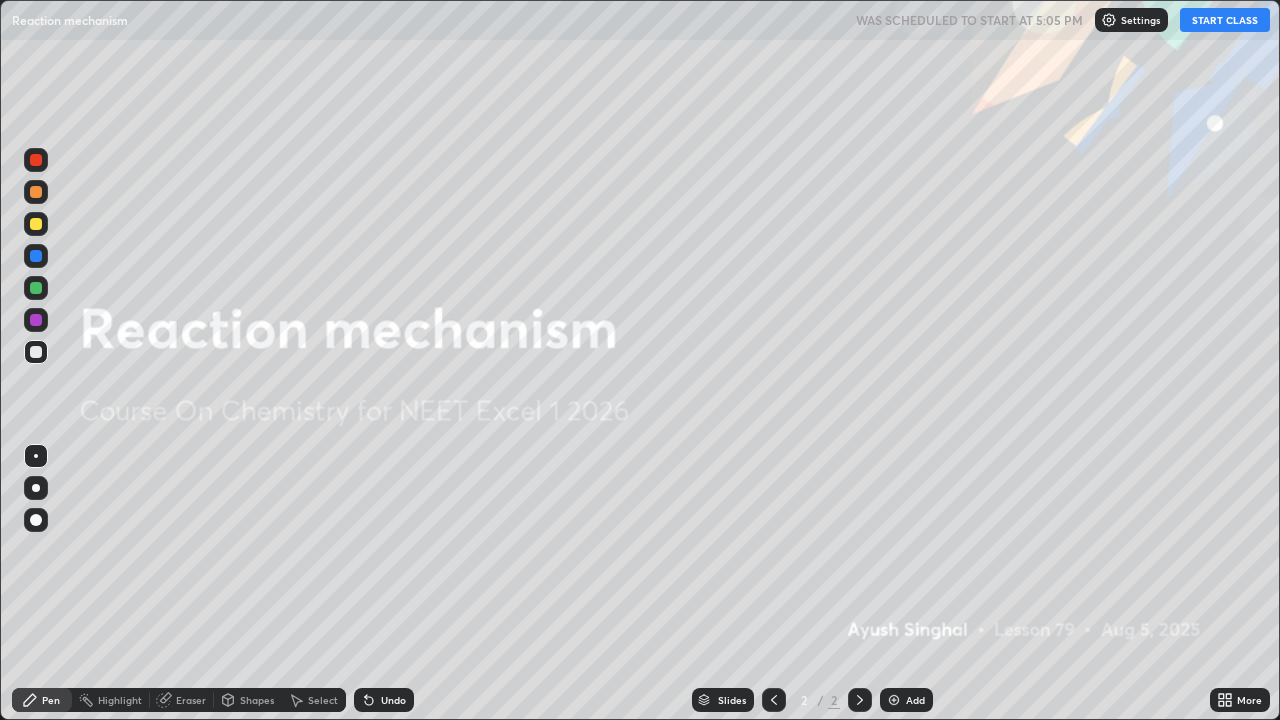 click on "More" at bounding box center (1249, 700) 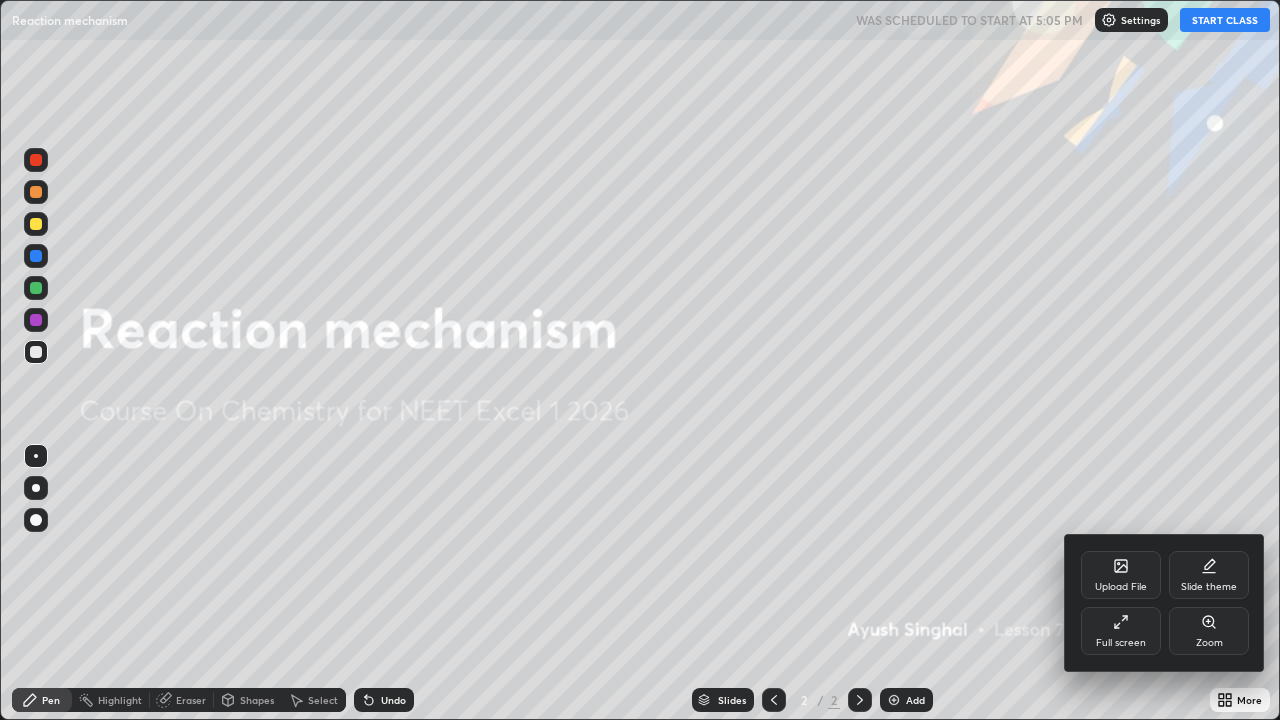 click 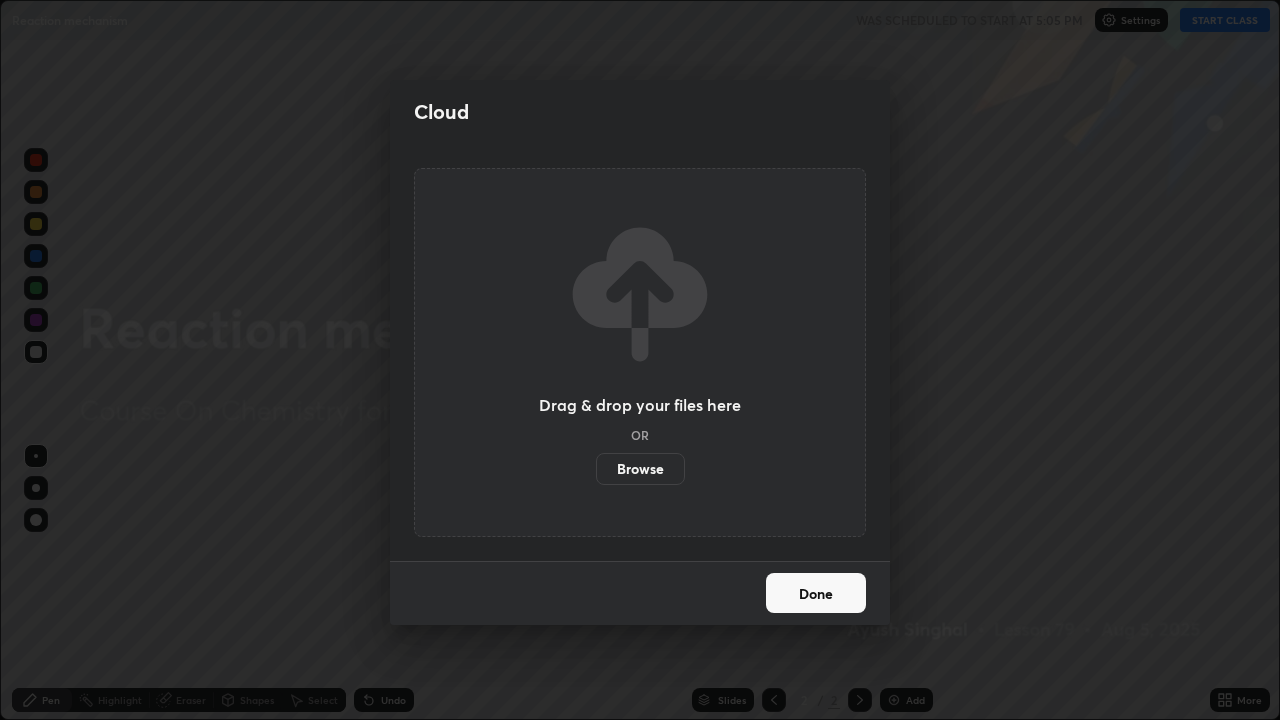 click on "Browse" at bounding box center (640, 469) 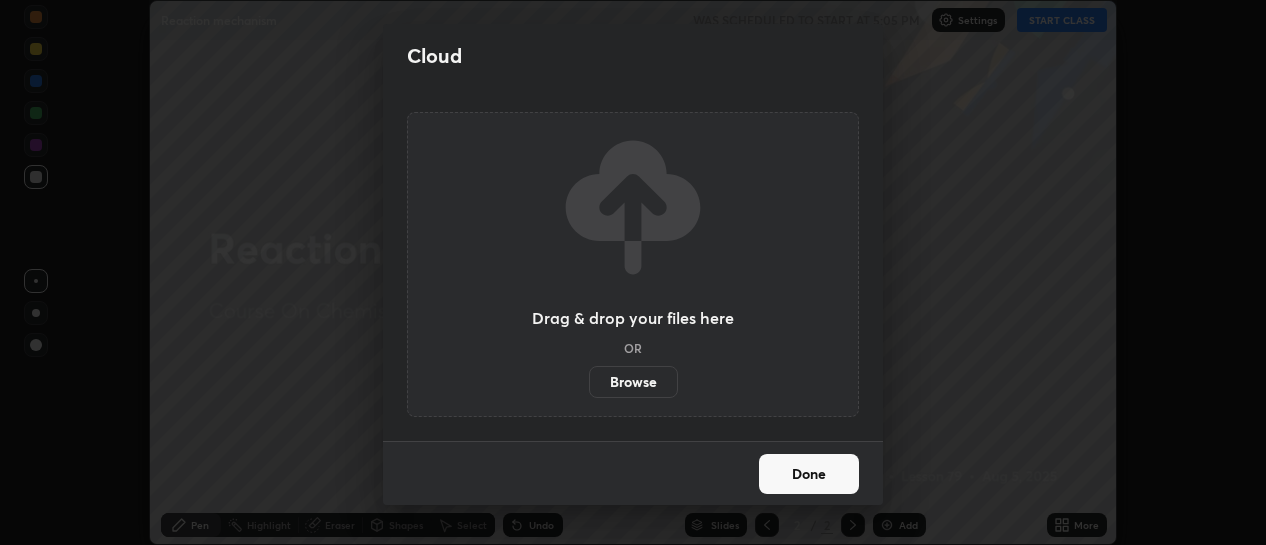 scroll, scrollTop: 545, scrollLeft: 1266, axis: both 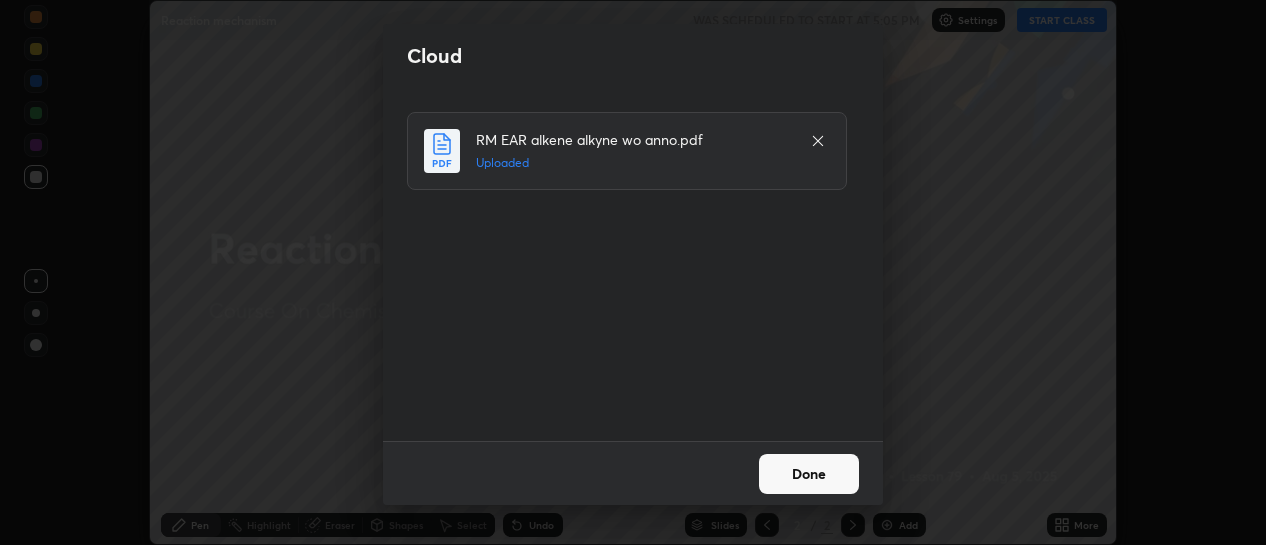 click on "Done" at bounding box center [809, 474] 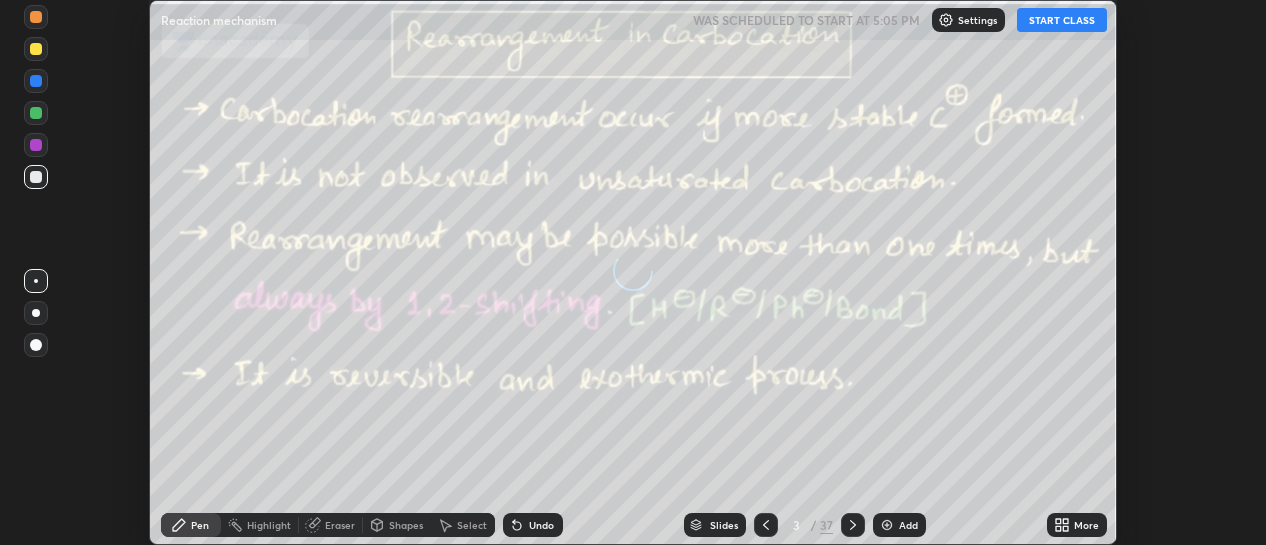 click 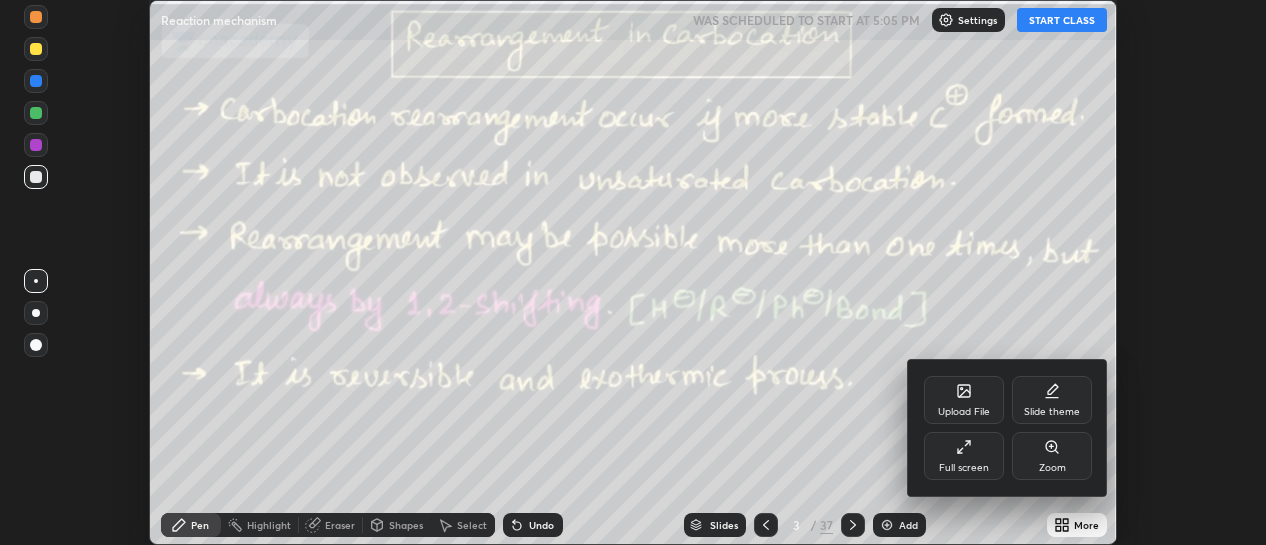 click on "Full screen" at bounding box center (964, 456) 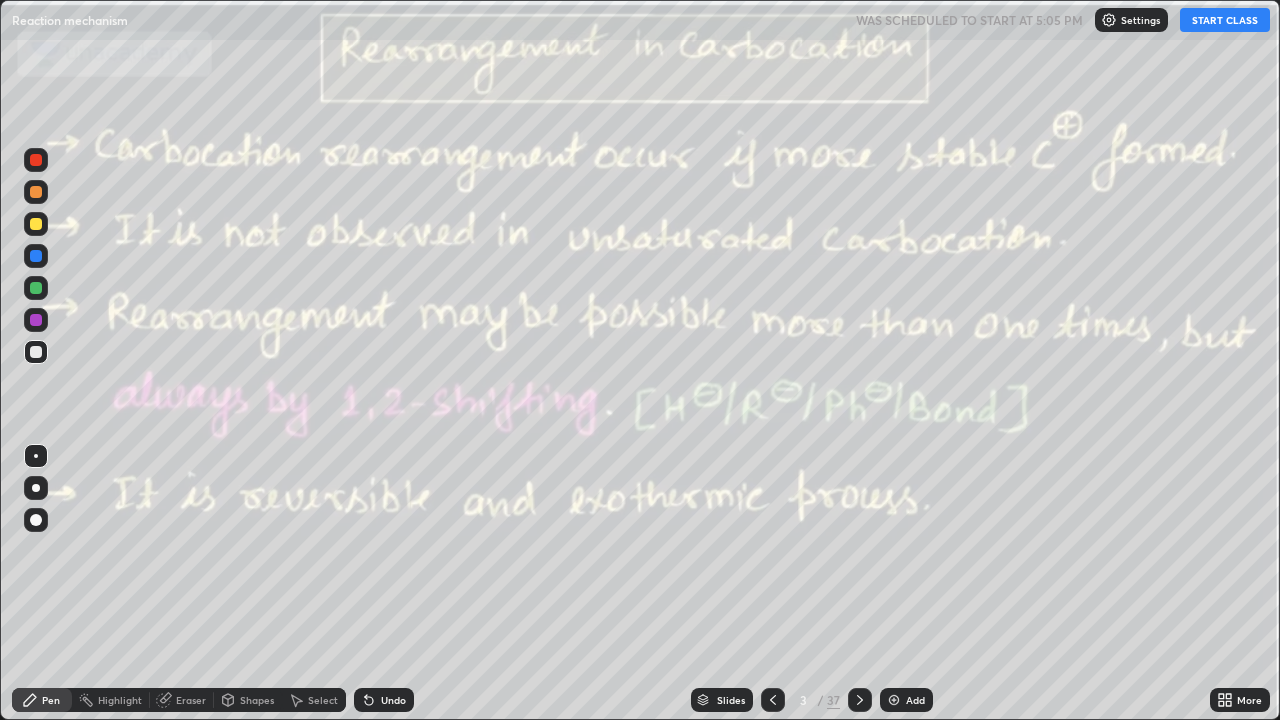 scroll, scrollTop: 99280, scrollLeft: 98720, axis: both 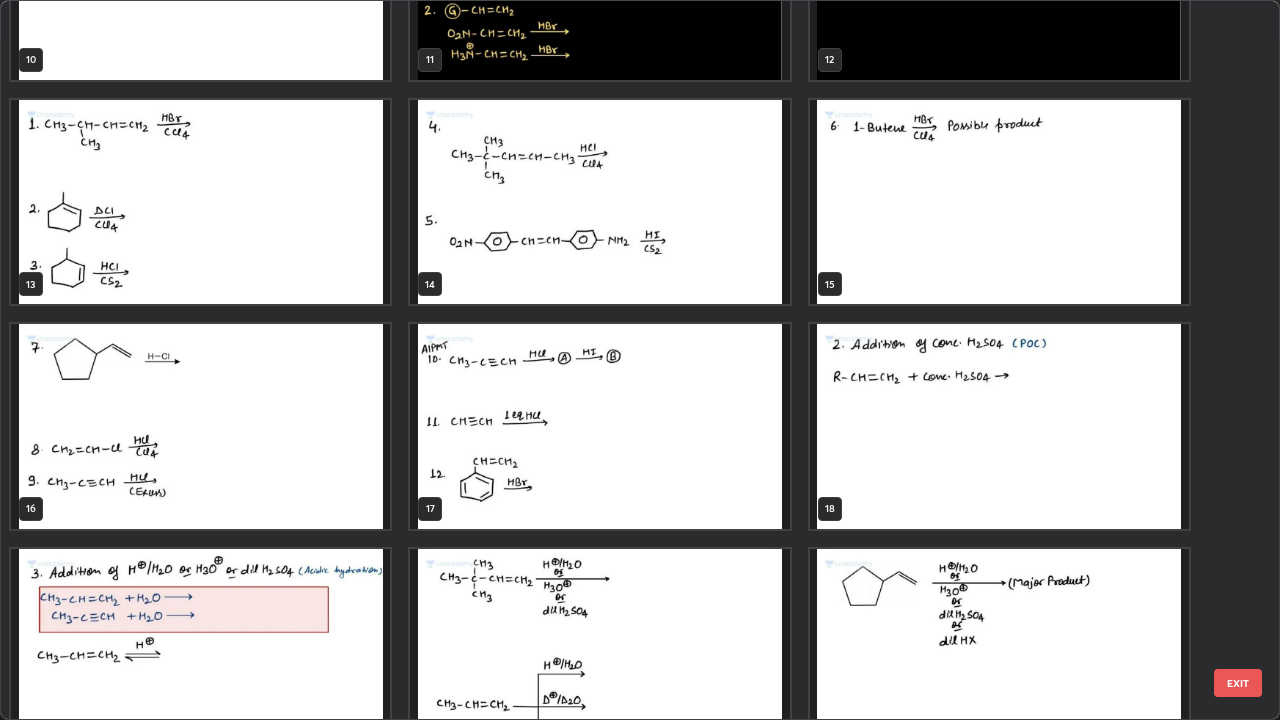 click at bounding box center [999, 426] 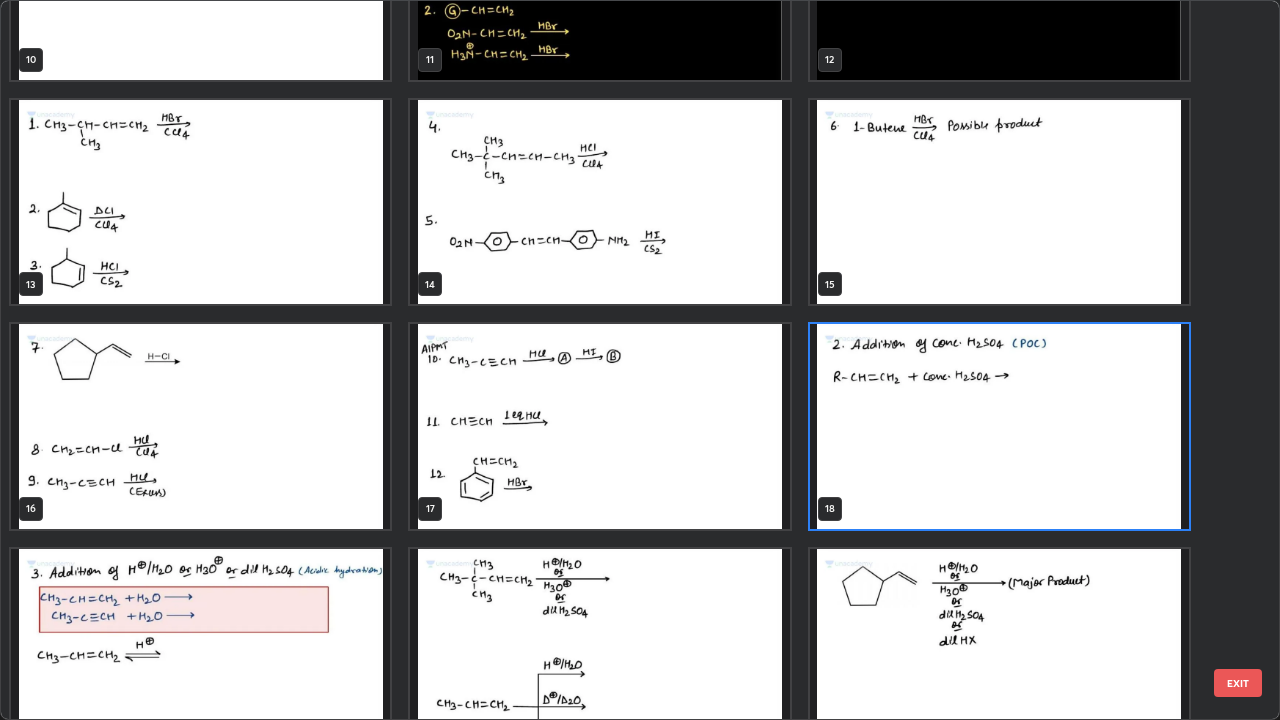 click at bounding box center (999, 426) 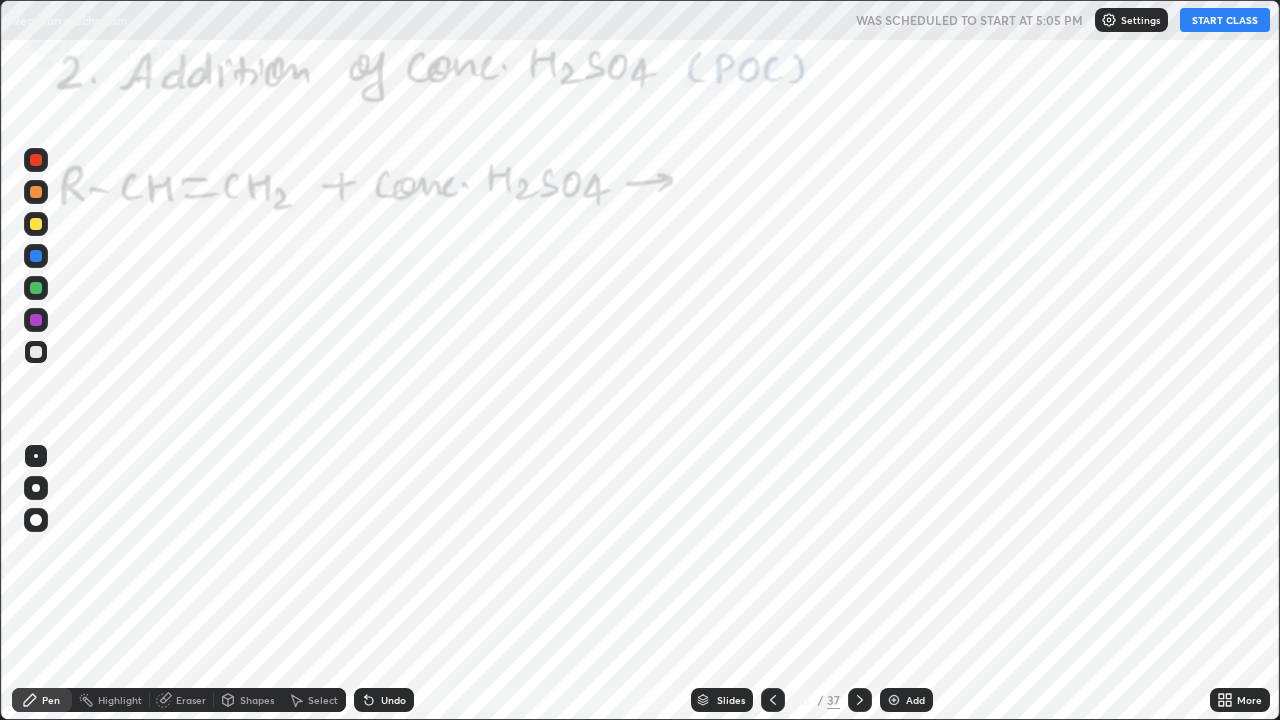 click 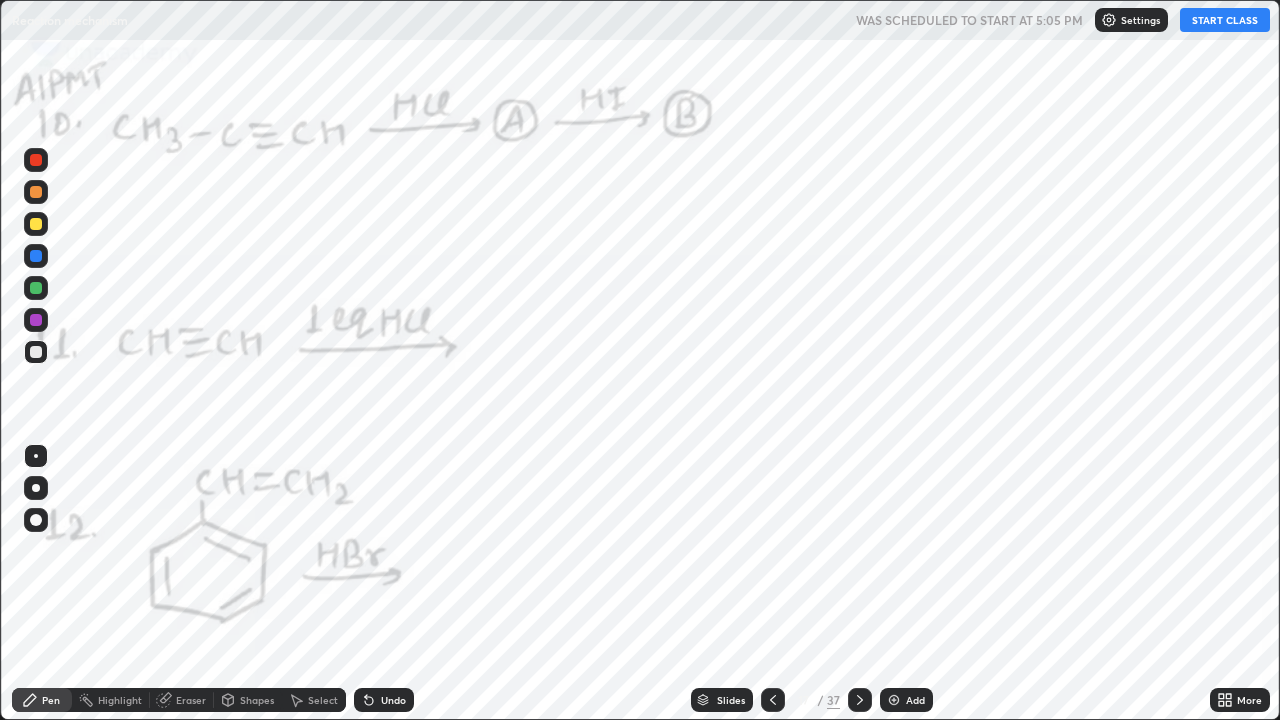 click at bounding box center (894, 700) 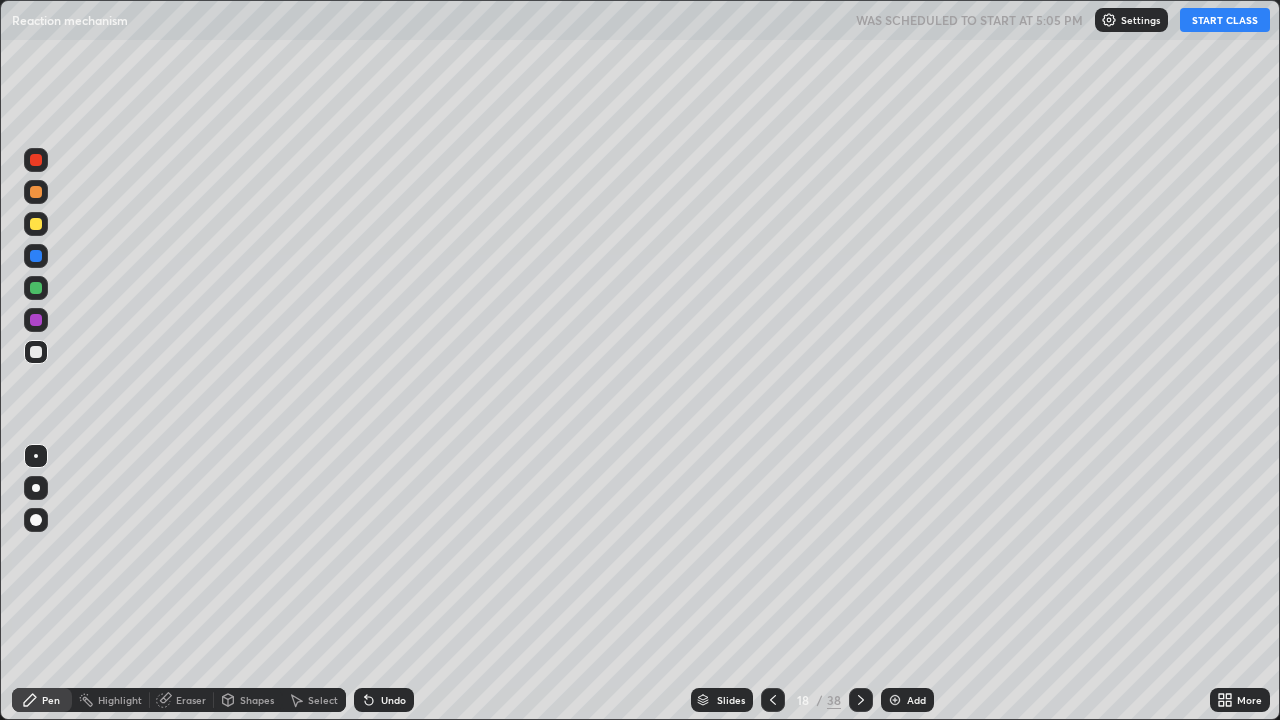 click on "START CLASS" at bounding box center [1225, 20] 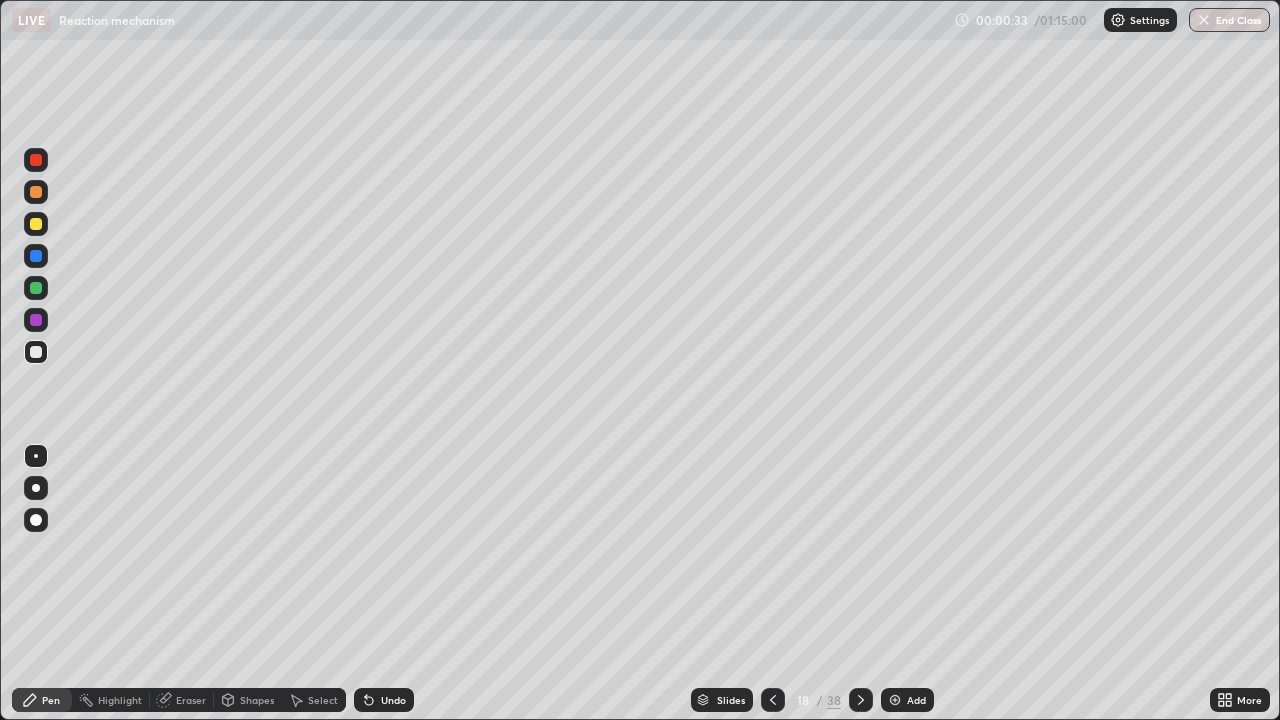 click 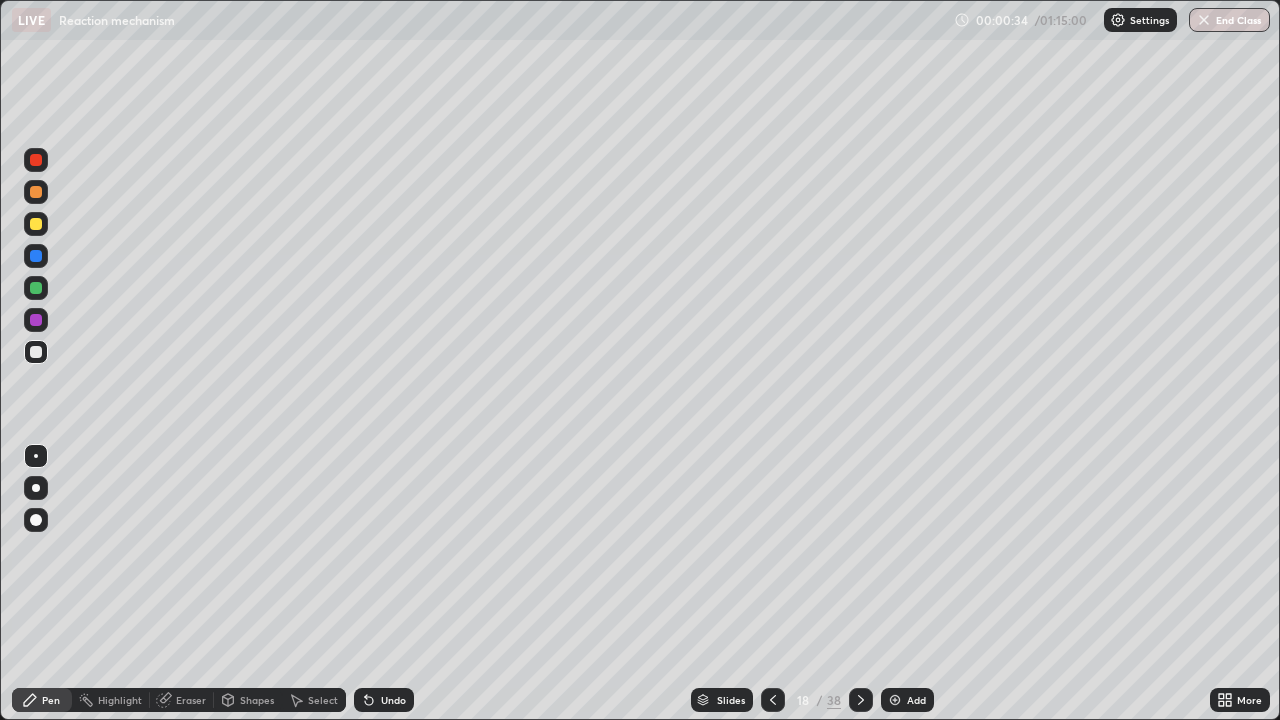 click on "Undo" at bounding box center [393, 700] 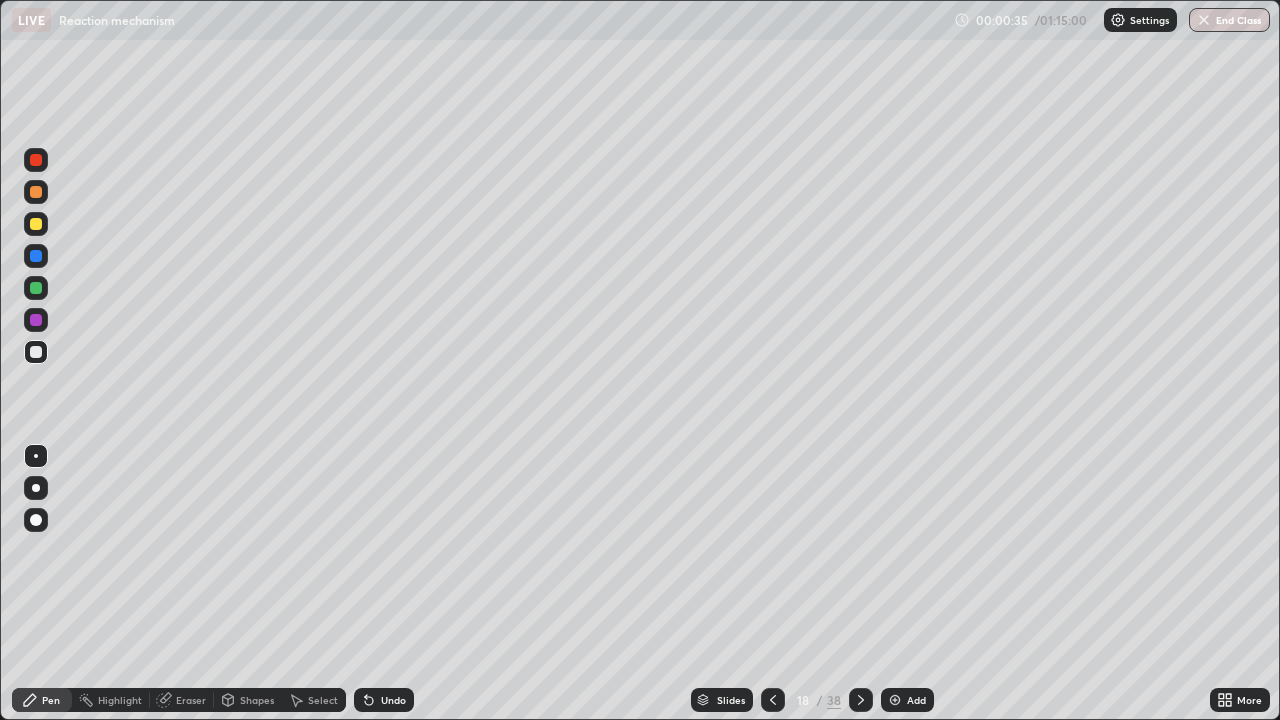 click on "Undo" at bounding box center [393, 700] 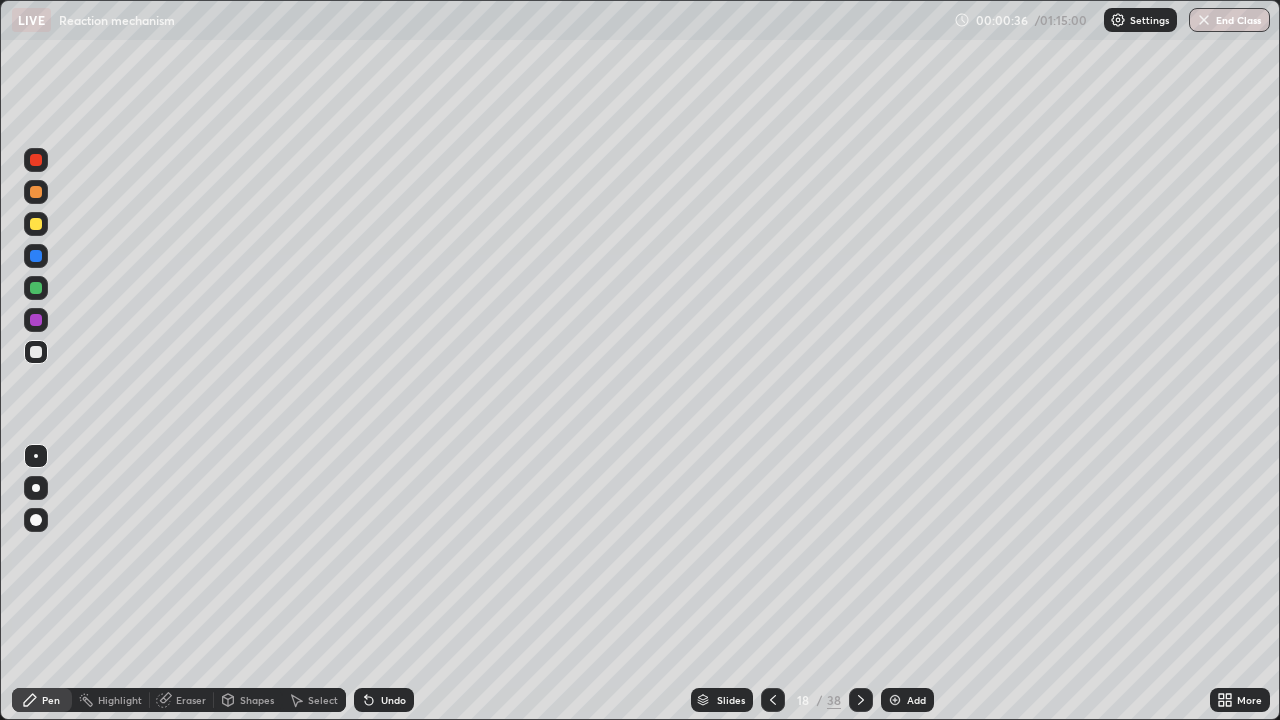 click on "Undo" at bounding box center [393, 700] 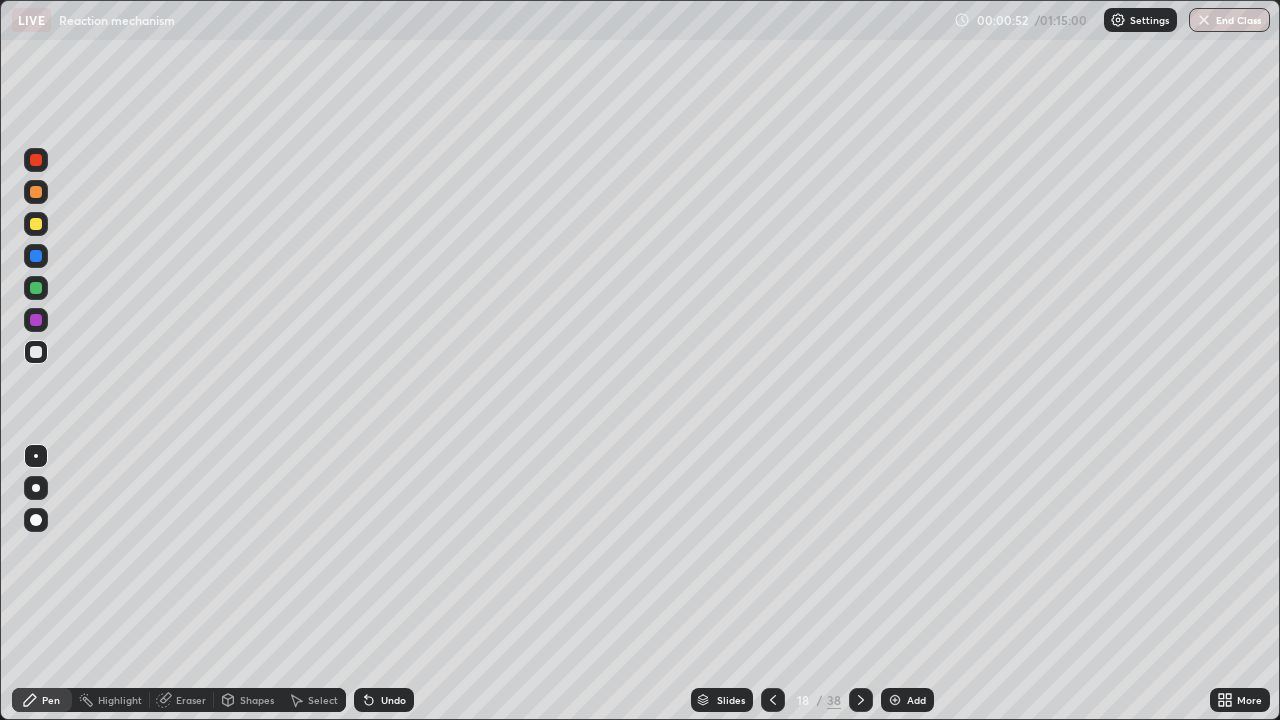 click at bounding box center (36, 288) 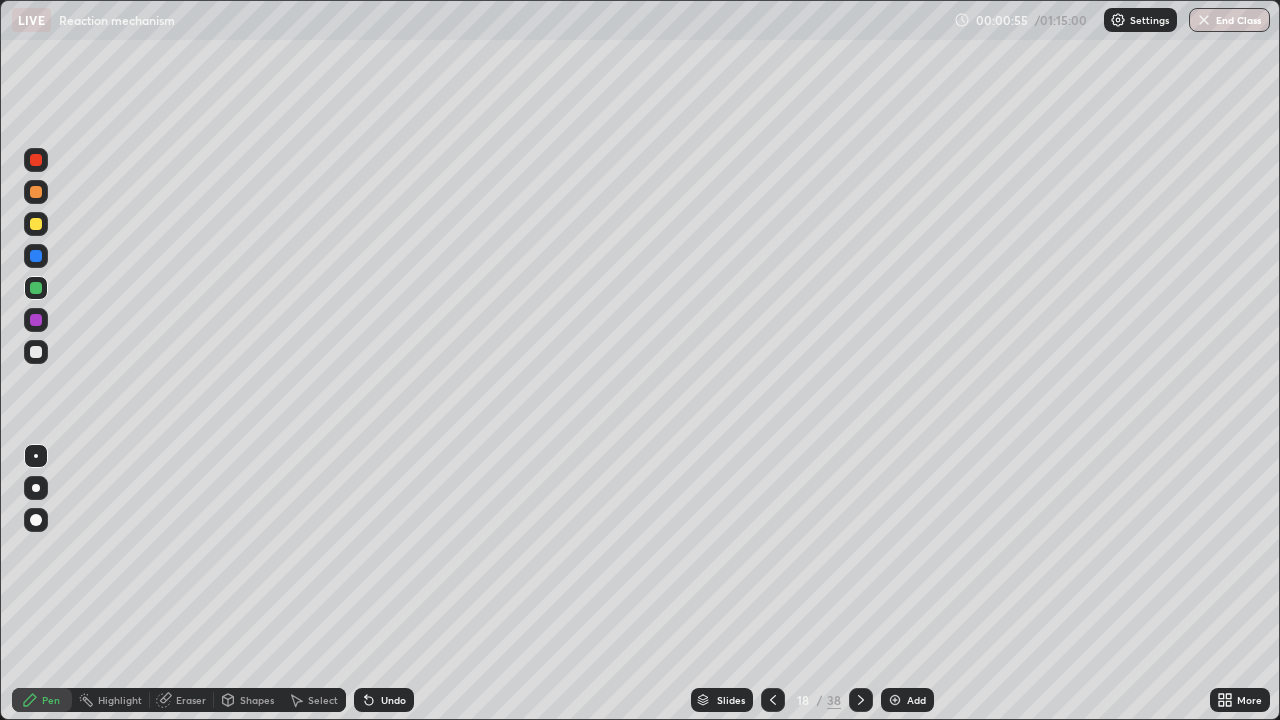 click on "Select" at bounding box center [323, 700] 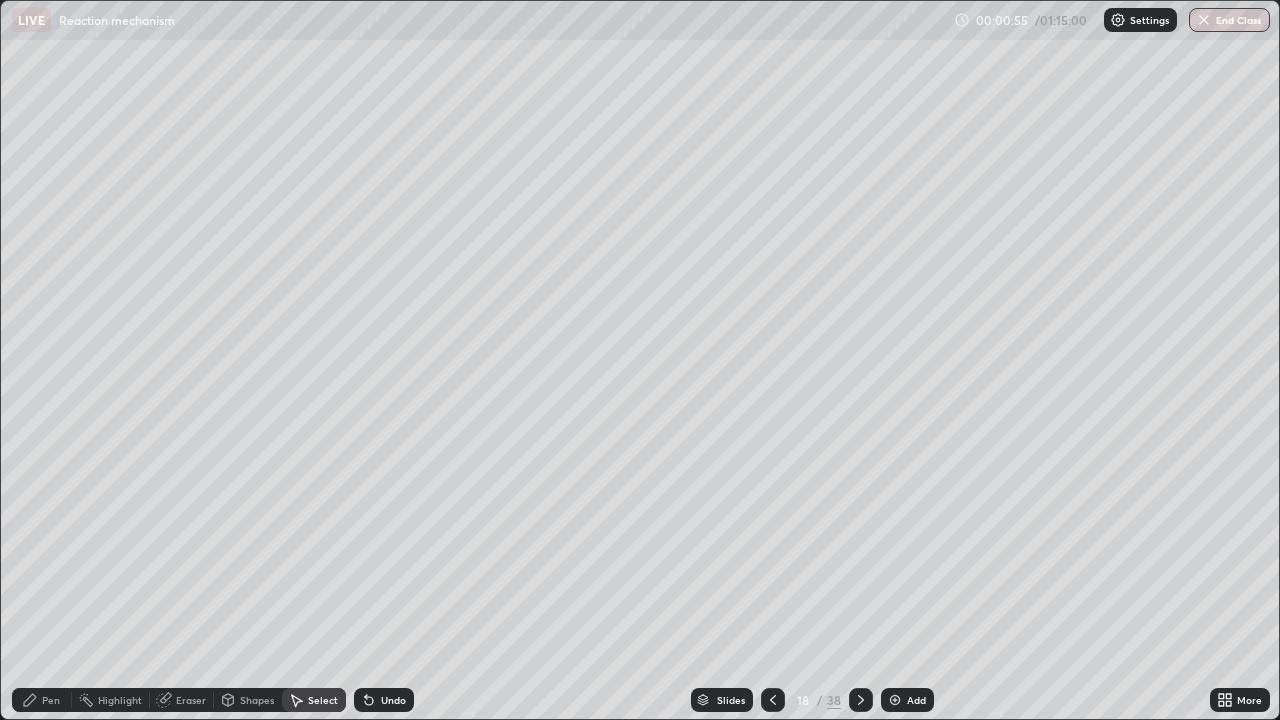 click on "Eraser" at bounding box center [191, 700] 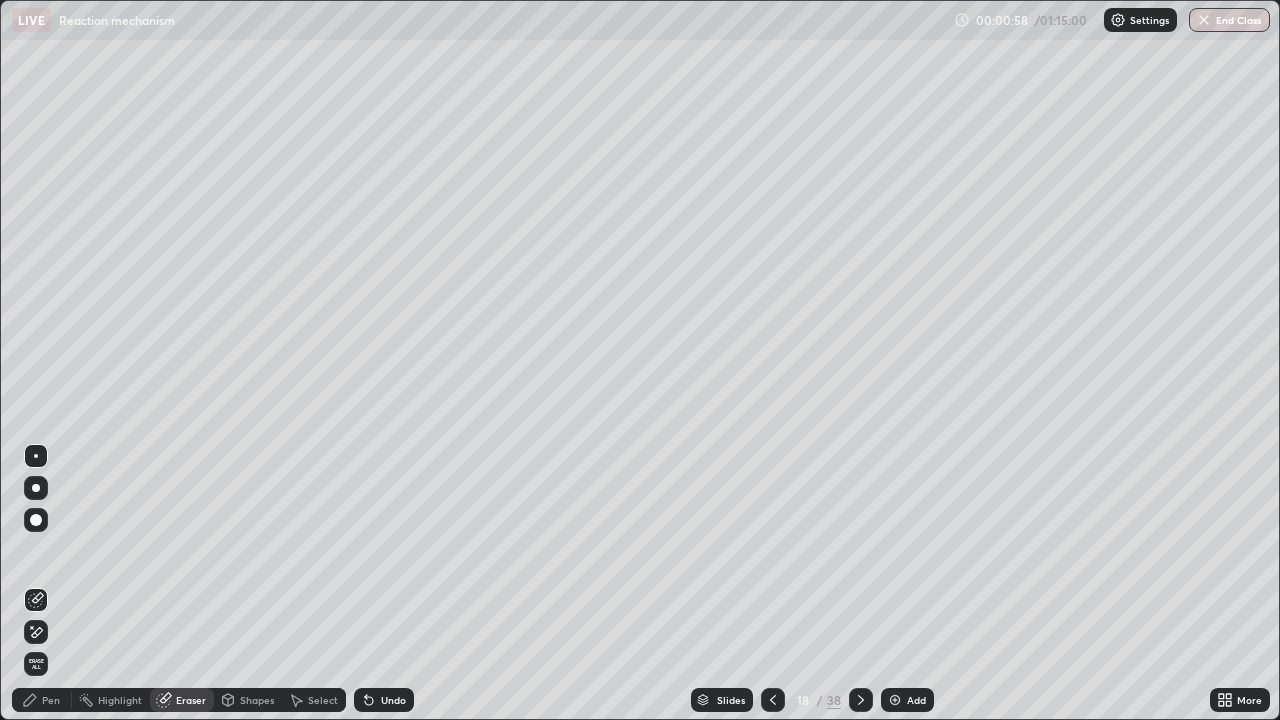 click on "Pen" at bounding box center [51, 700] 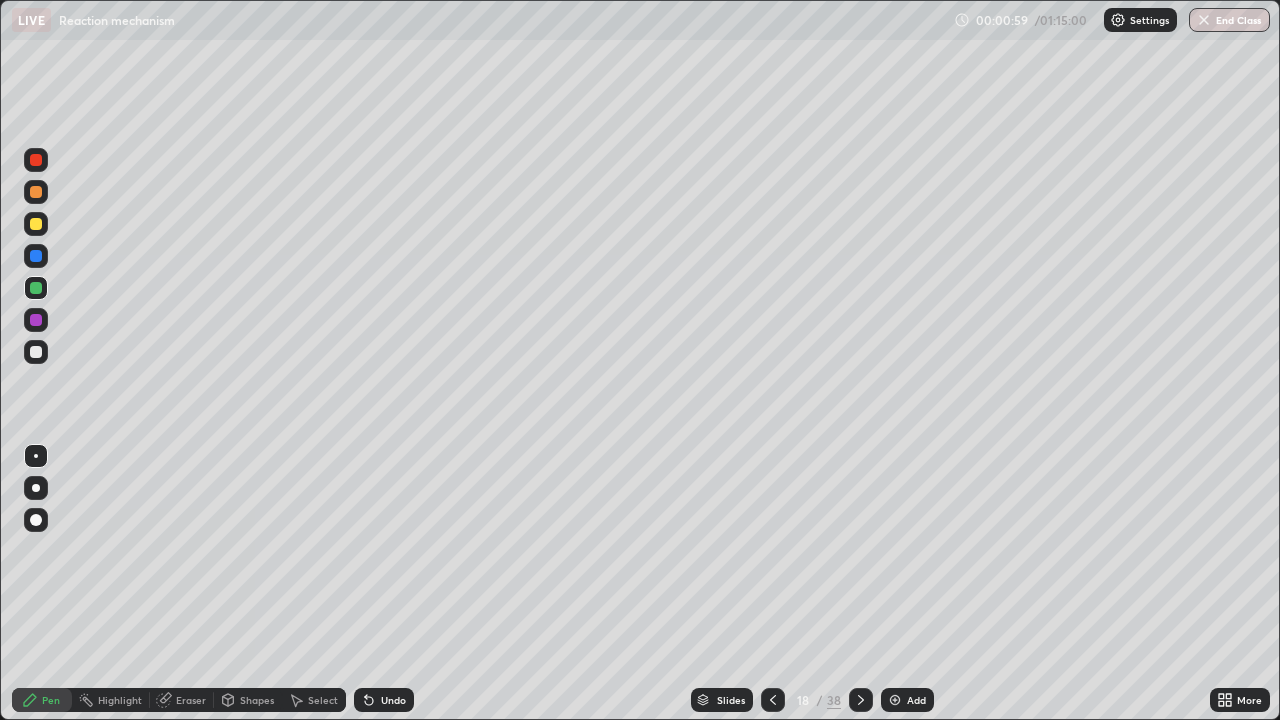 click at bounding box center (36, 352) 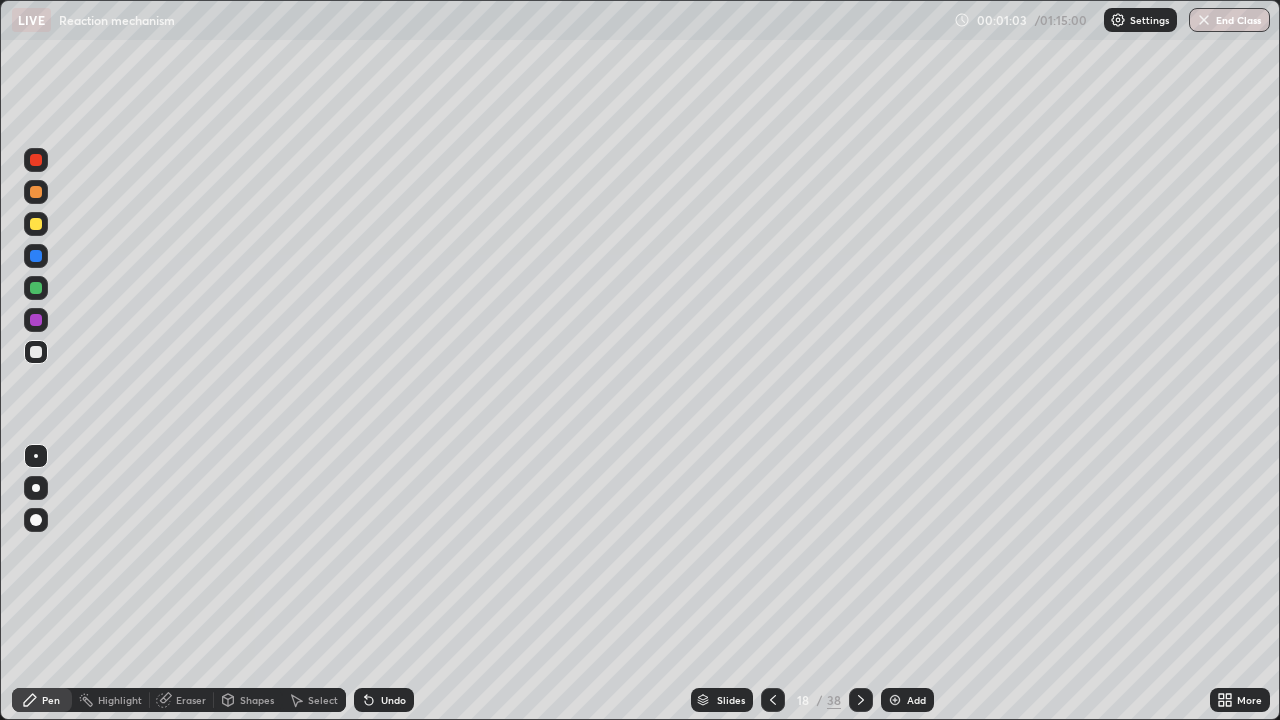 click at bounding box center [36, 288] 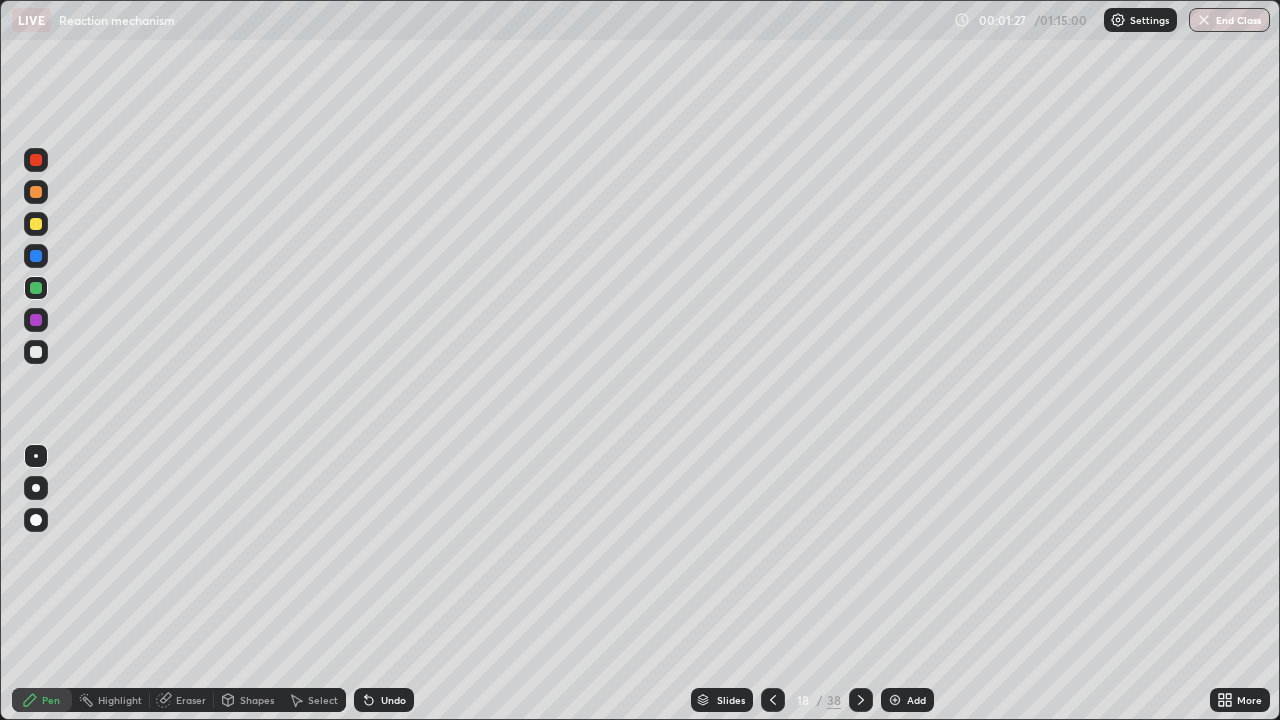 click at bounding box center (36, 352) 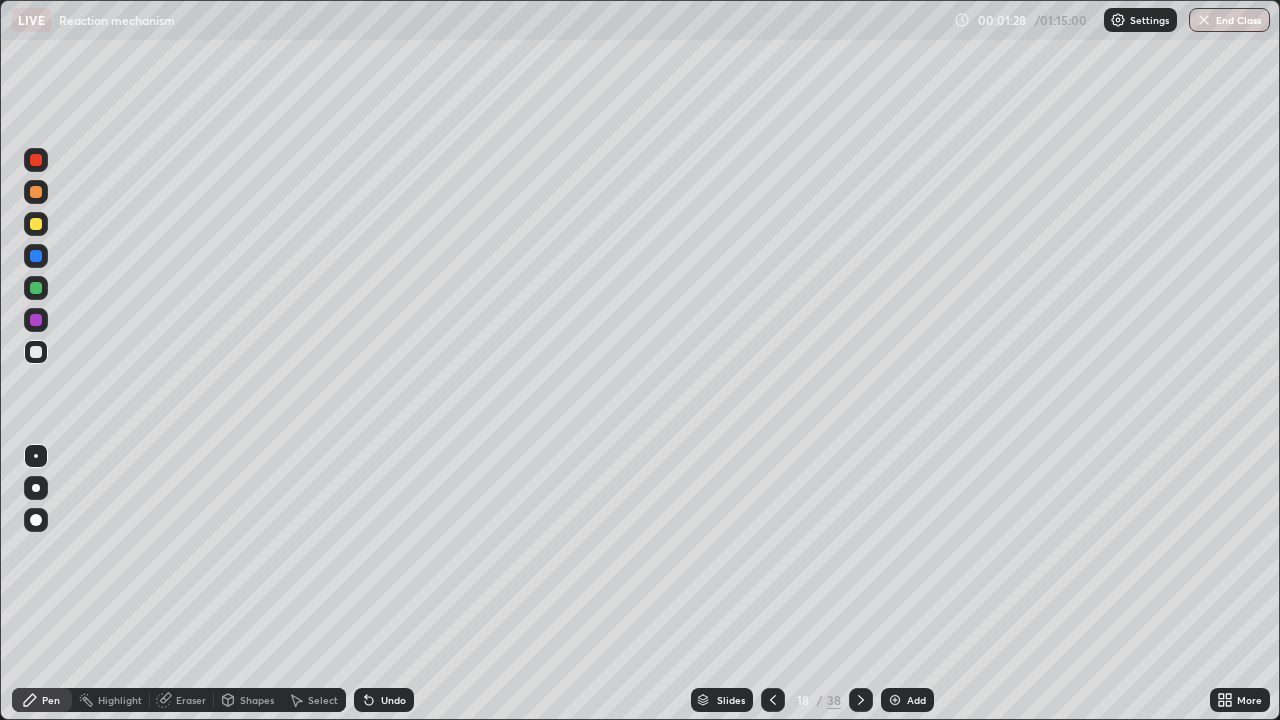 click on "Highlight" at bounding box center [120, 700] 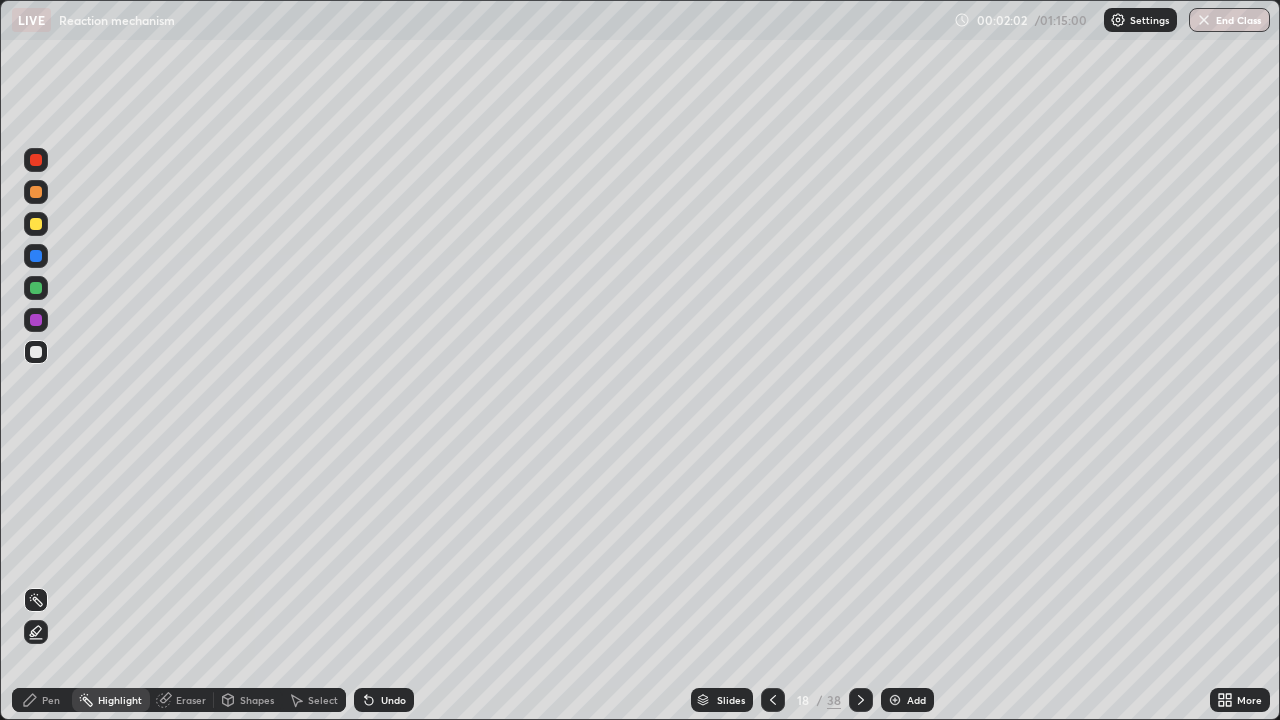 click on "Pen" at bounding box center (42, 700) 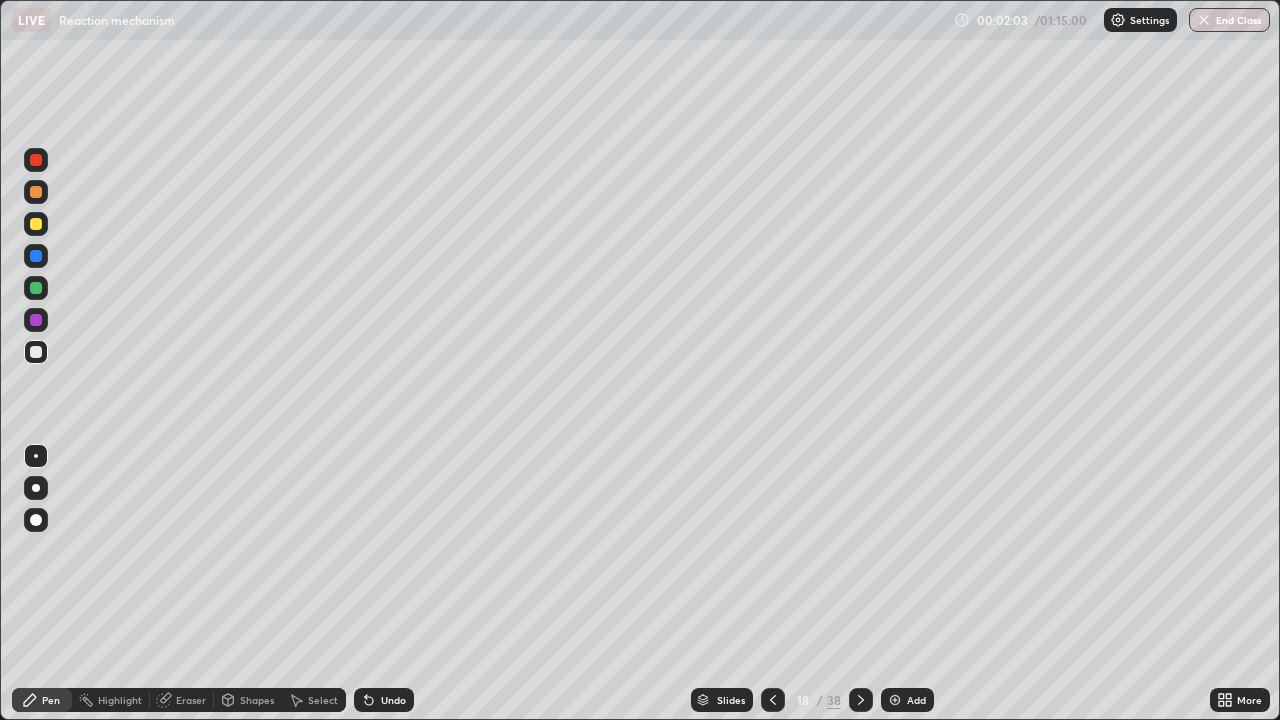 click at bounding box center (36, 288) 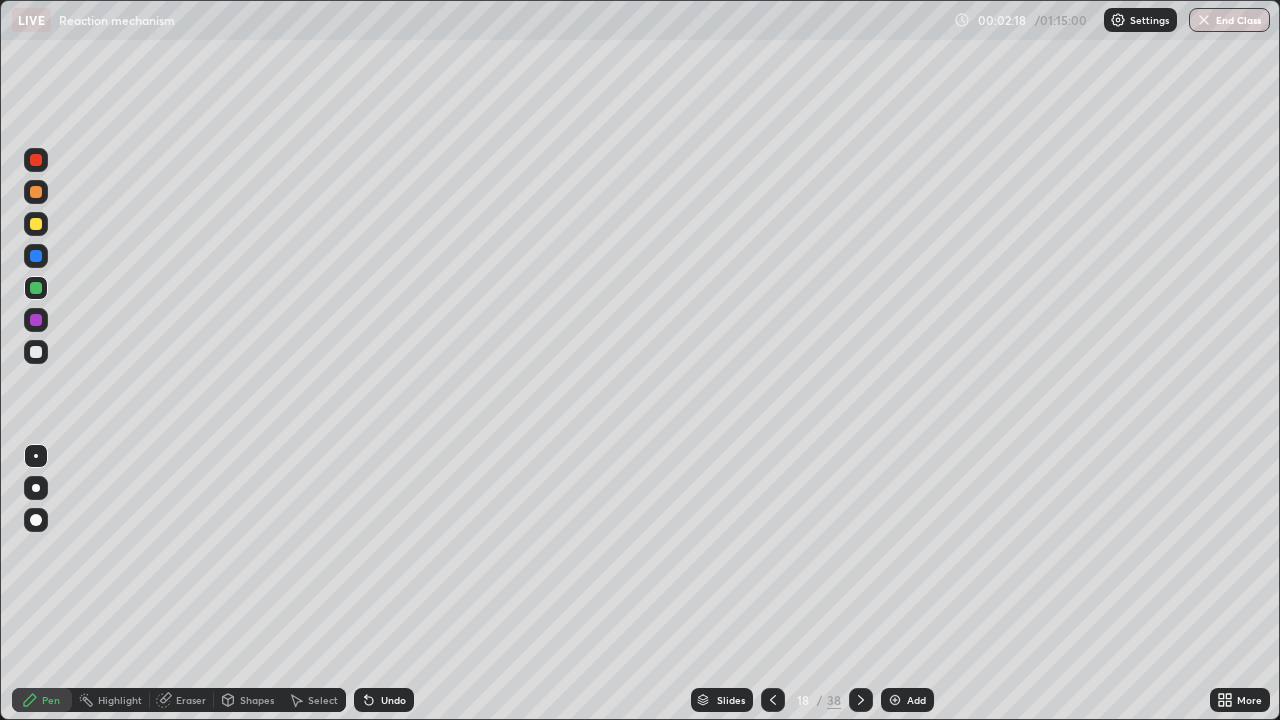 click 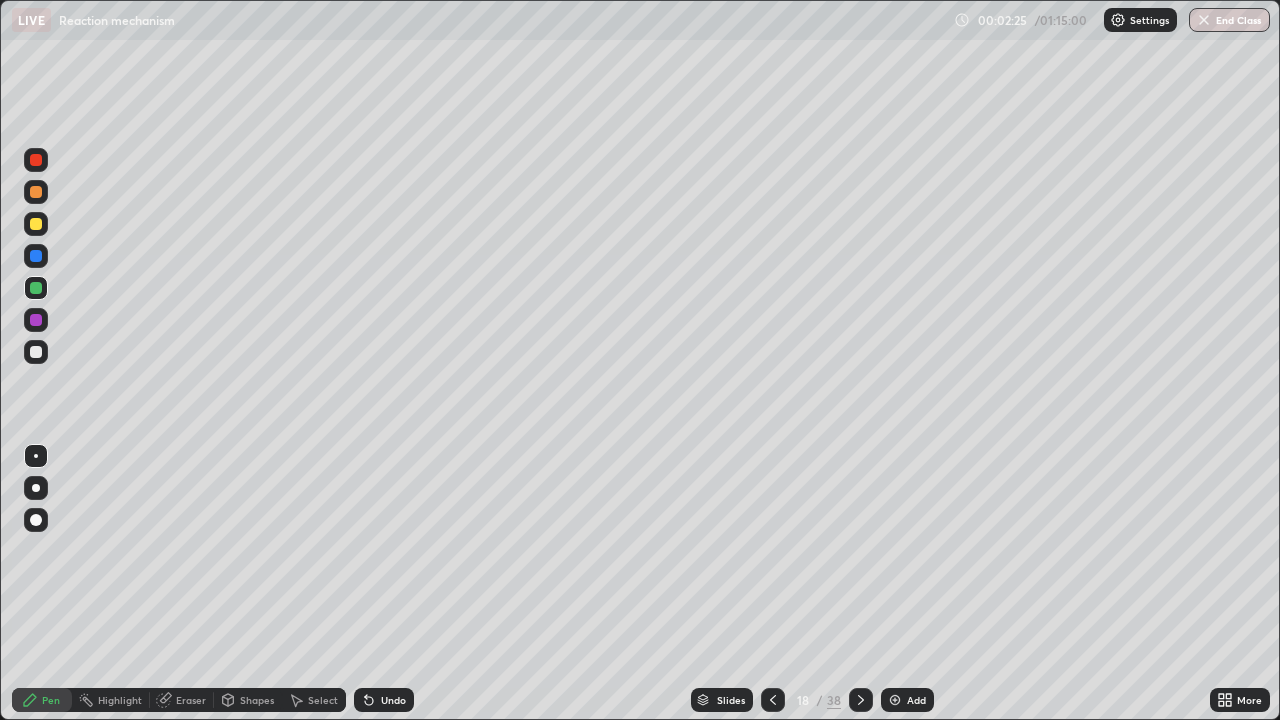 click on "Undo" at bounding box center (384, 700) 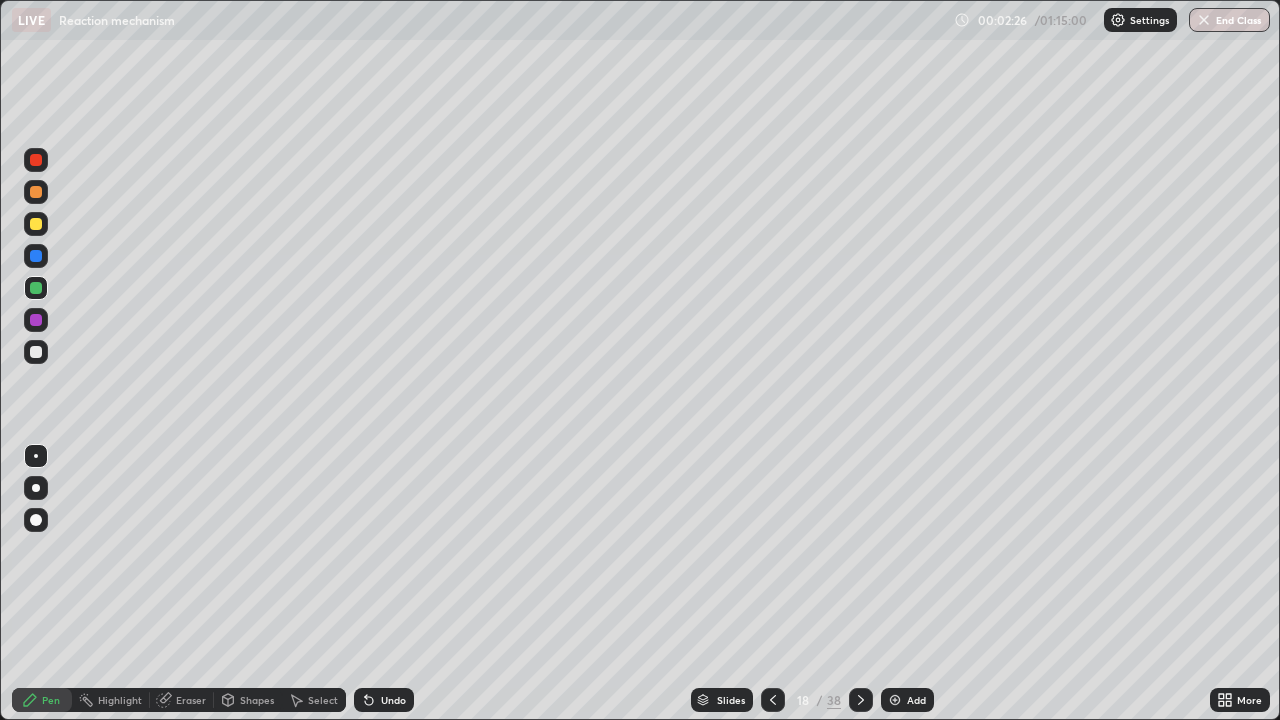 click on "Undo" at bounding box center (393, 700) 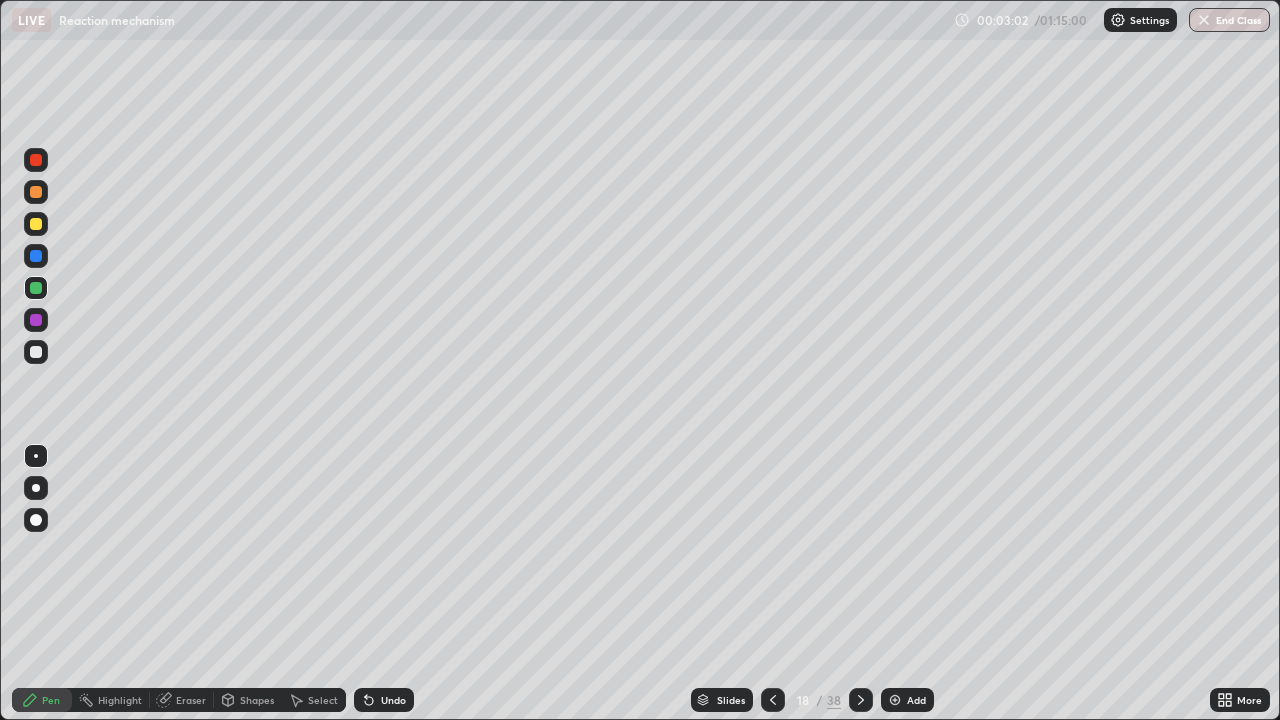 click 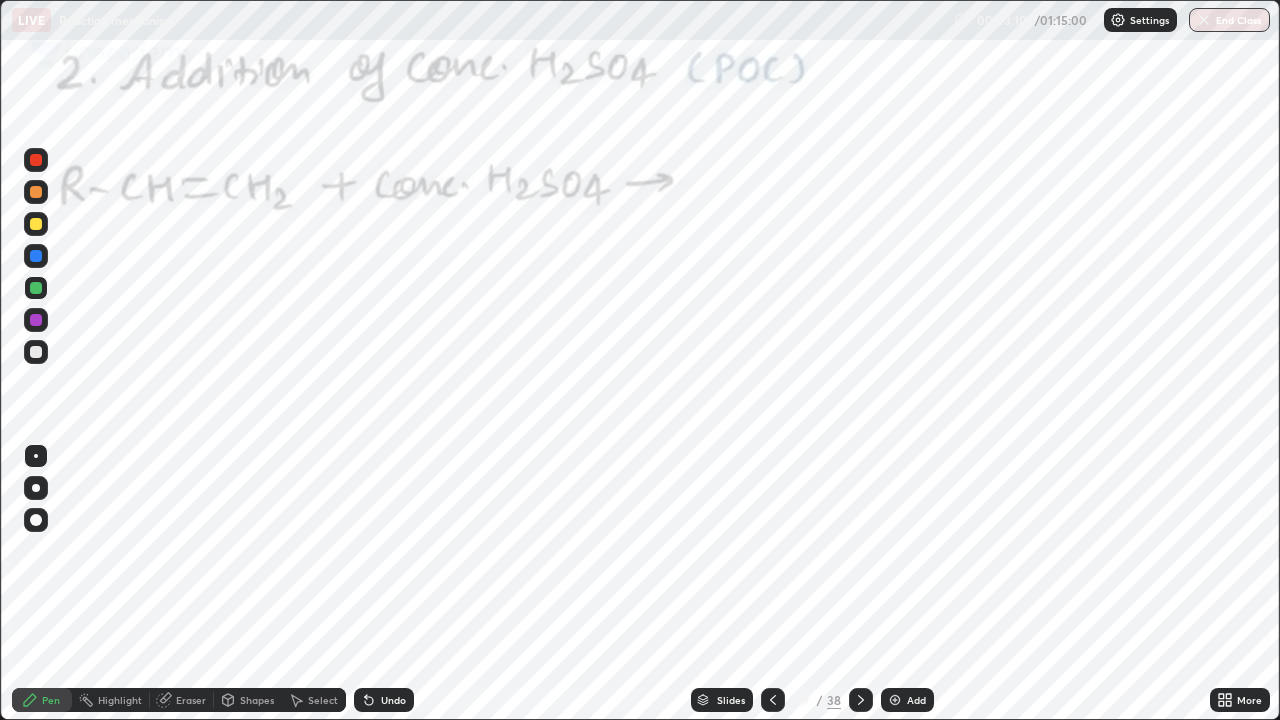 click at bounding box center [36, 488] 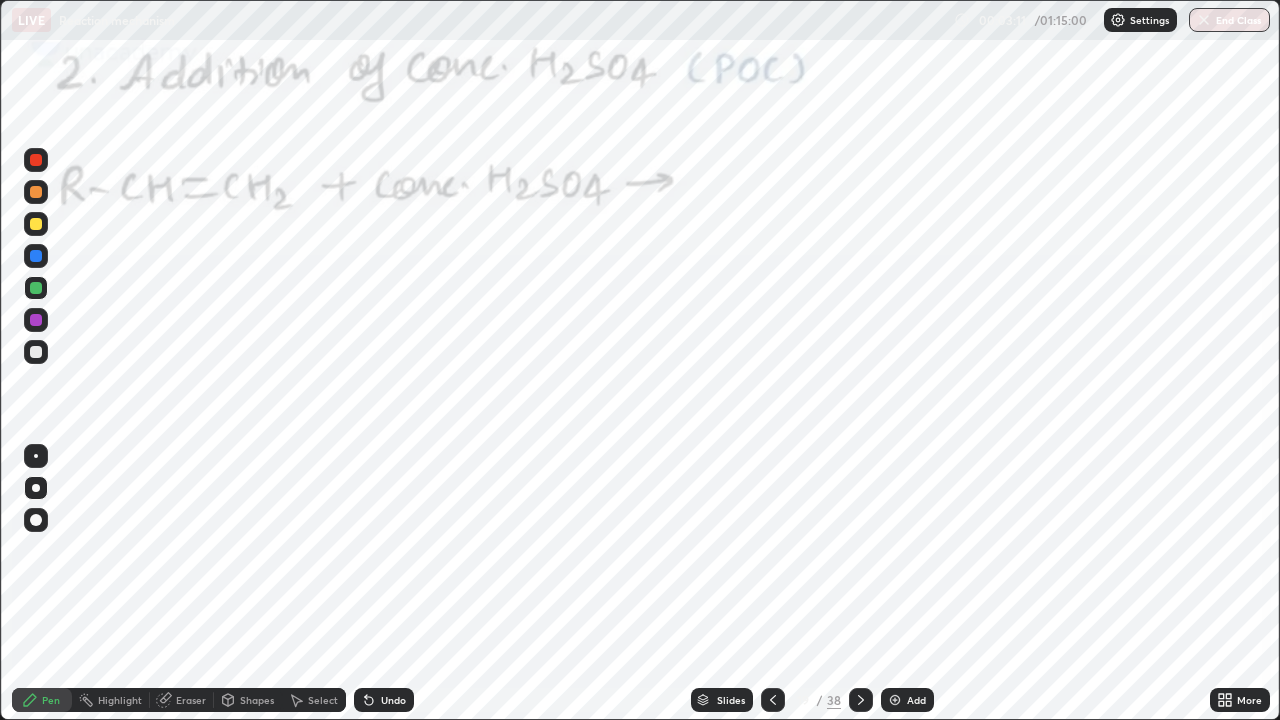 click at bounding box center (36, 160) 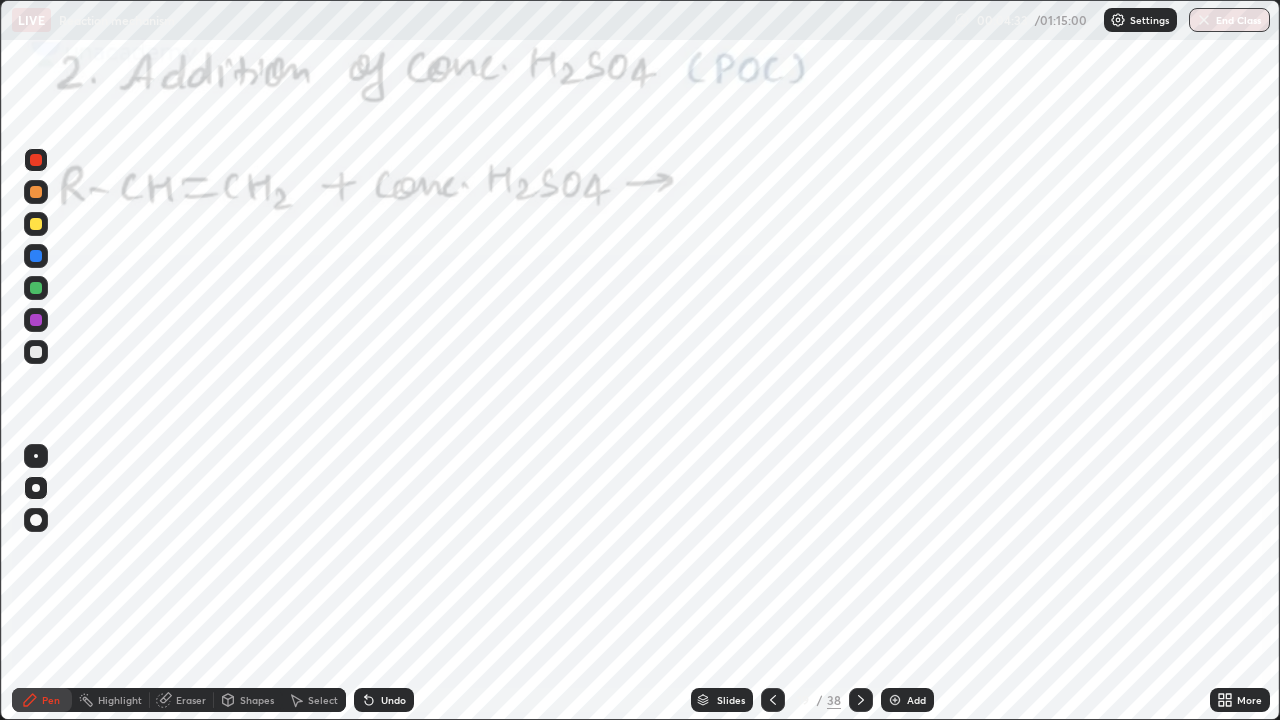 click on "Undo" at bounding box center (393, 700) 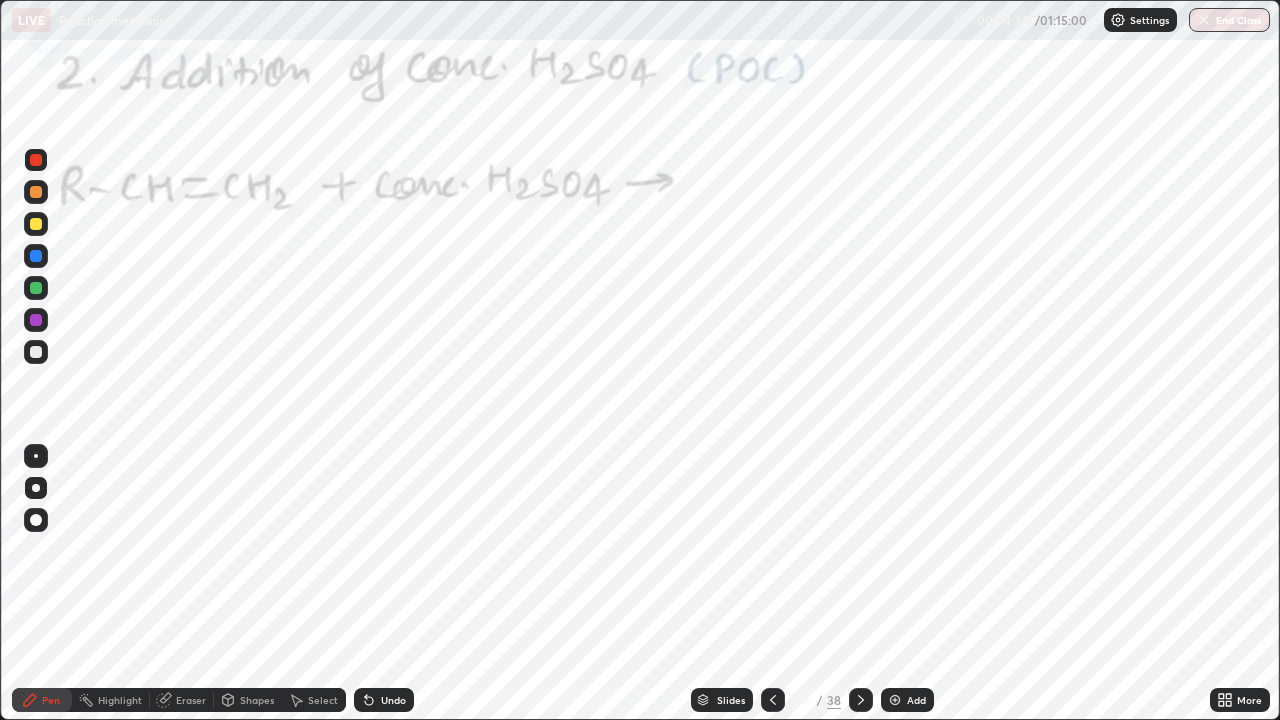 click on "Undo" at bounding box center (384, 700) 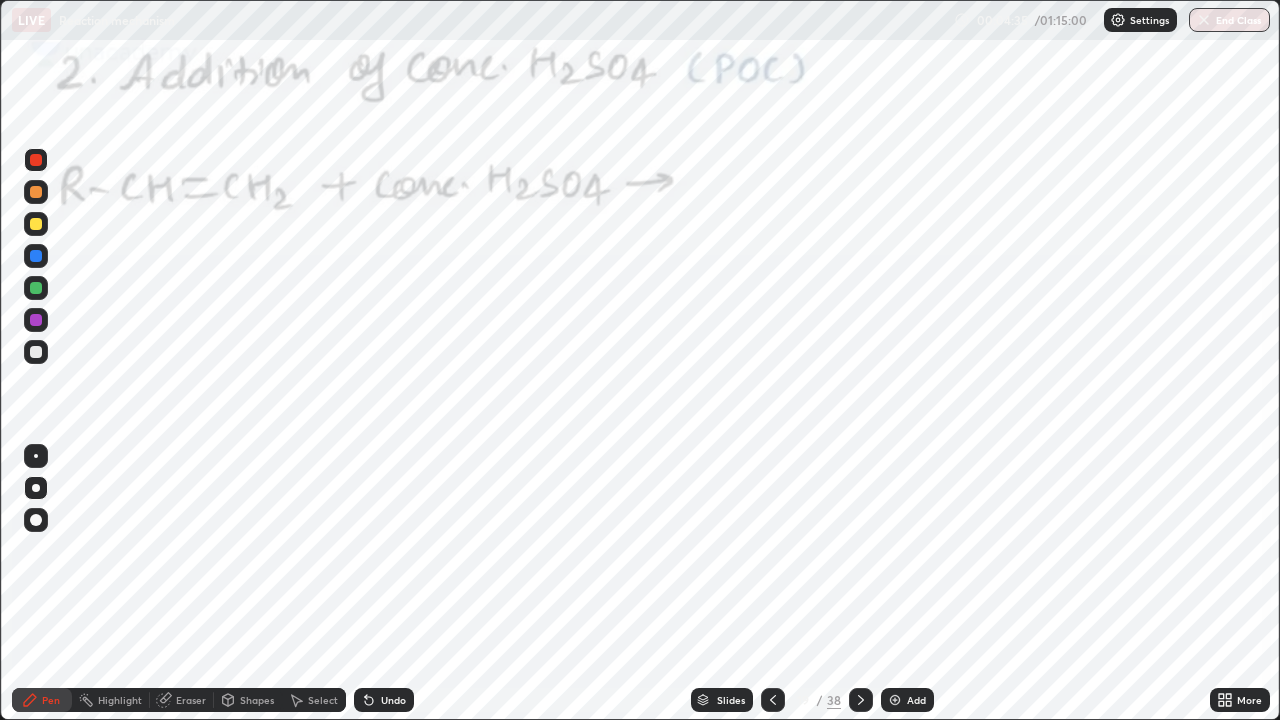 click on "Undo" at bounding box center (384, 700) 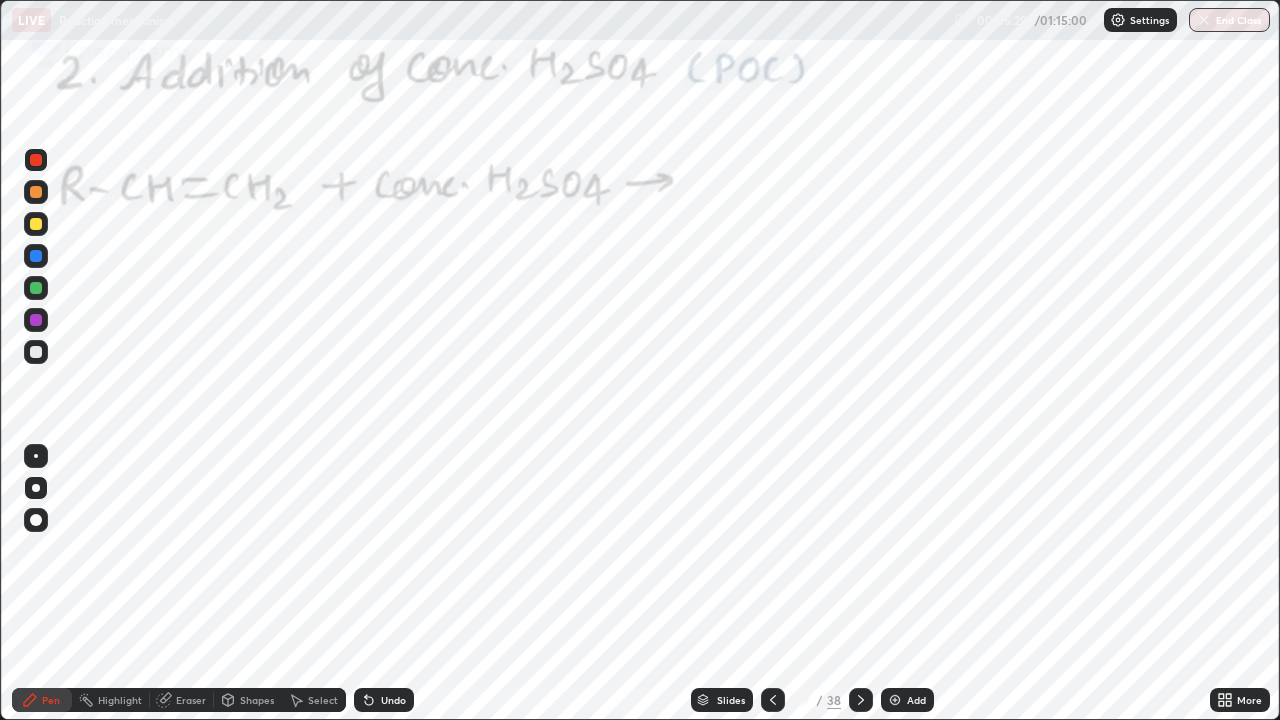 click on "Eraser" at bounding box center [182, 700] 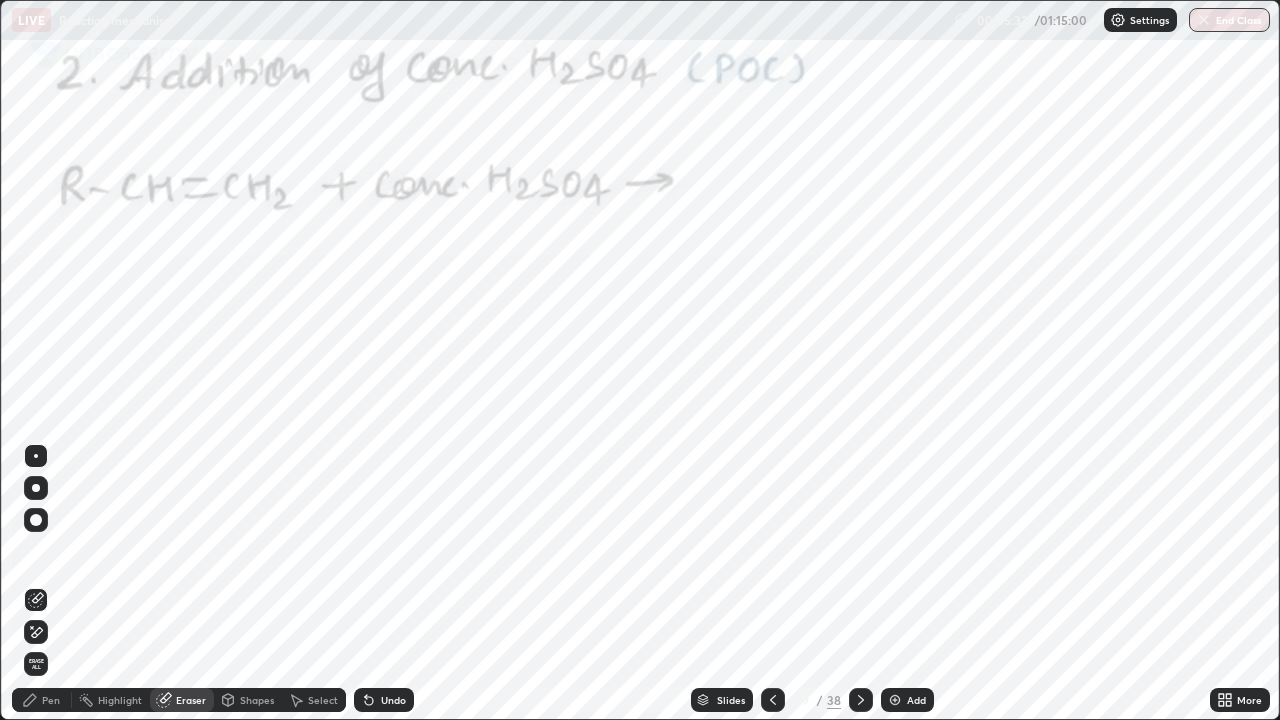 click on "Pen" at bounding box center [51, 700] 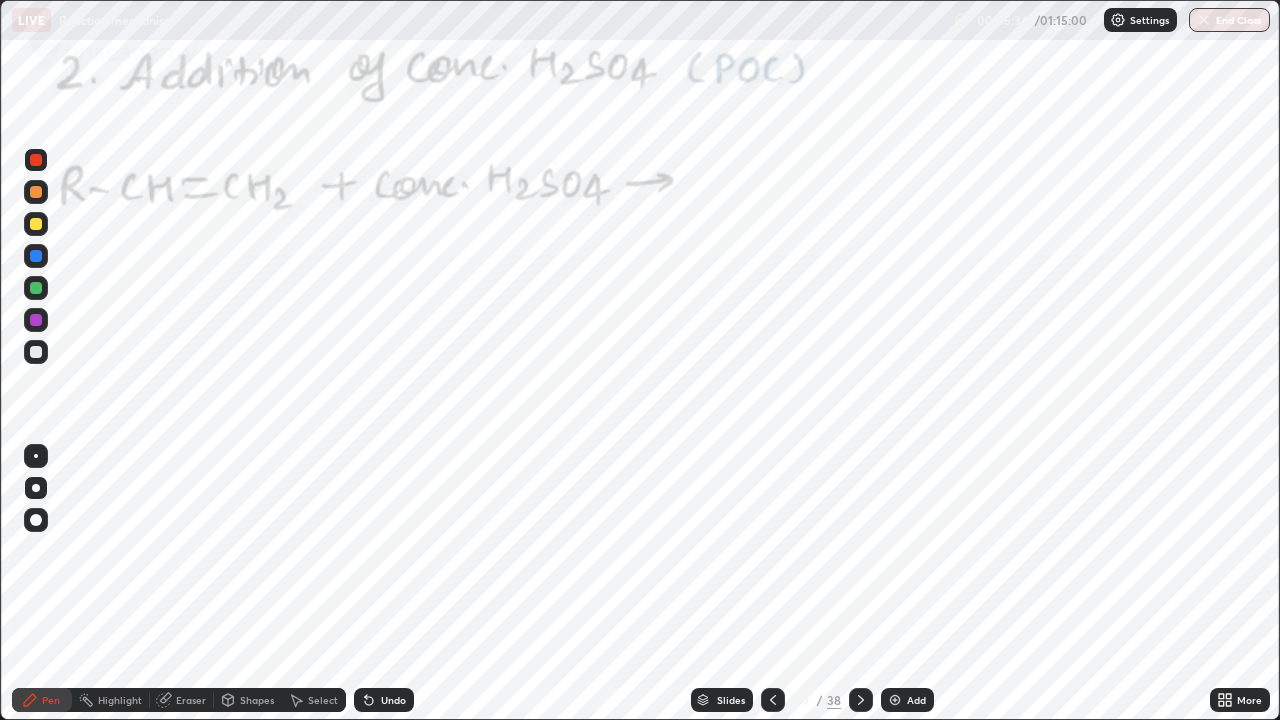 click on "Highlight" at bounding box center [120, 700] 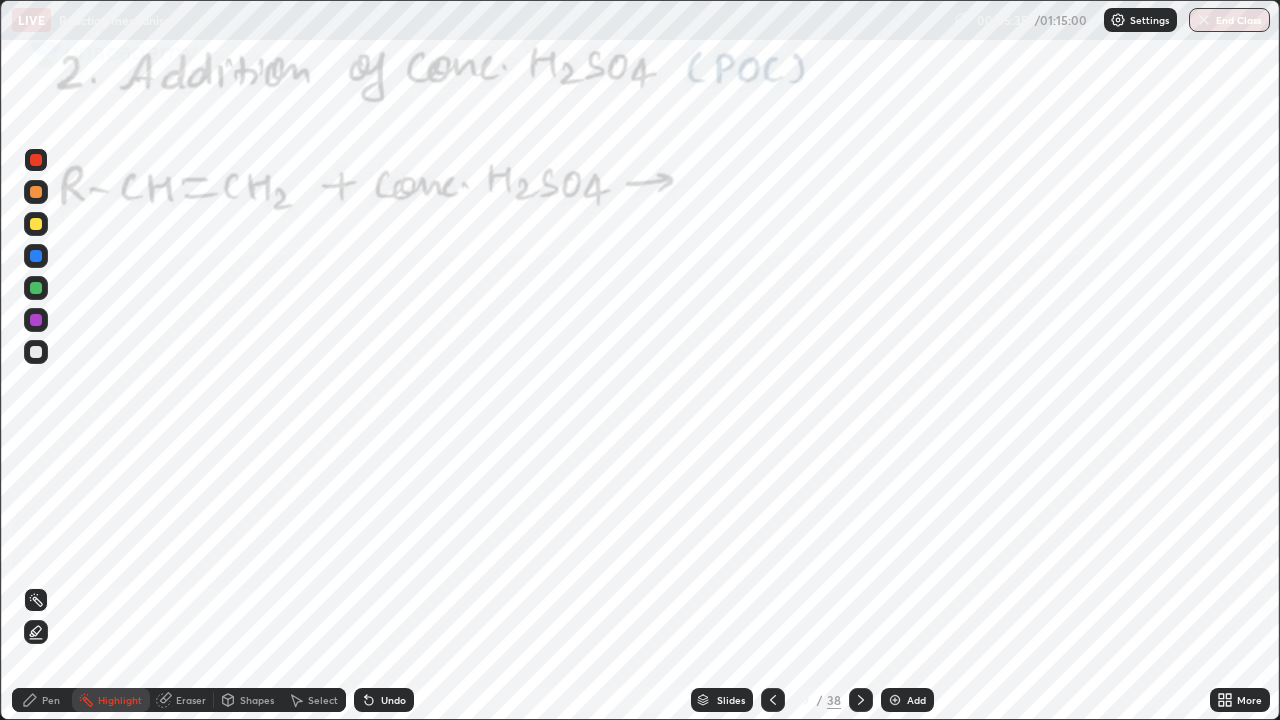 click on "Eraser" at bounding box center (191, 700) 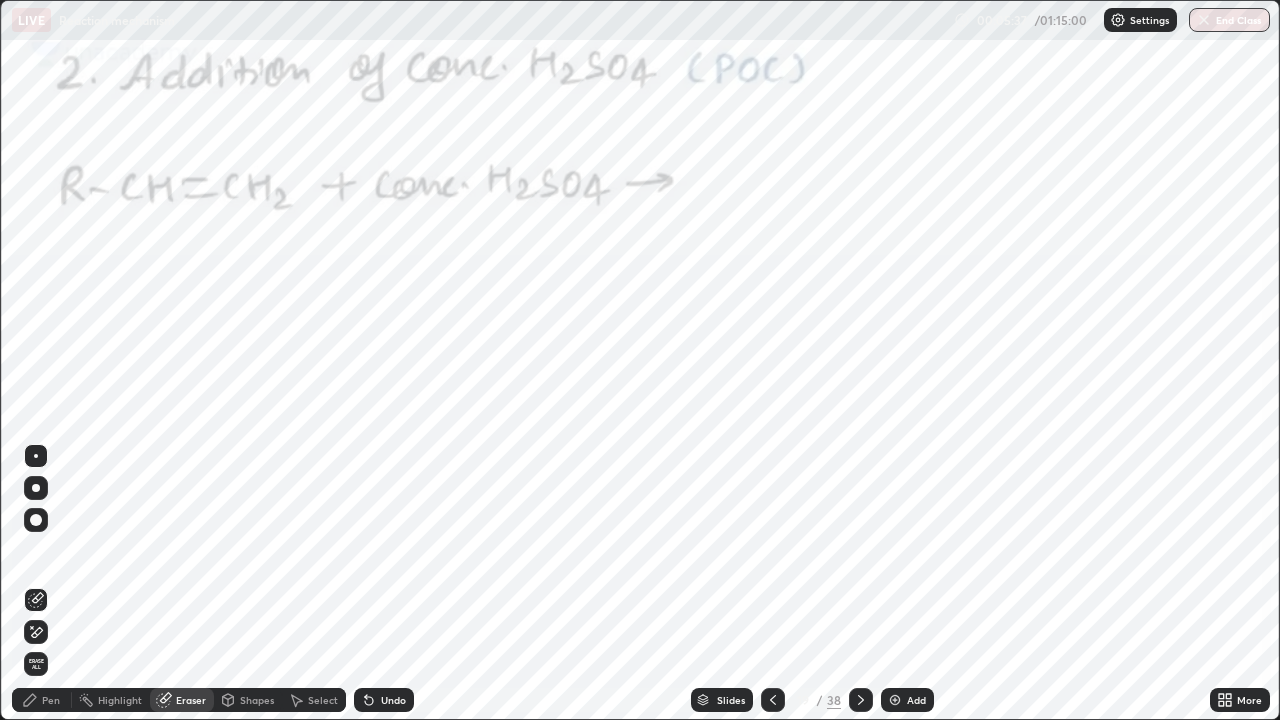 click 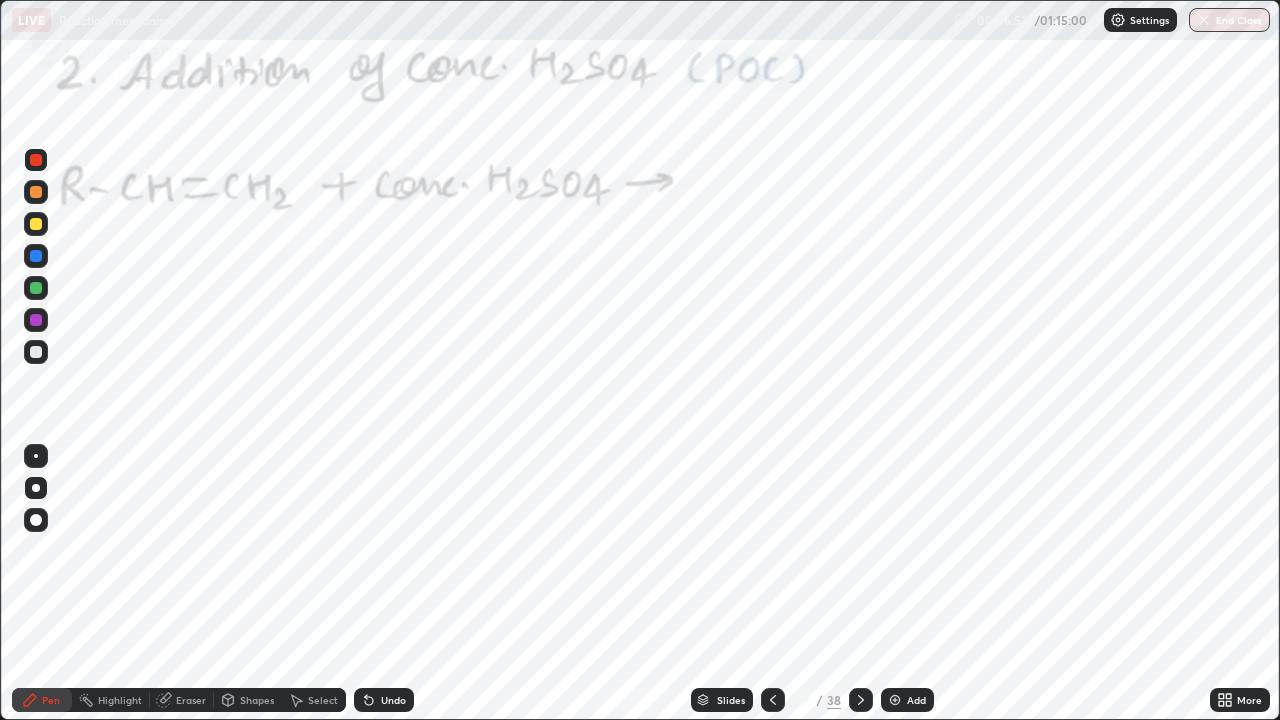 click at bounding box center [36, 256] 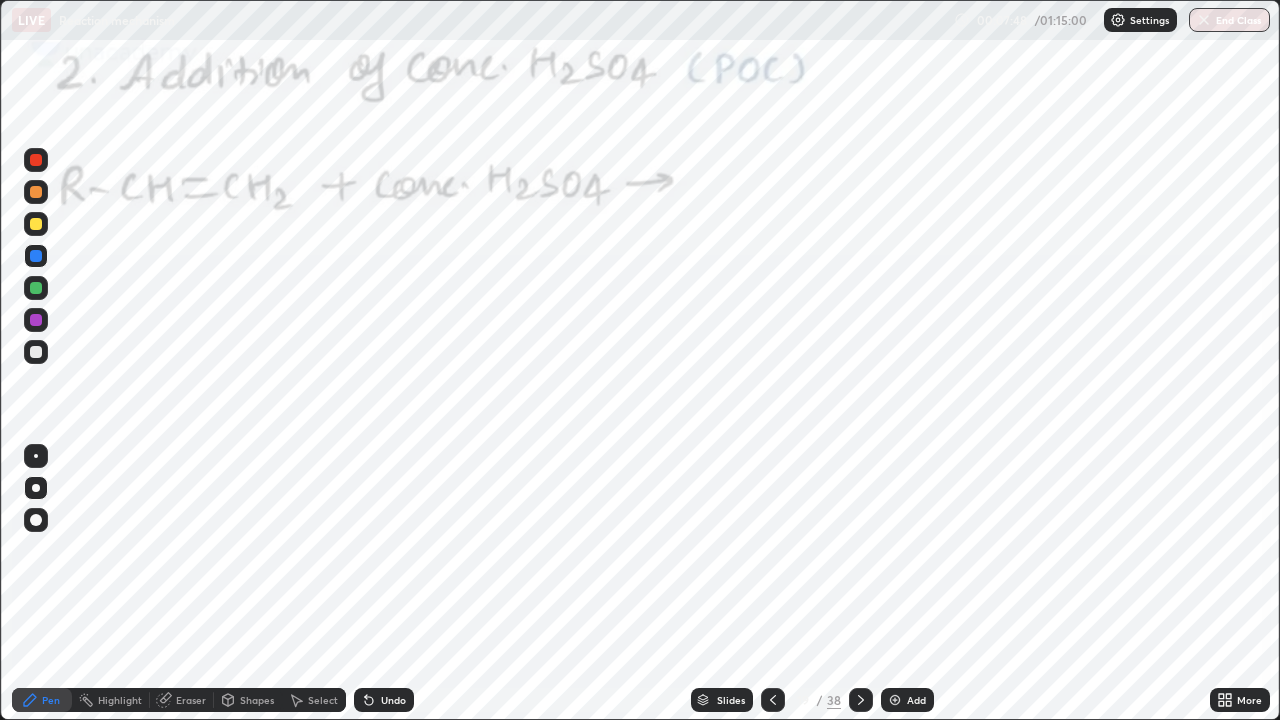 click 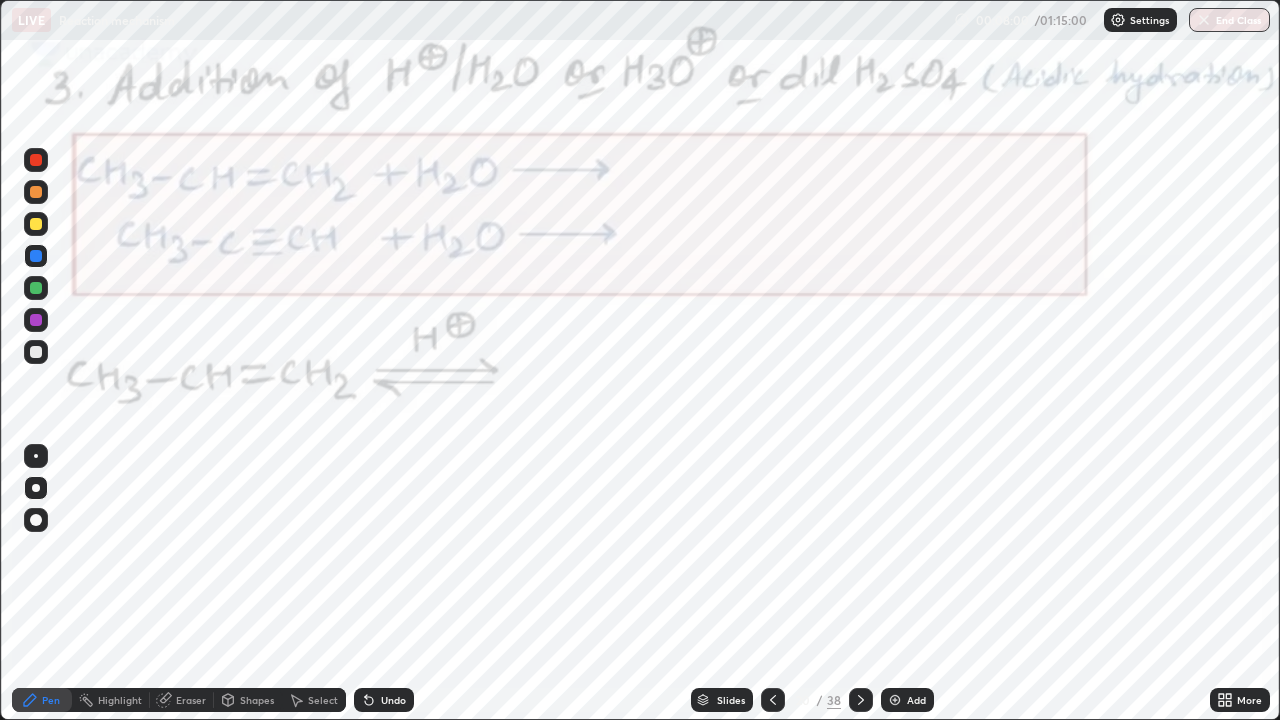 click 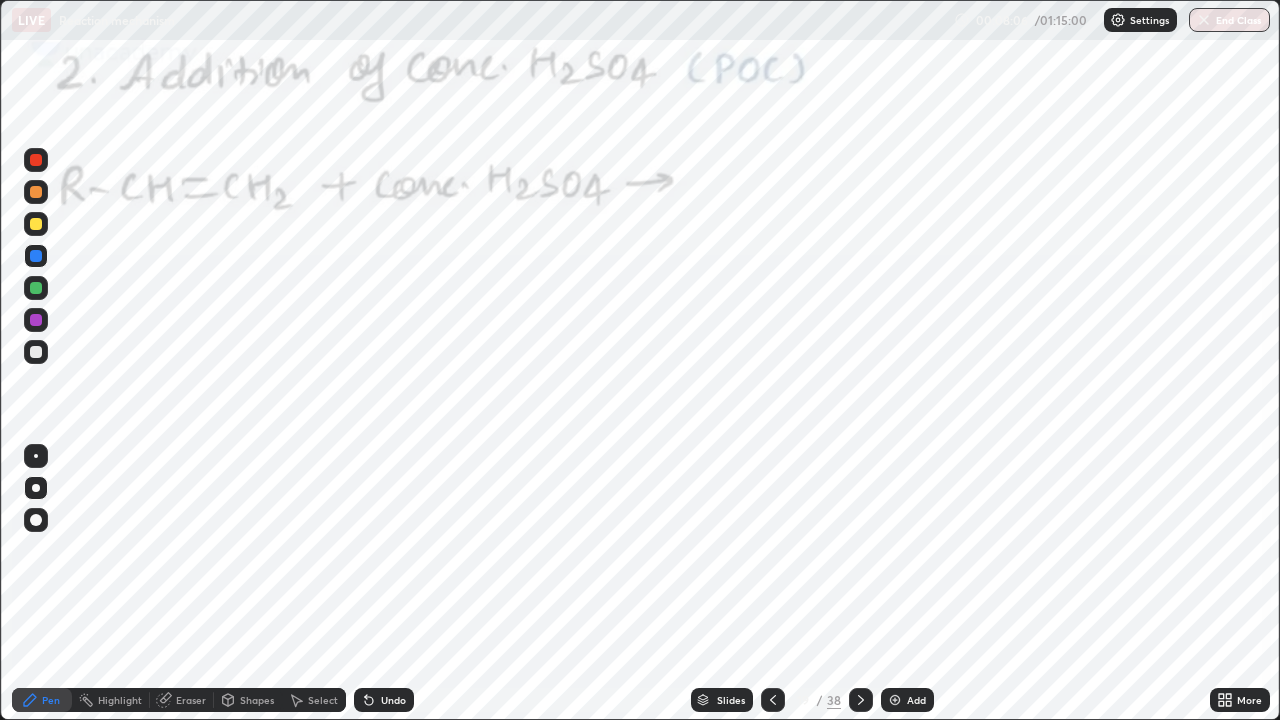 click at bounding box center (861, 700) 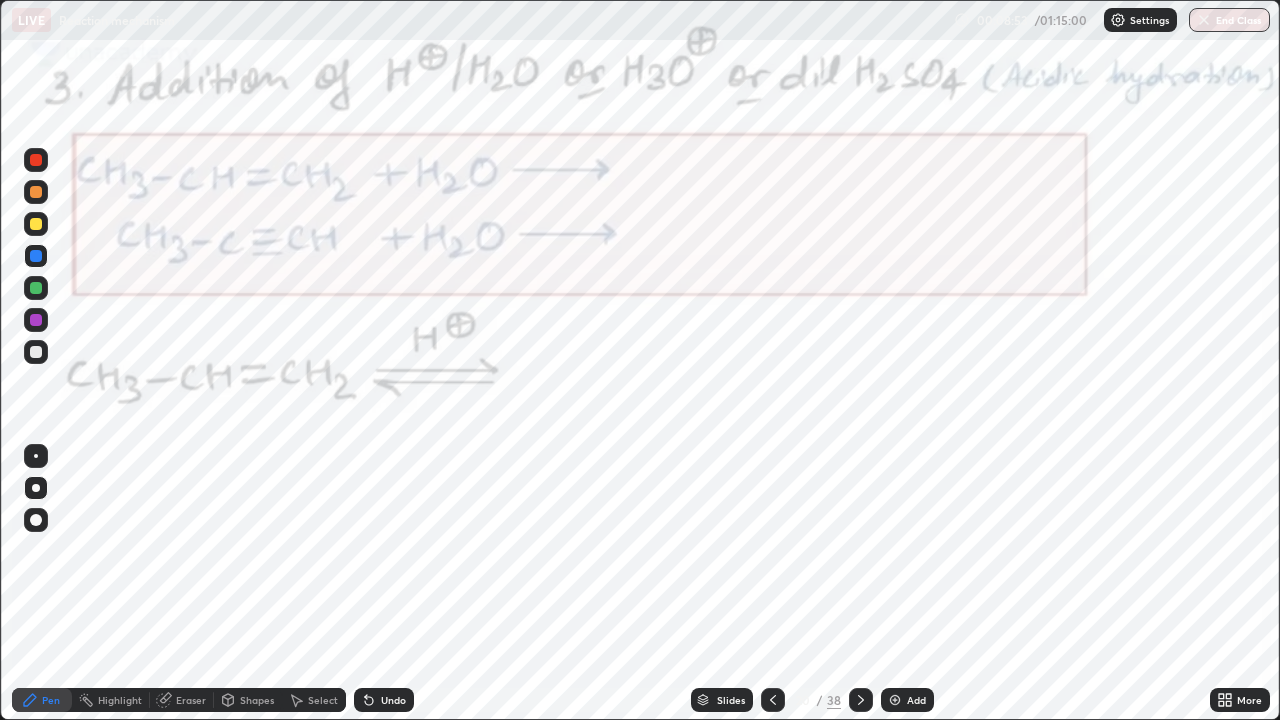 click 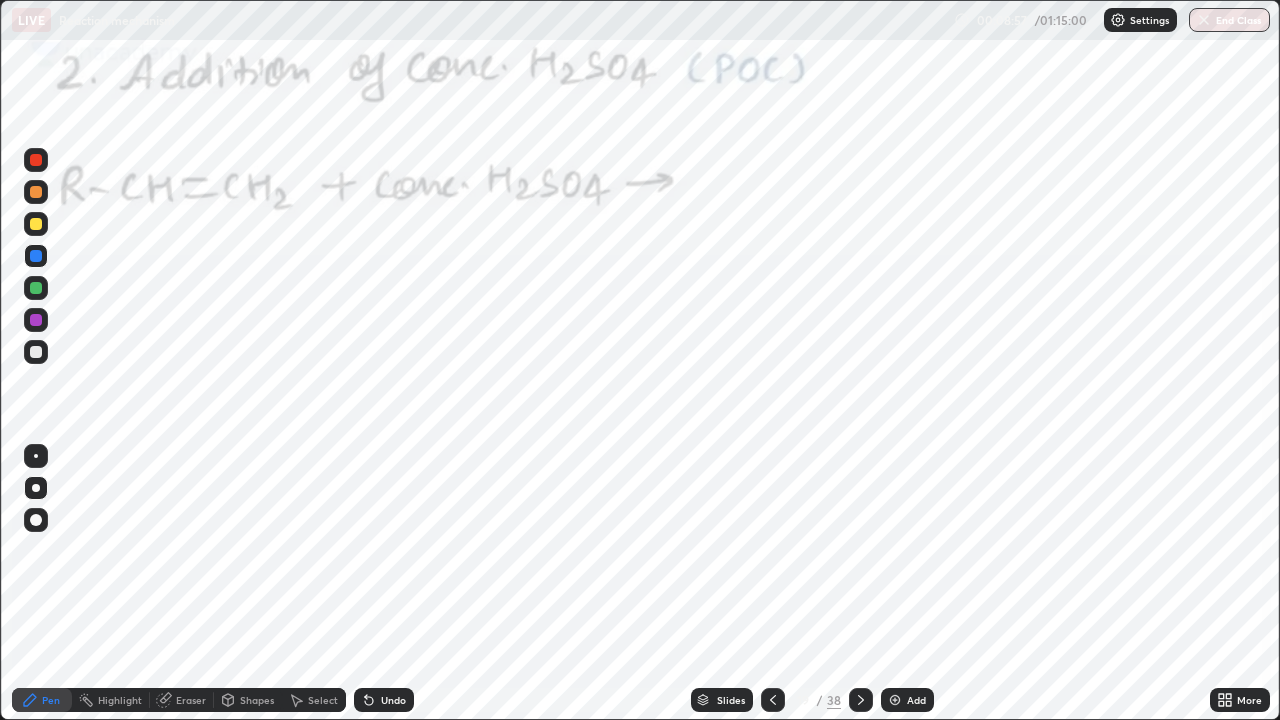 click at bounding box center [36, 160] 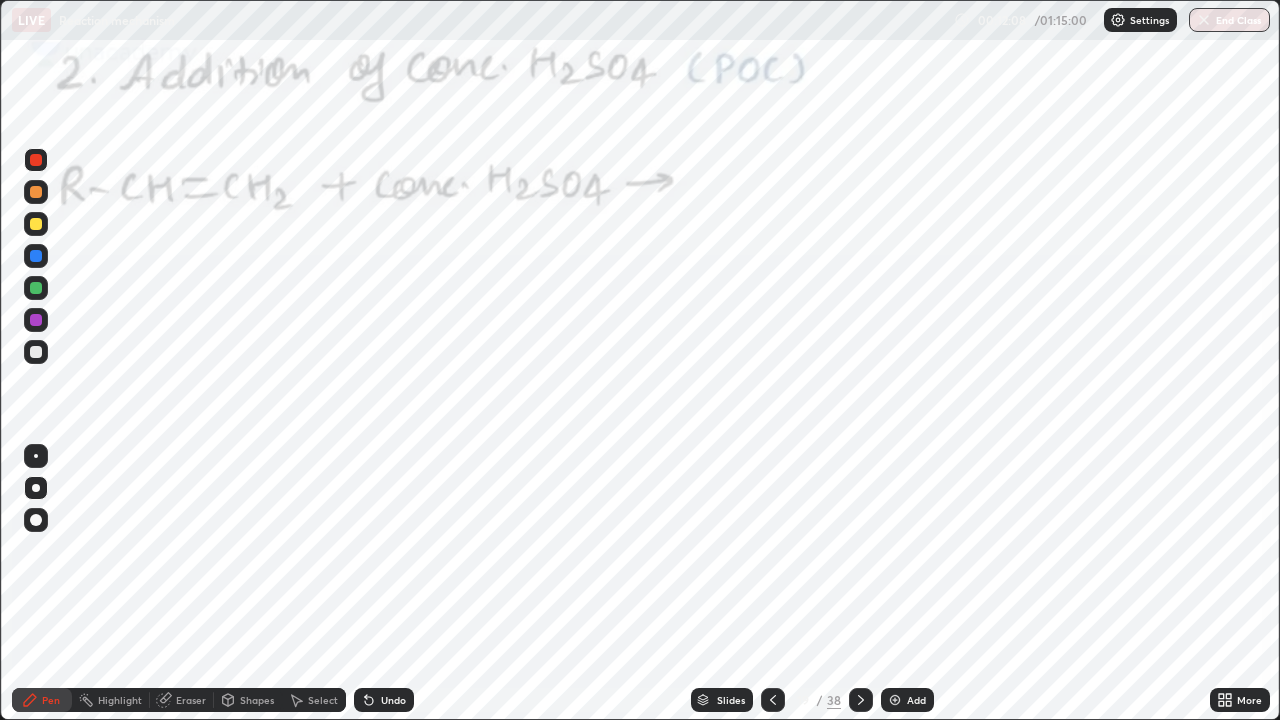 click at bounding box center [36, 288] 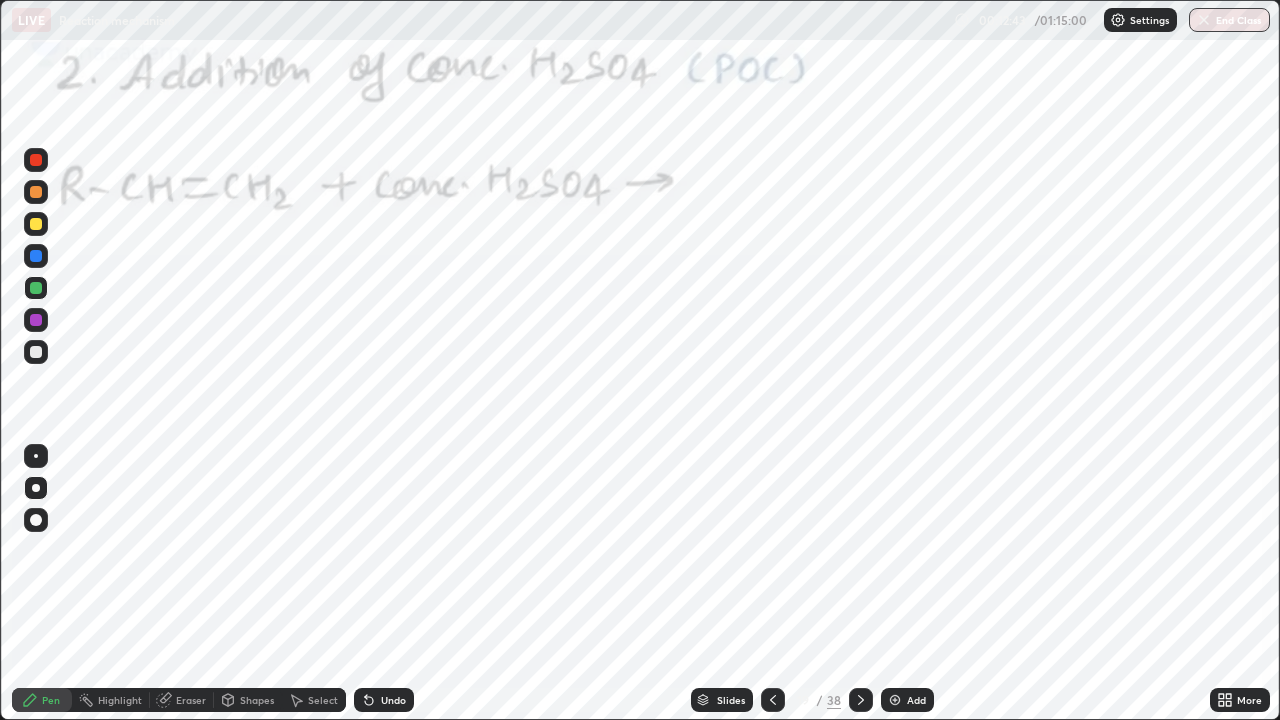 click on "Undo" at bounding box center [393, 700] 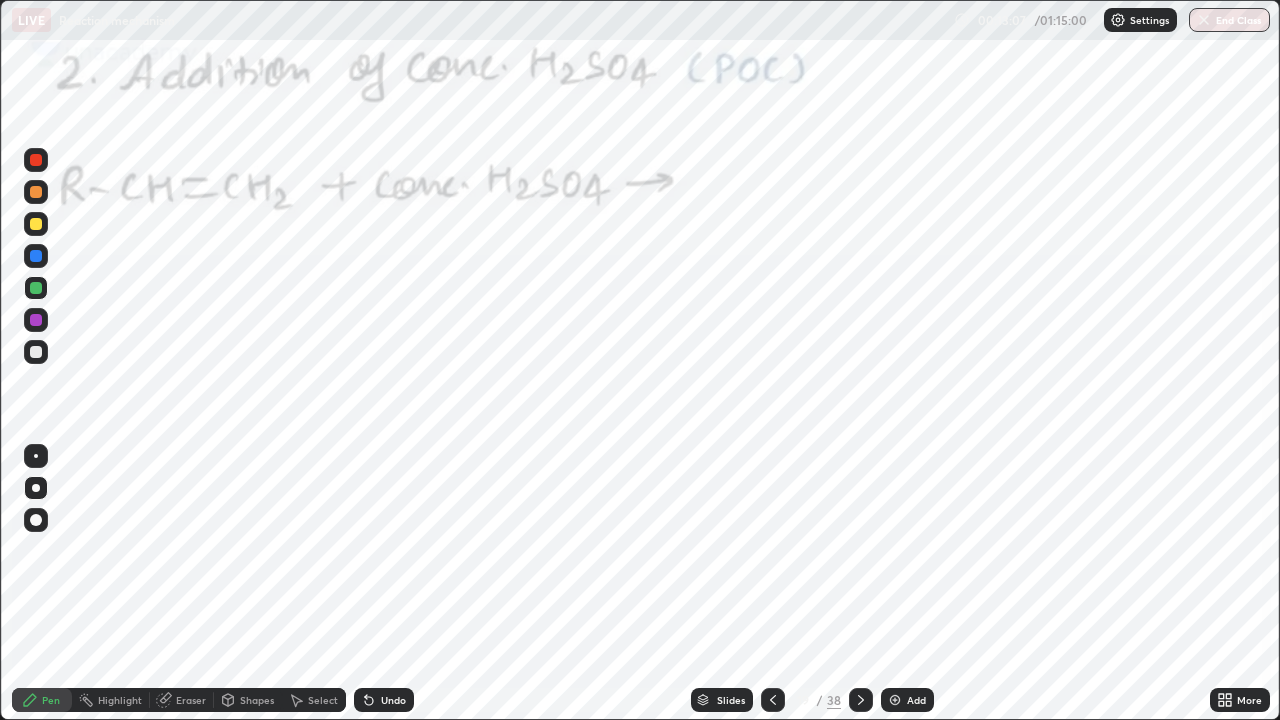 click 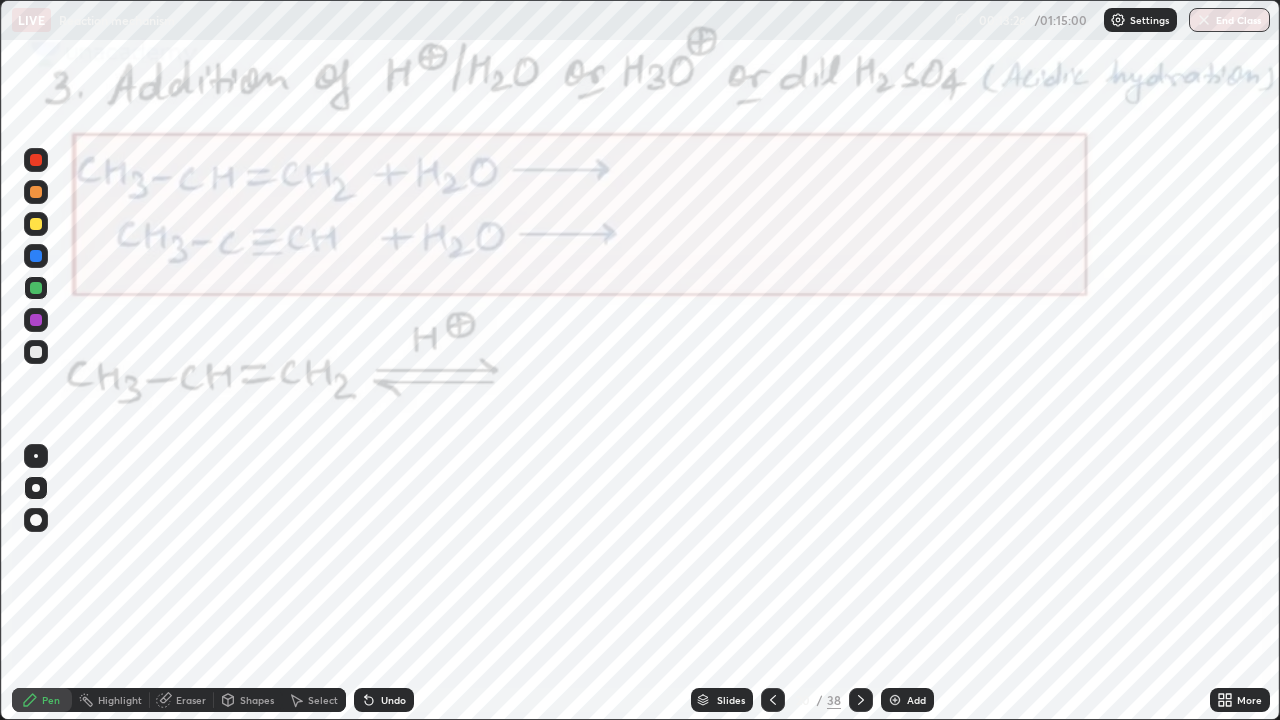 click at bounding box center (36, 288) 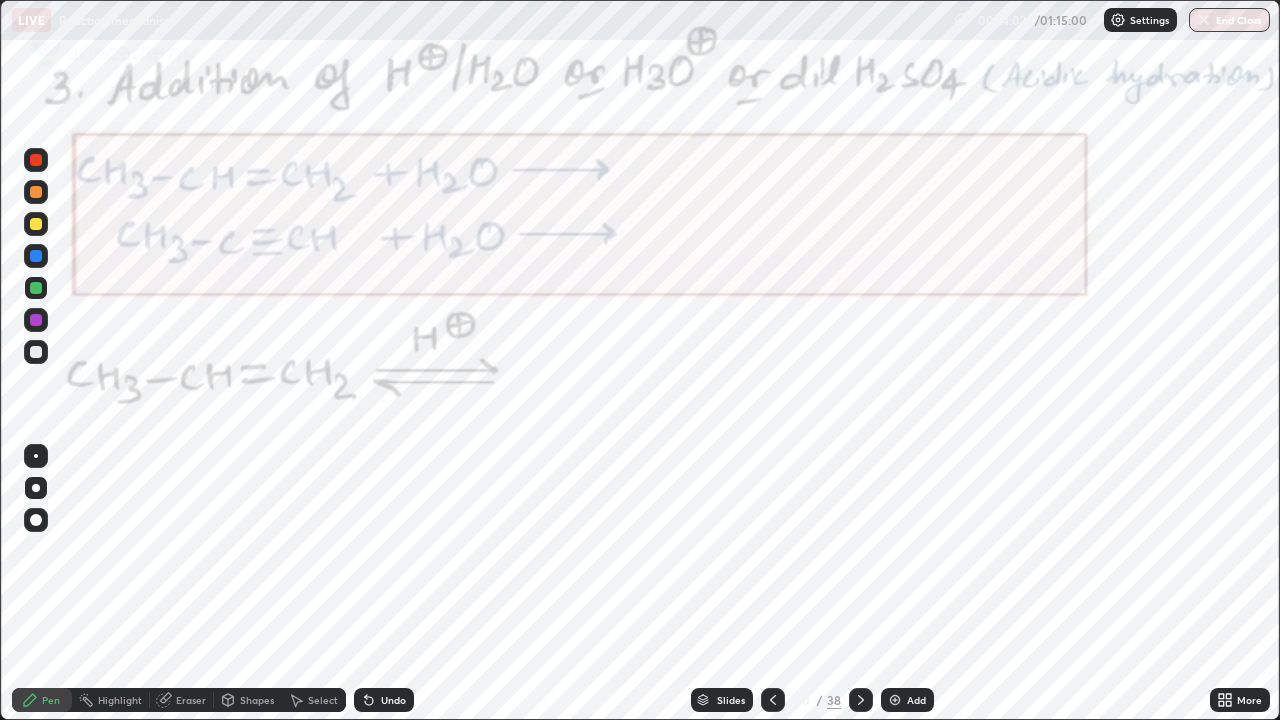 click 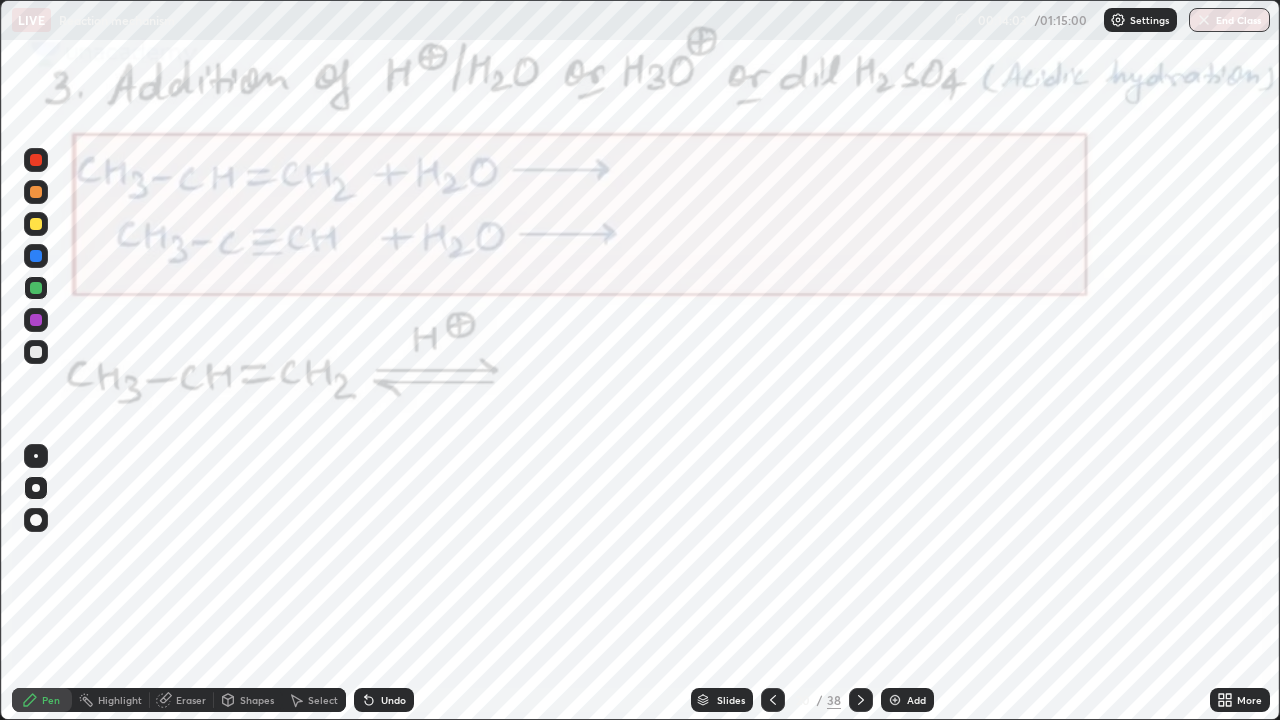 click 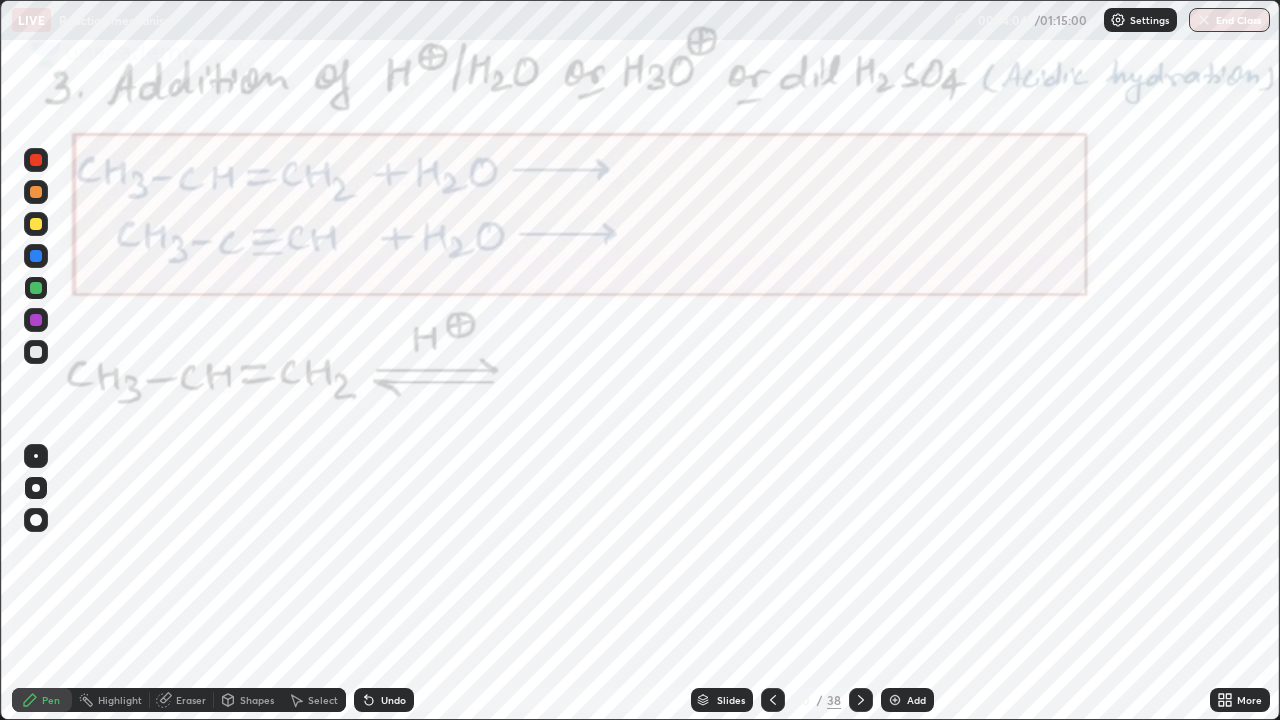 click 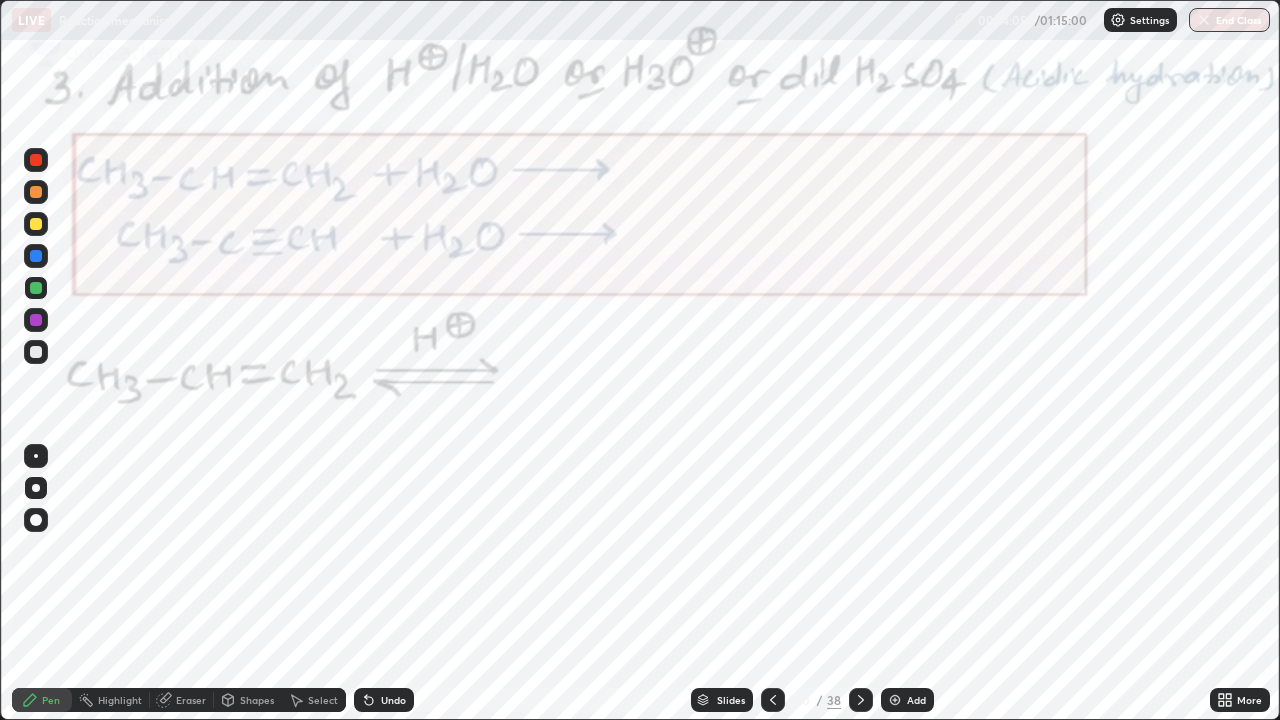 click 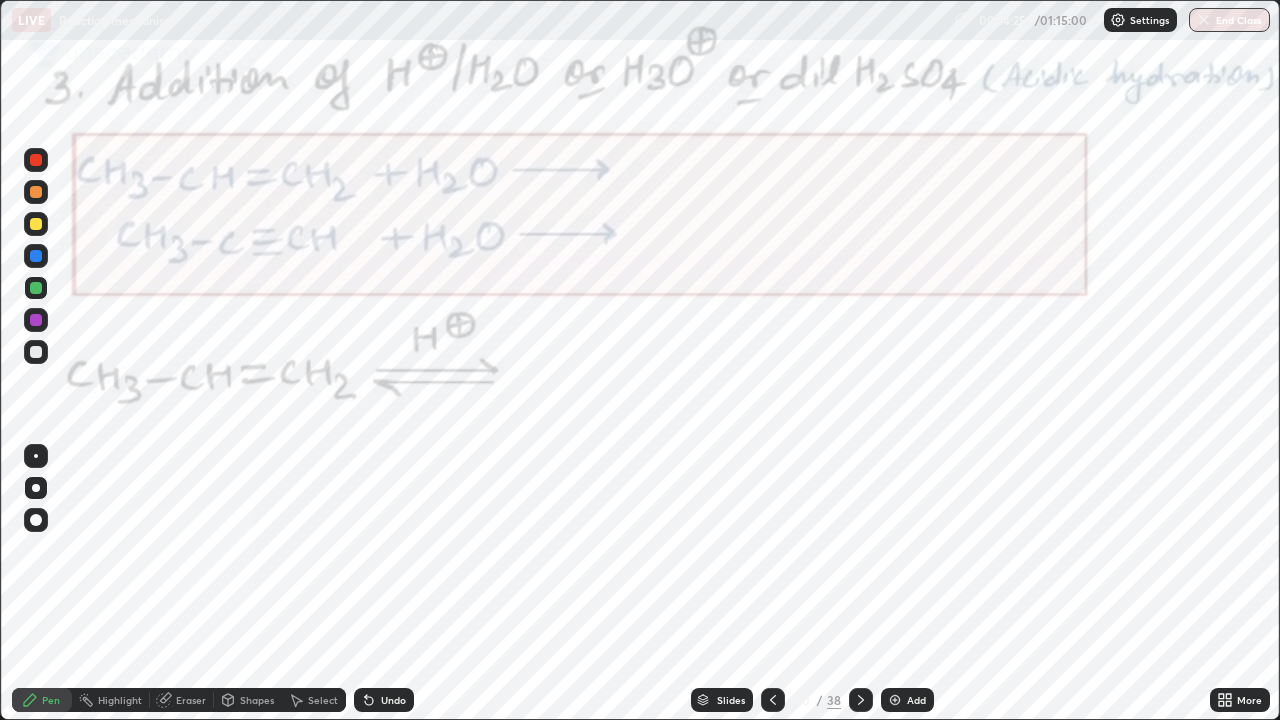 click at bounding box center [36, 320] 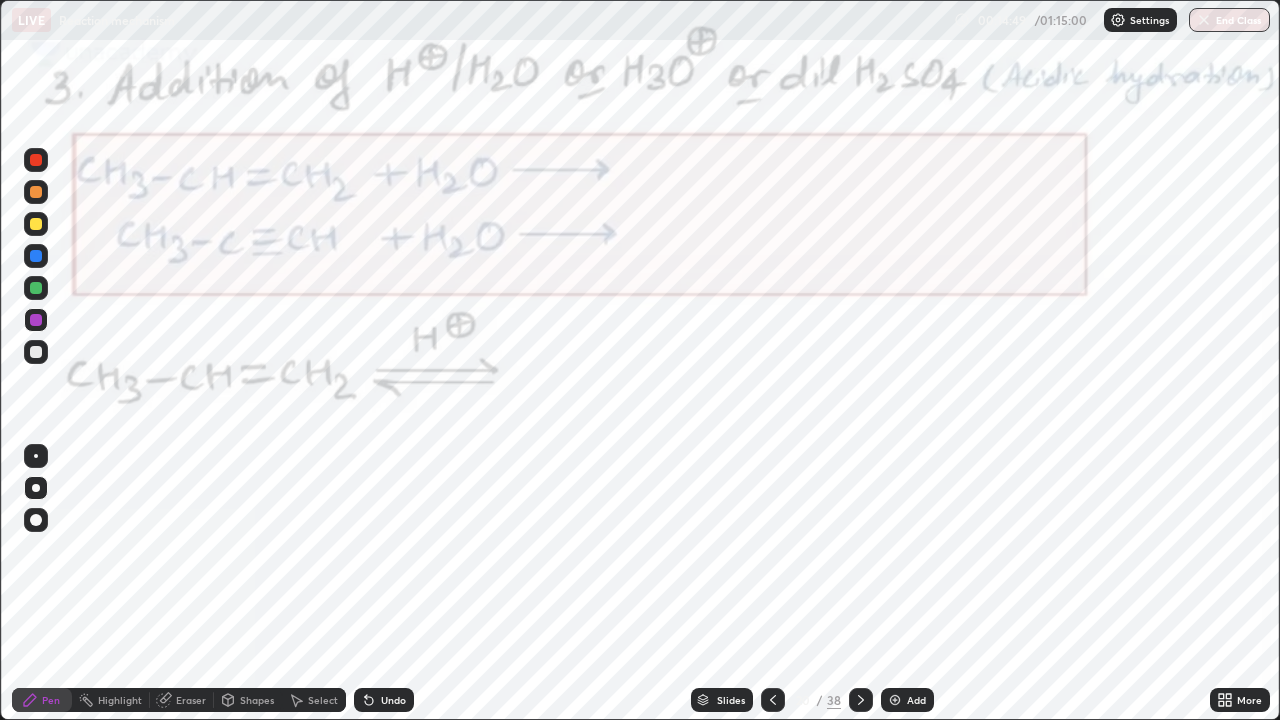 click on "Undo" at bounding box center (380, 700) 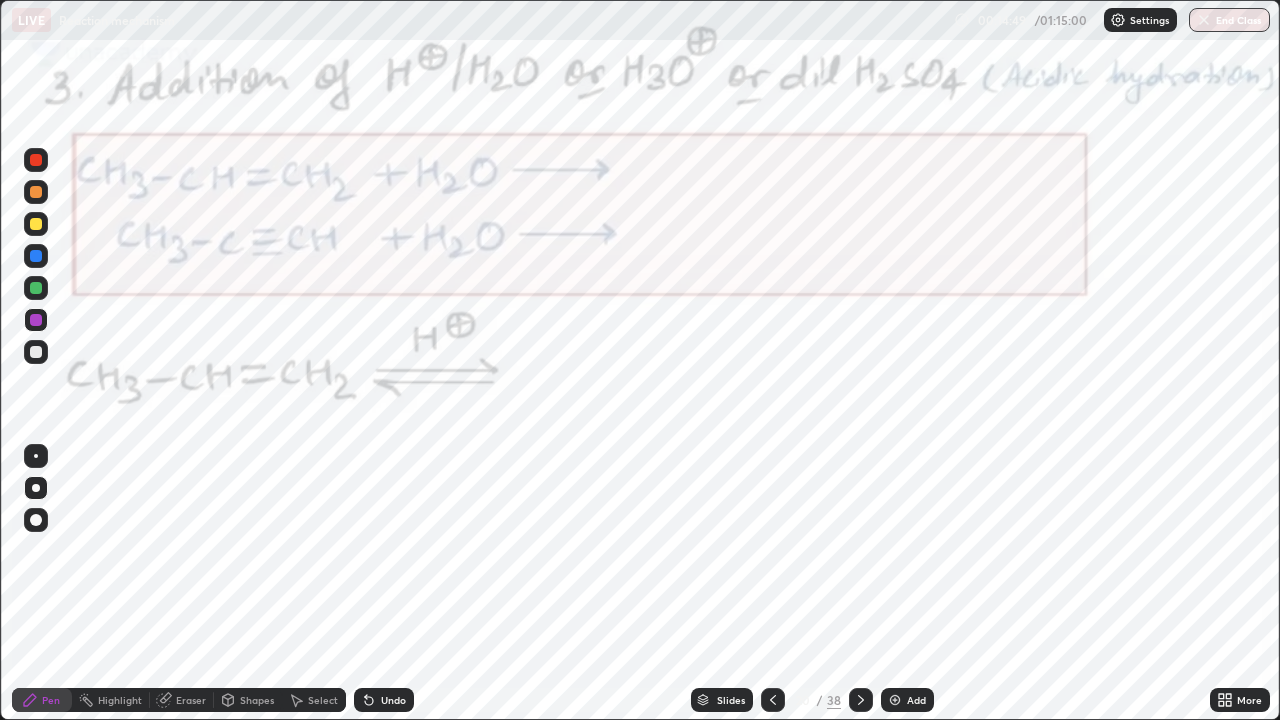 click on "Undo" at bounding box center [380, 700] 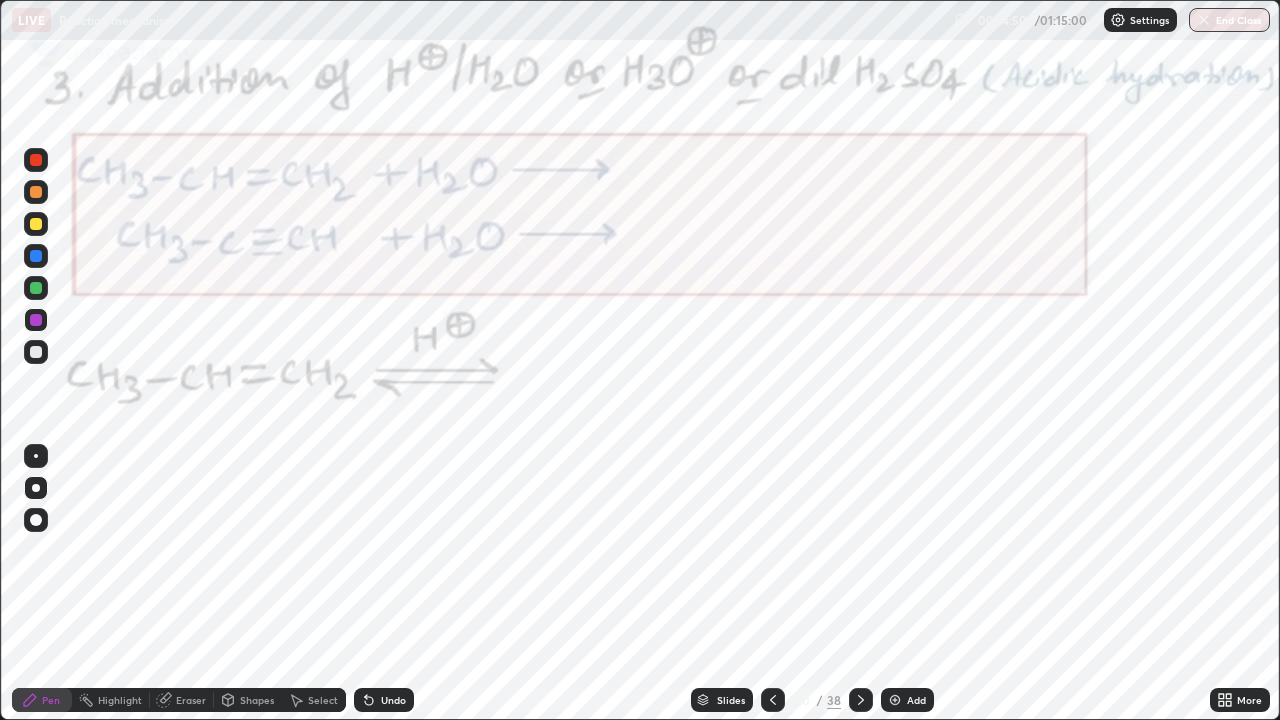 click on "Undo" at bounding box center [384, 700] 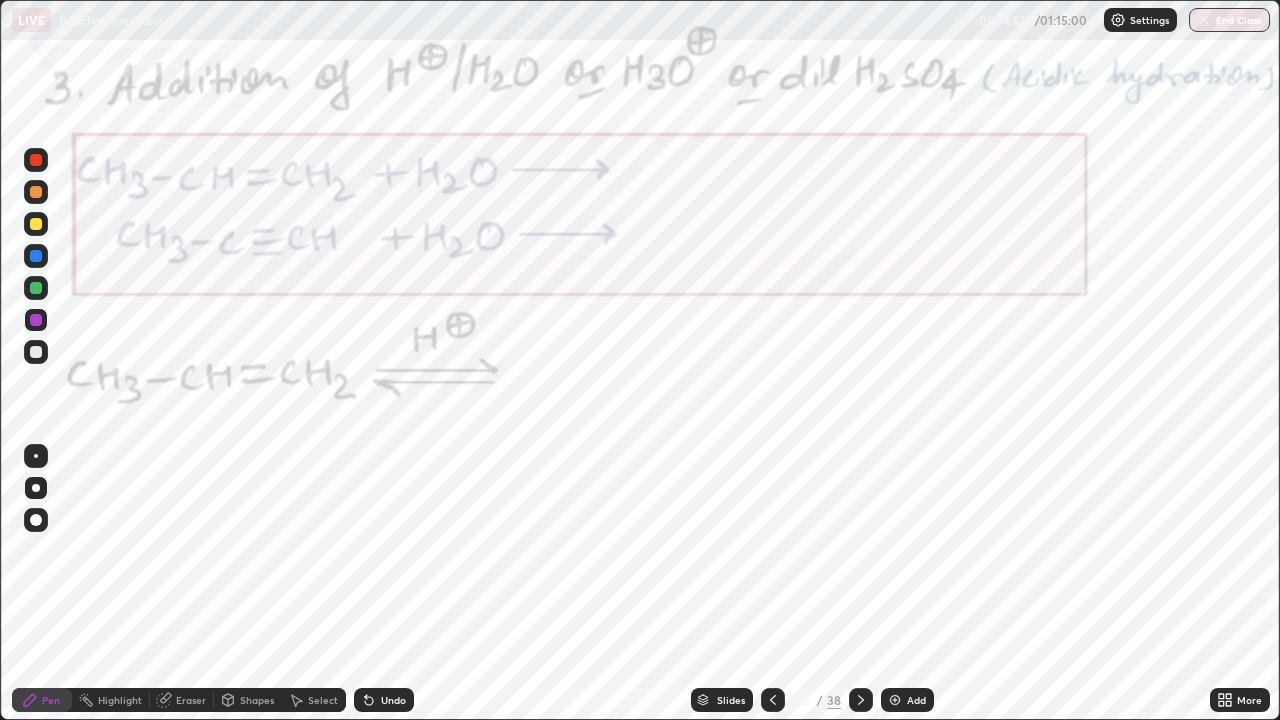 click 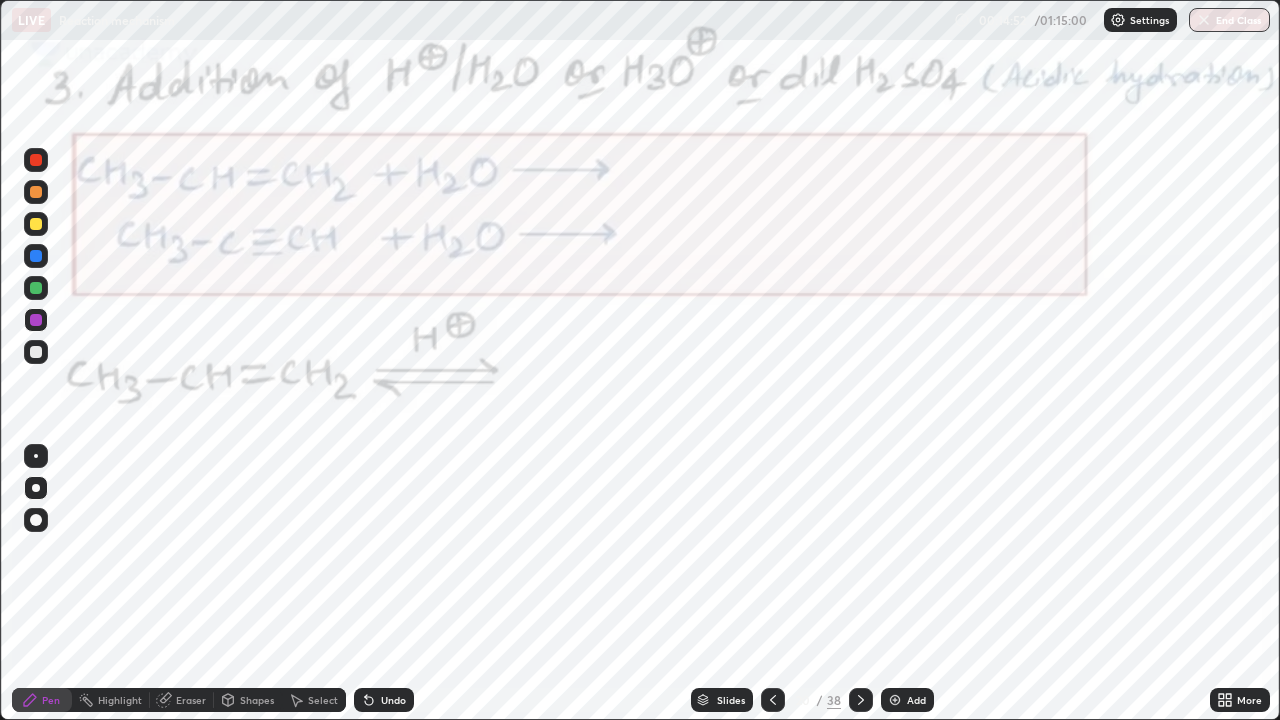 click on "Undo" at bounding box center (384, 700) 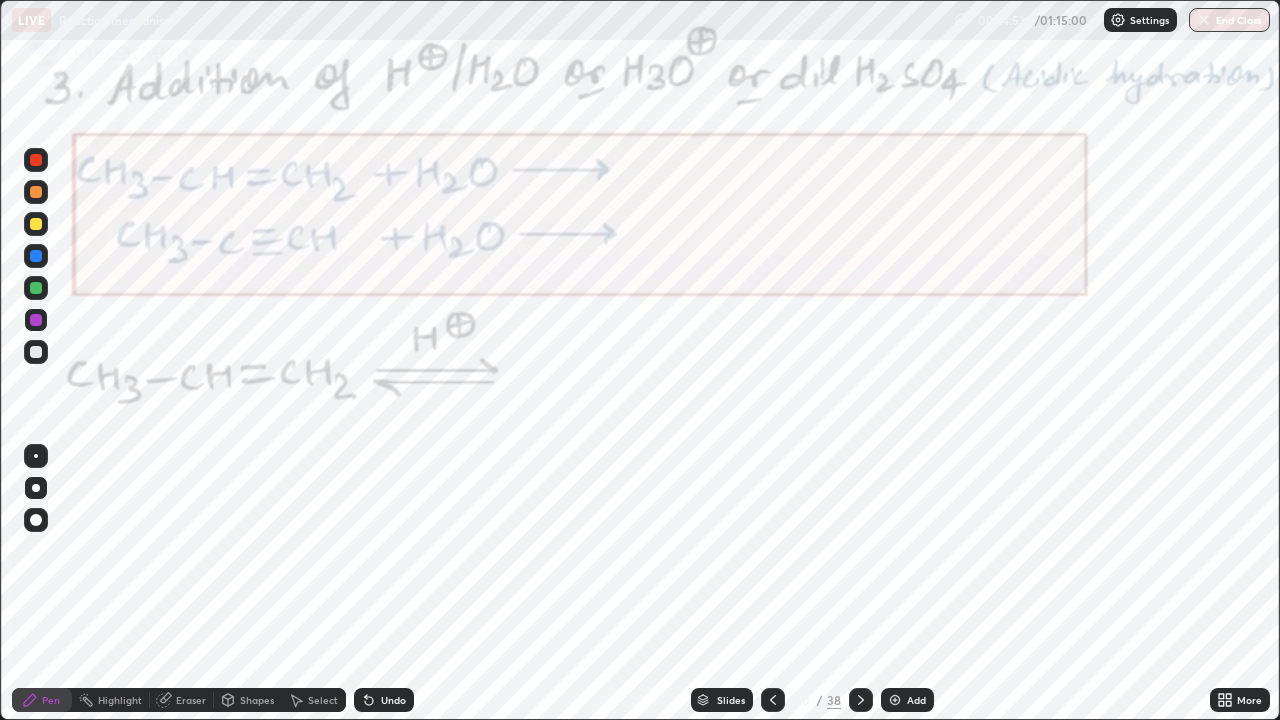 click on "Undo" at bounding box center [384, 700] 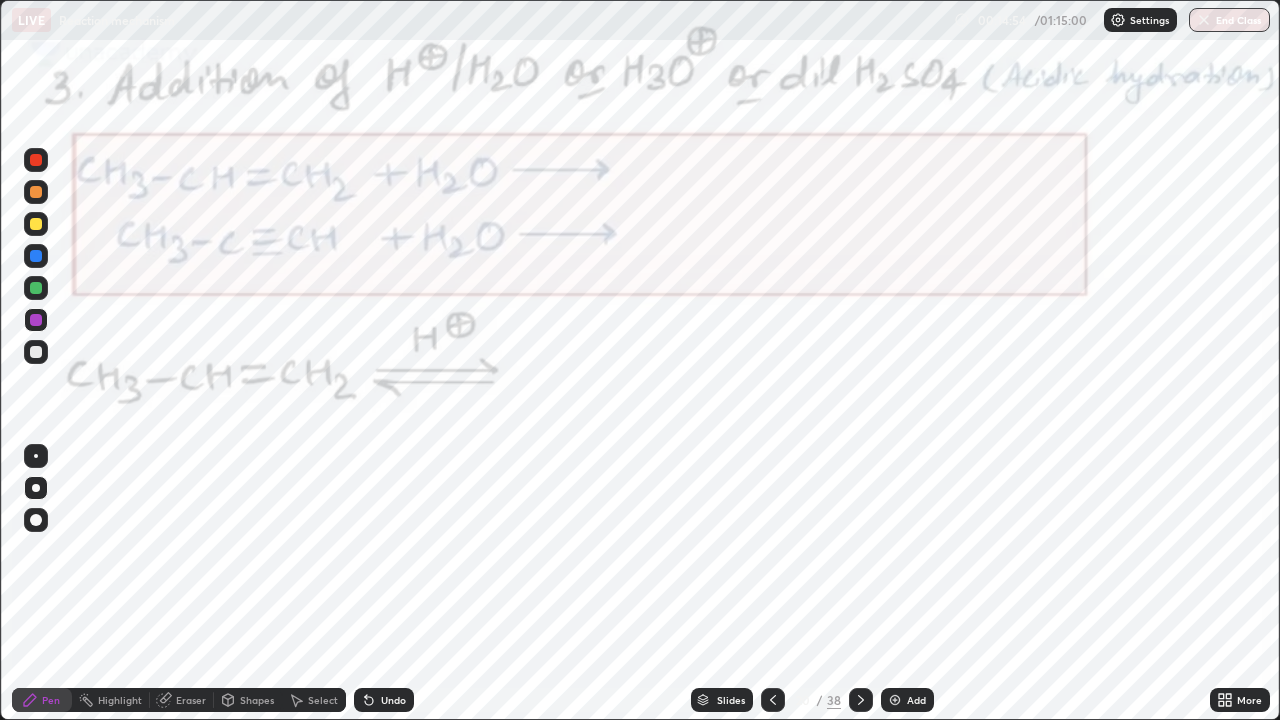click 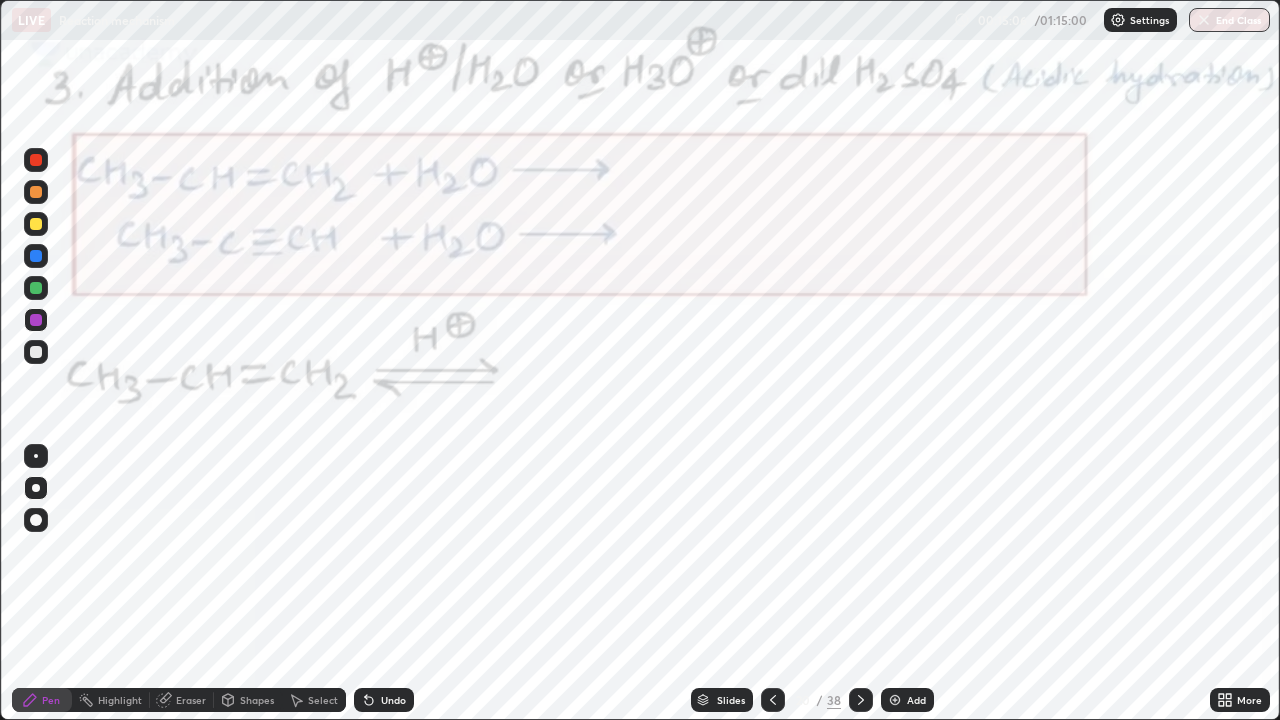 click on "Undo" at bounding box center [384, 700] 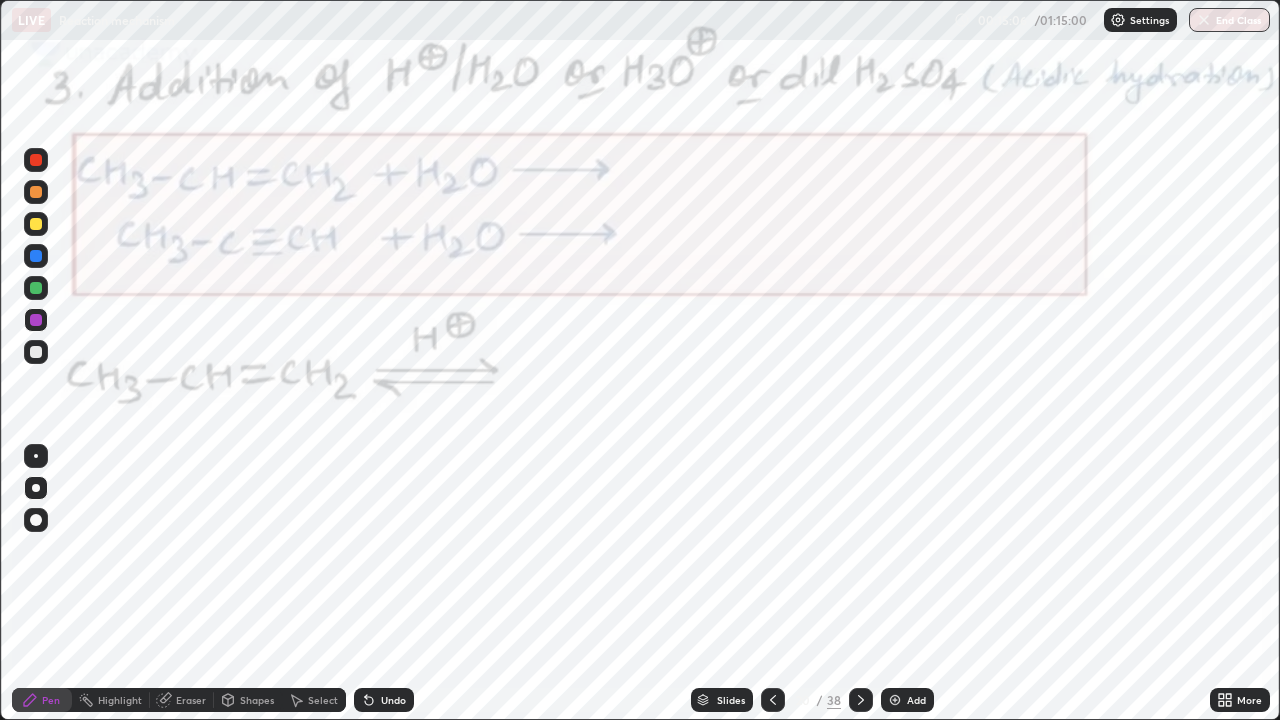 click on "Undo" at bounding box center (384, 700) 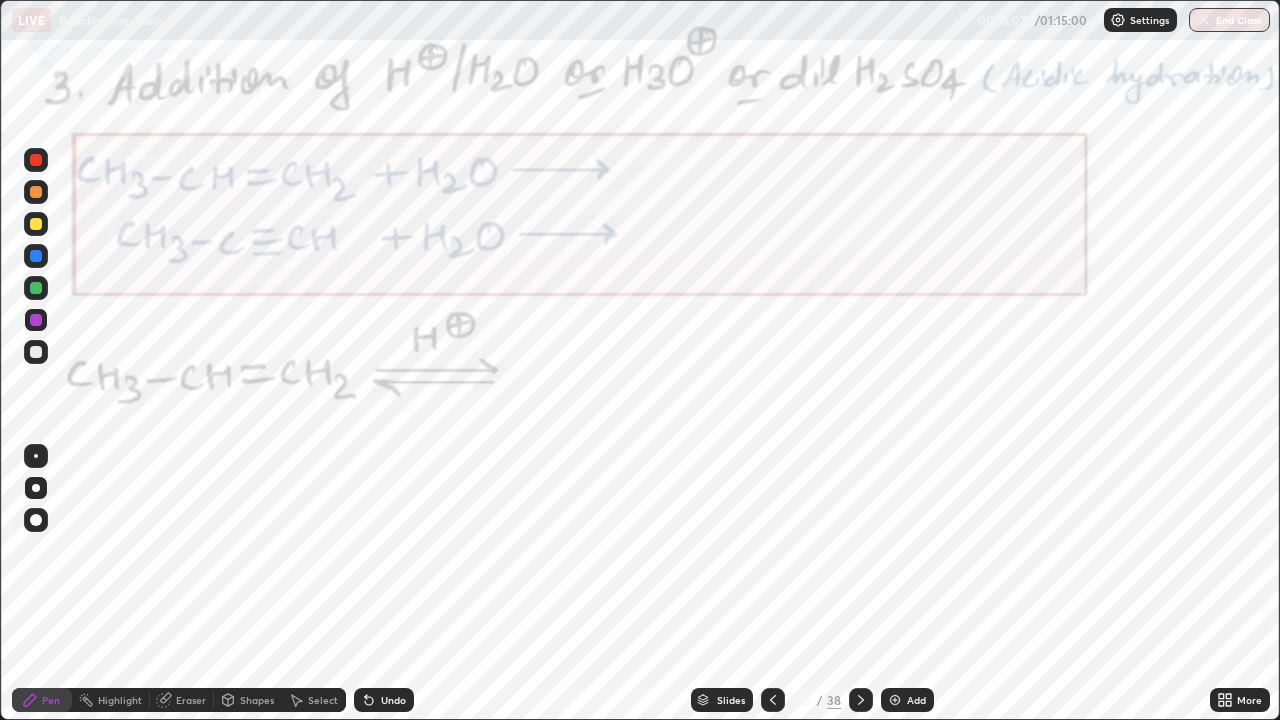click on "Undo" at bounding box center (384, 700) 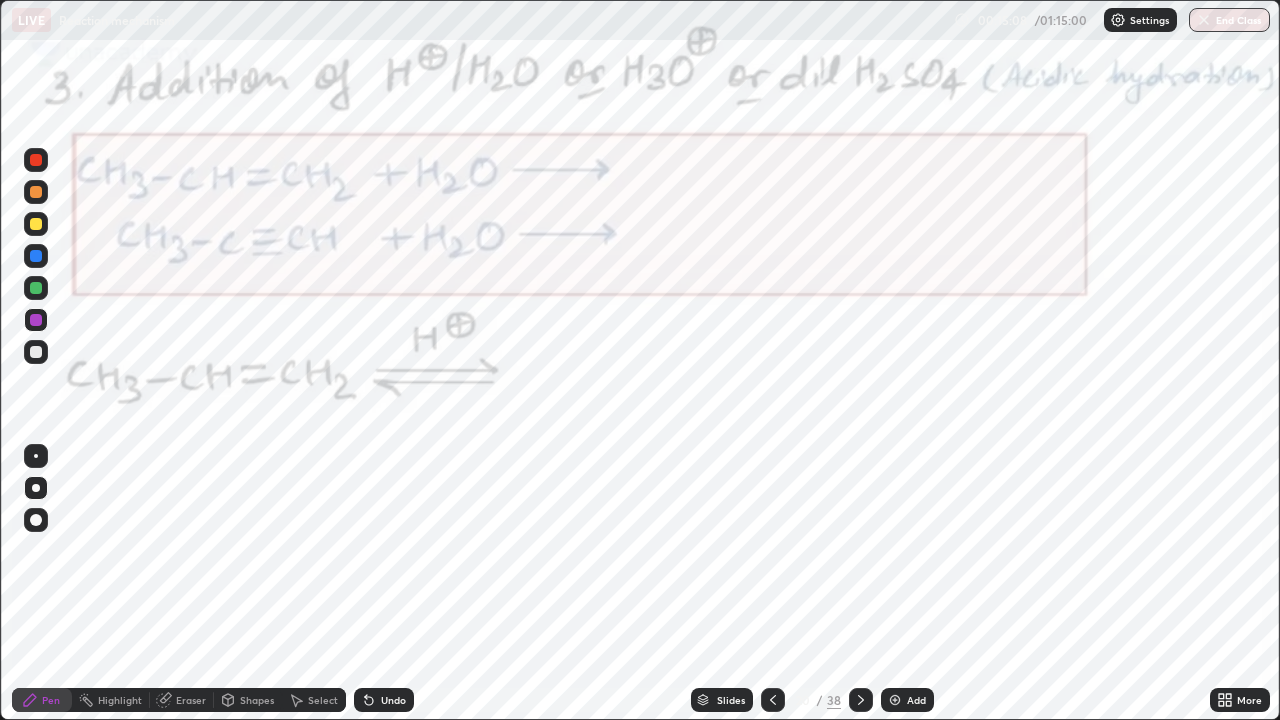 click on "Undo" at bounding box center (393, 700) 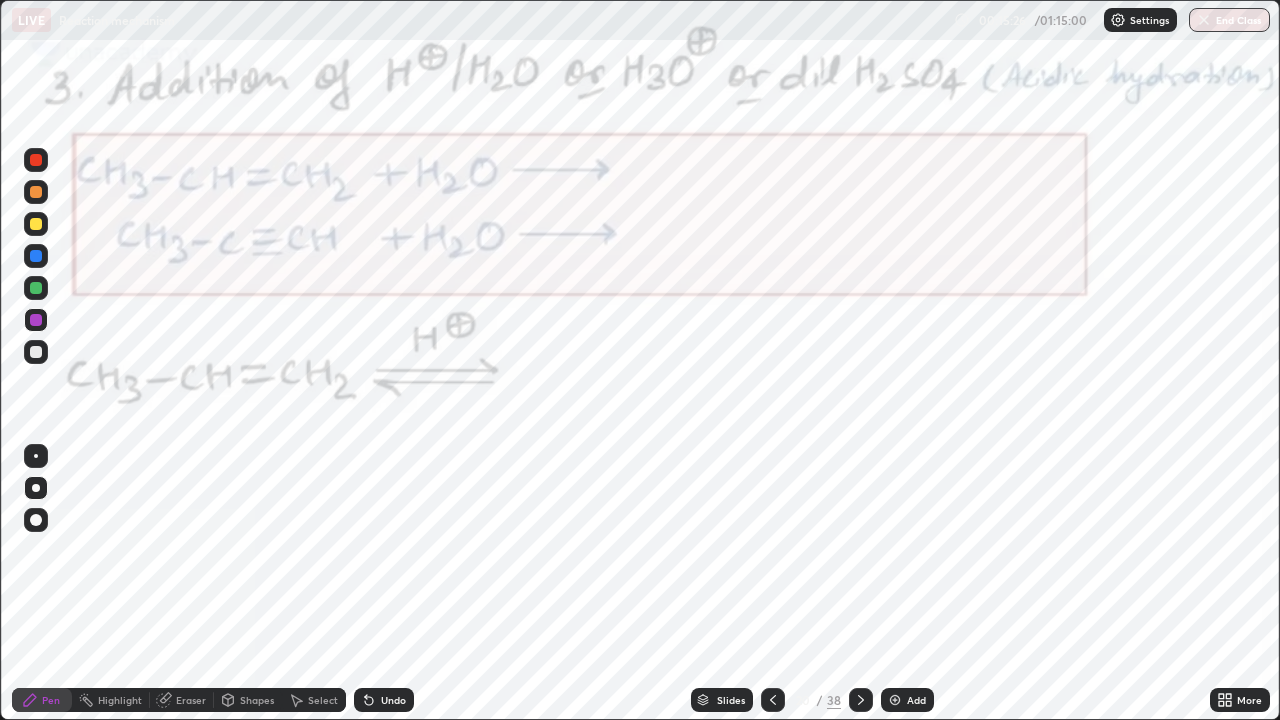 click on "Undo" at bounding box center (384, 700) 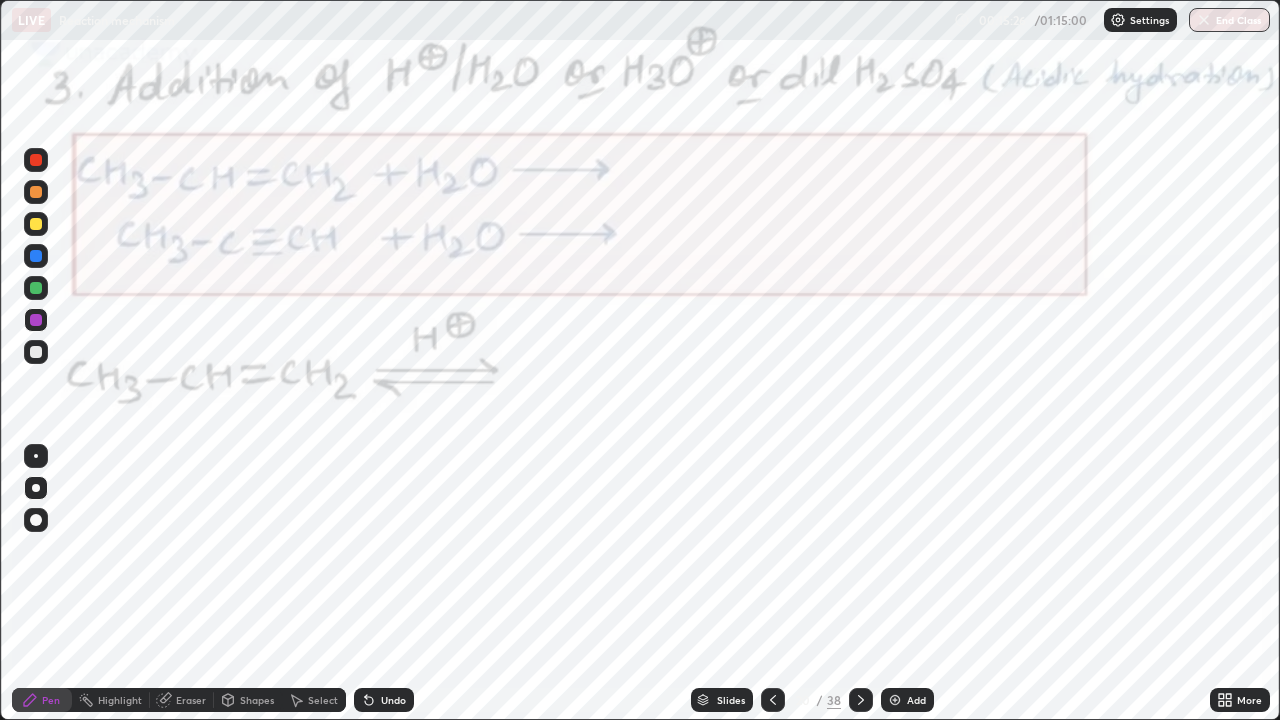 click on "Undo" at bounding box center [393, 700] 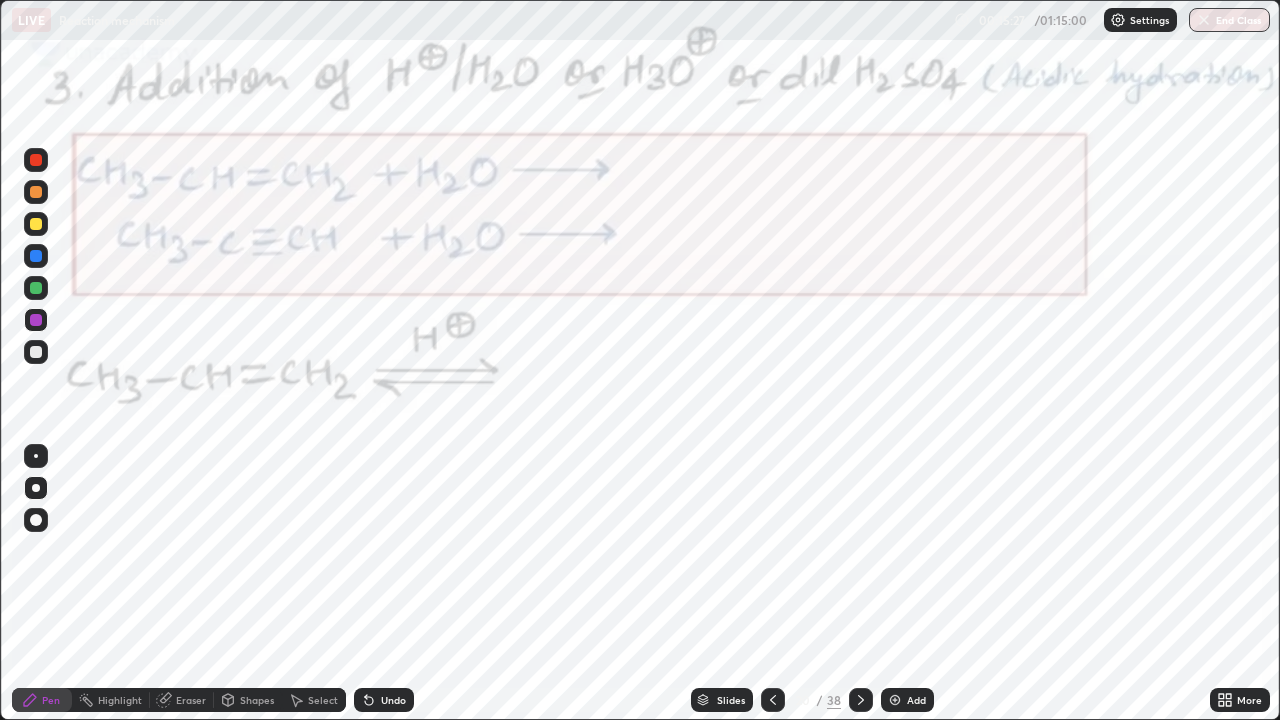 click on "Undo" at bounding box center [393, 700] 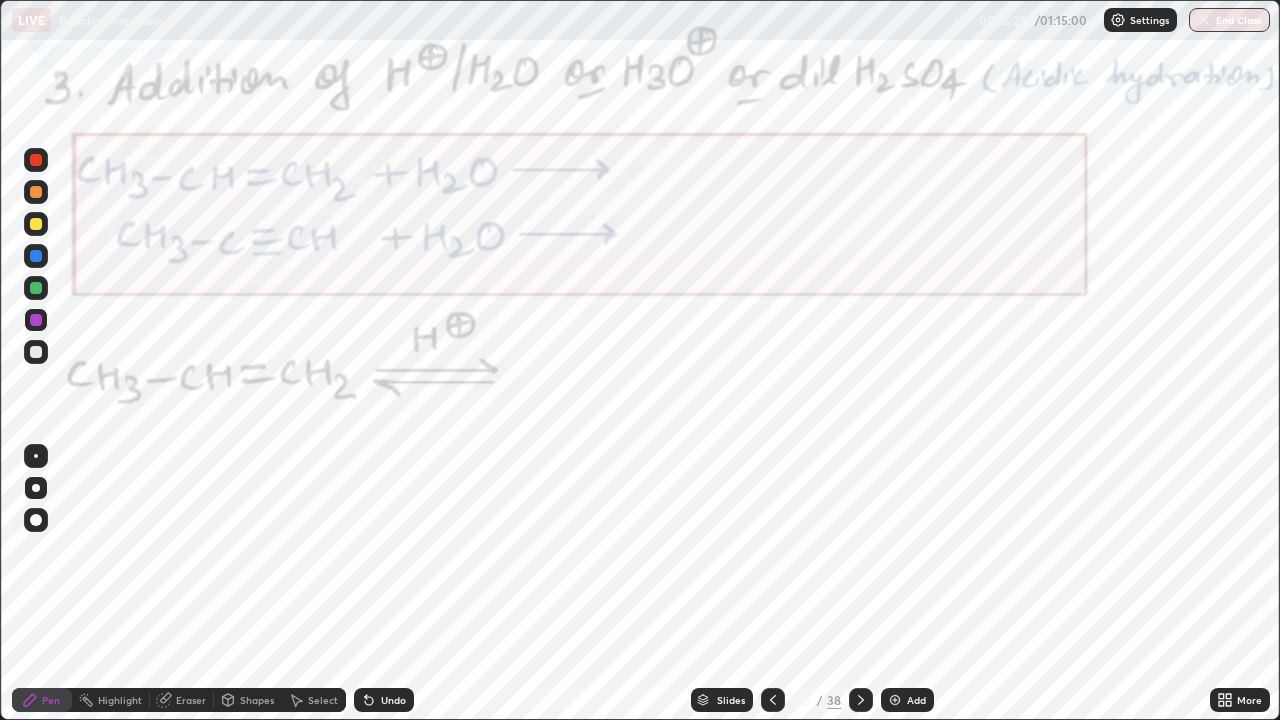 click 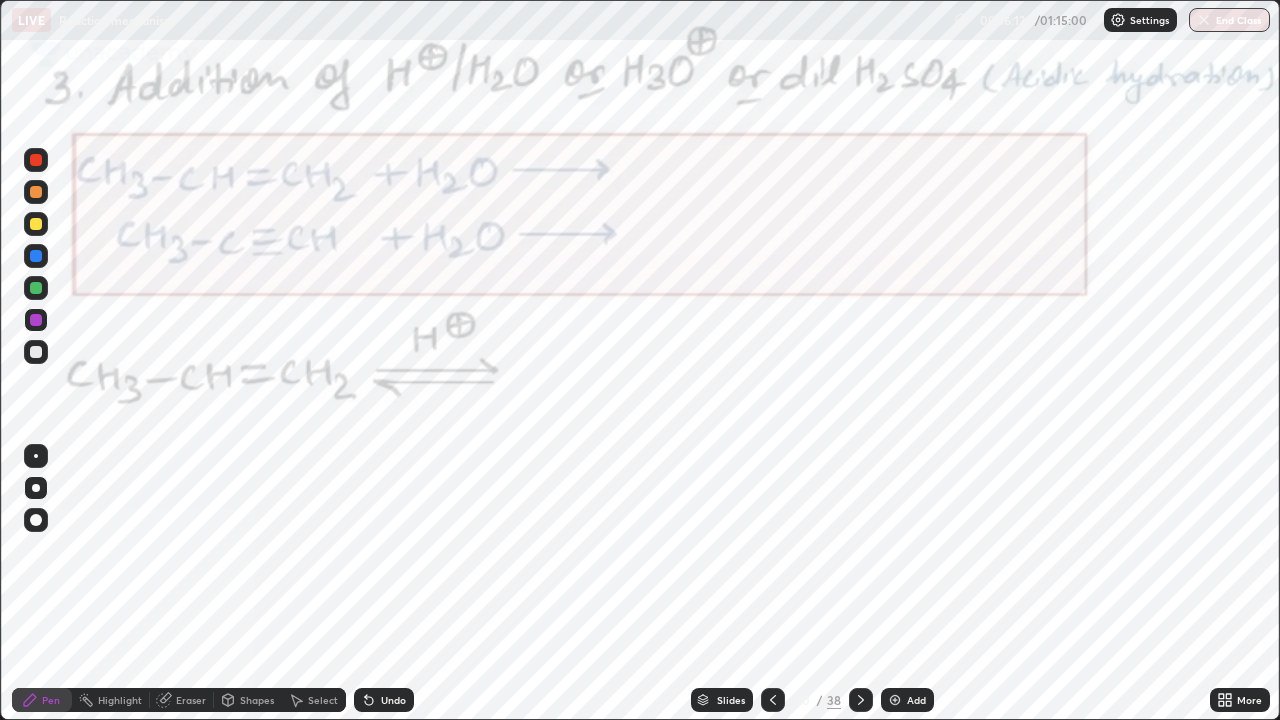 click on "Add" at bounding box center (907, 700) 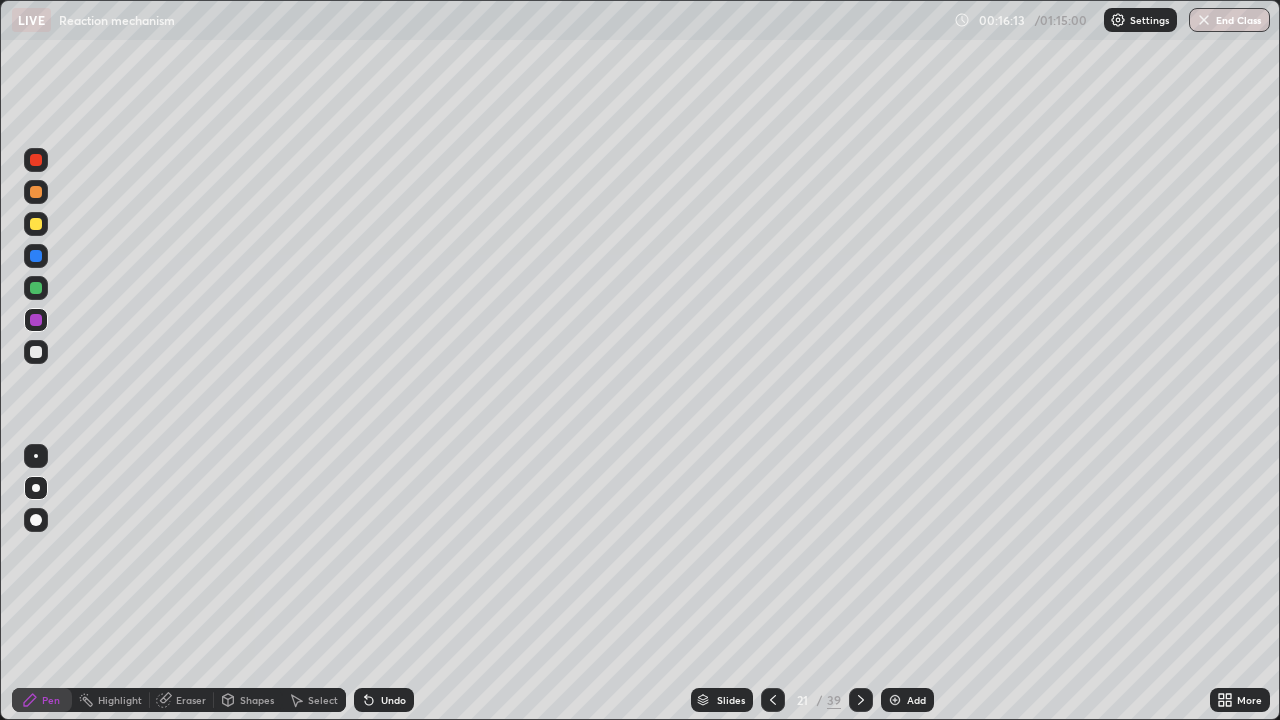 click at bounding box center [36, 352] 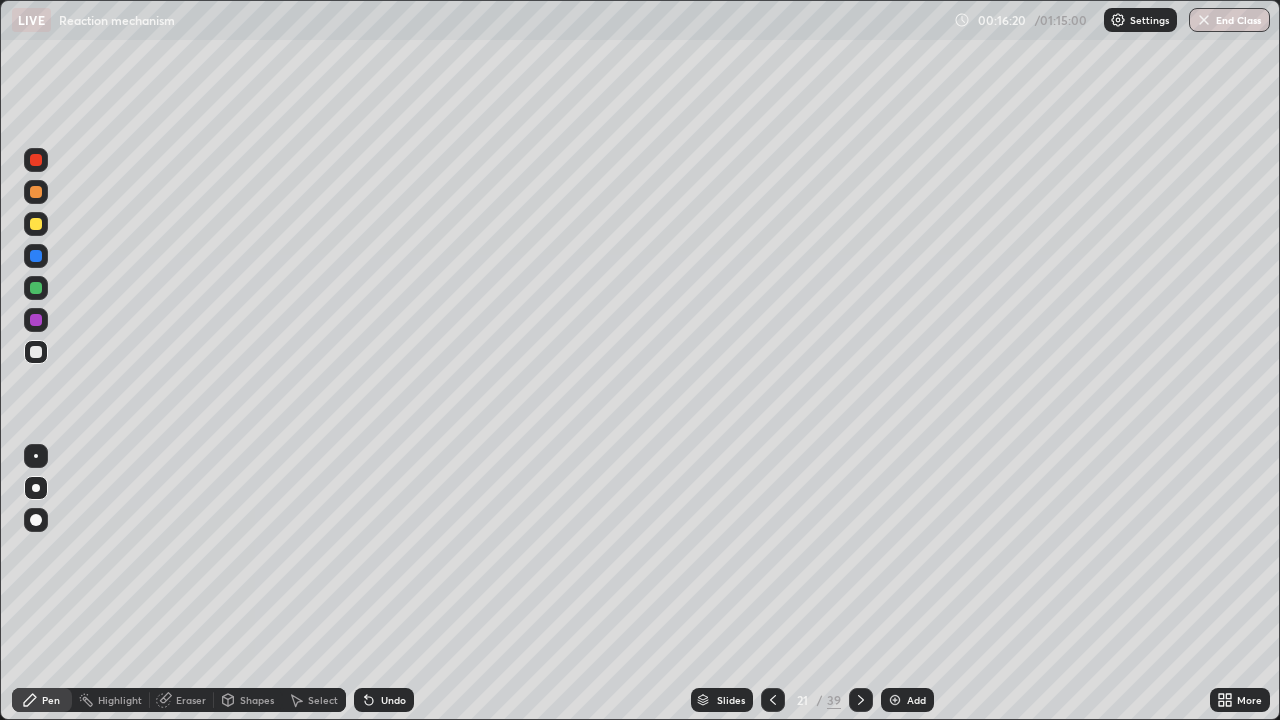 click on "Undo" at bounding box center (384, 700) 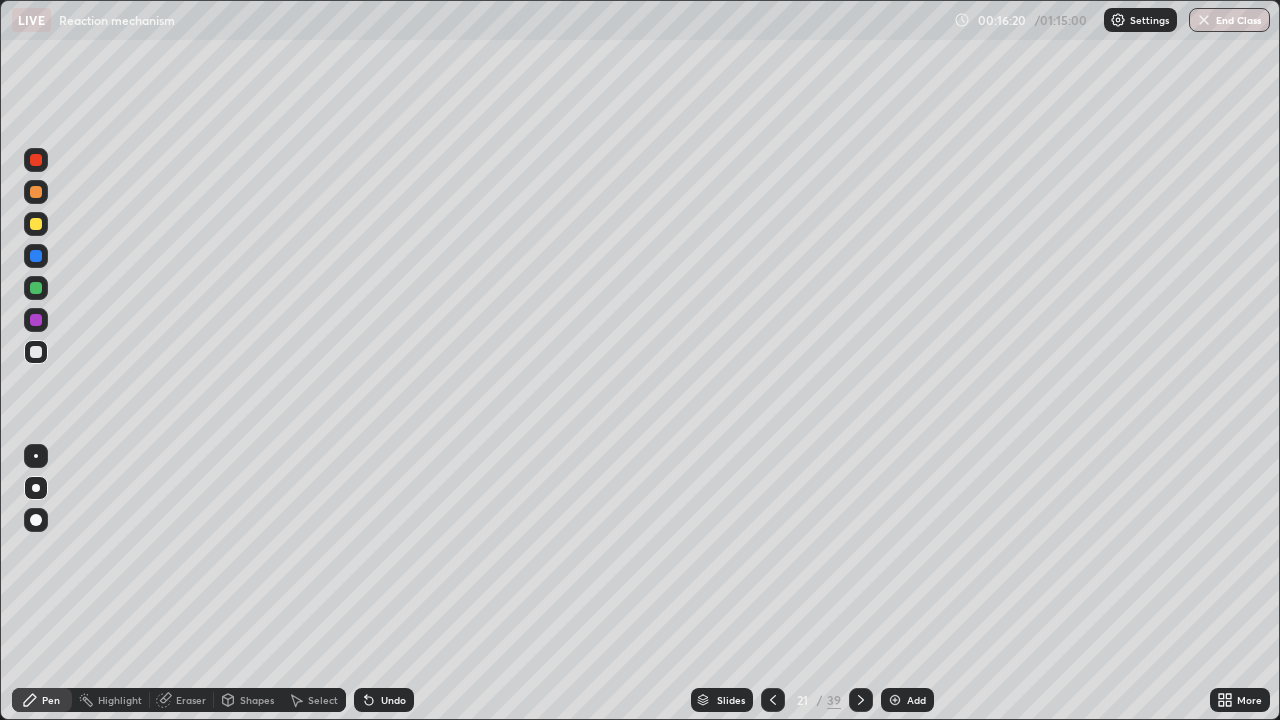click on "Undo" at bounding box center [384, 700] 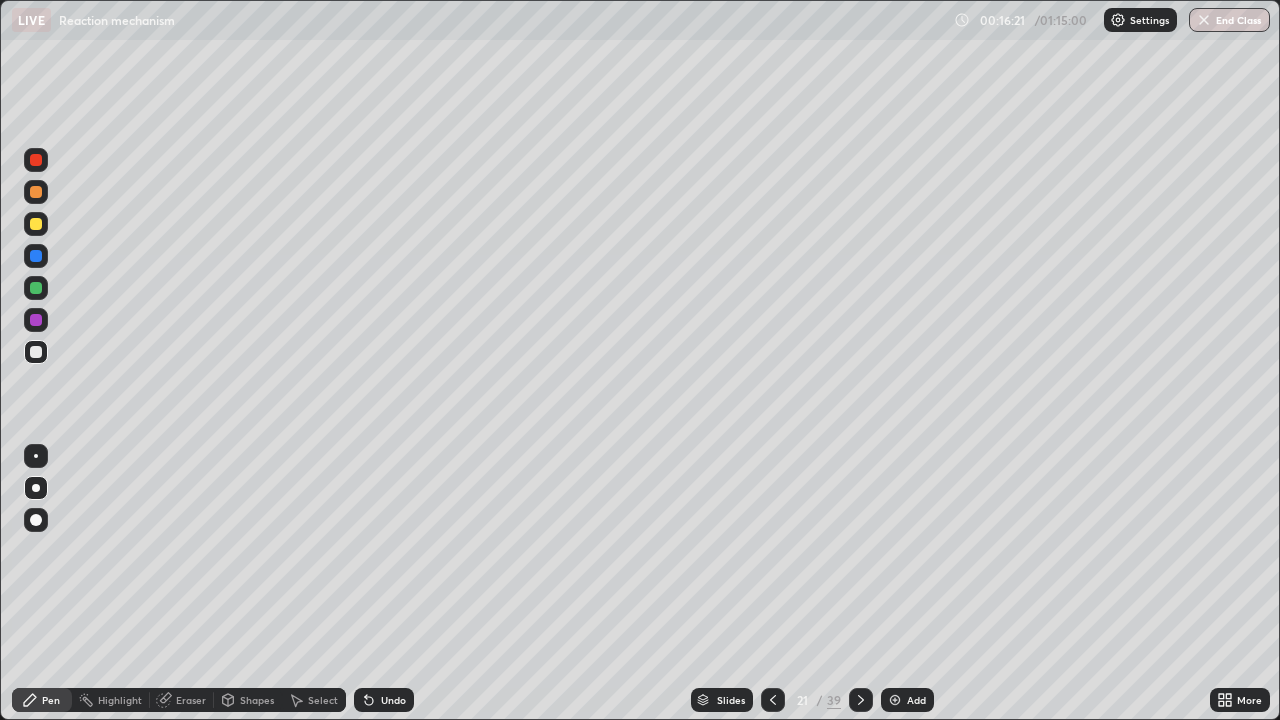 click 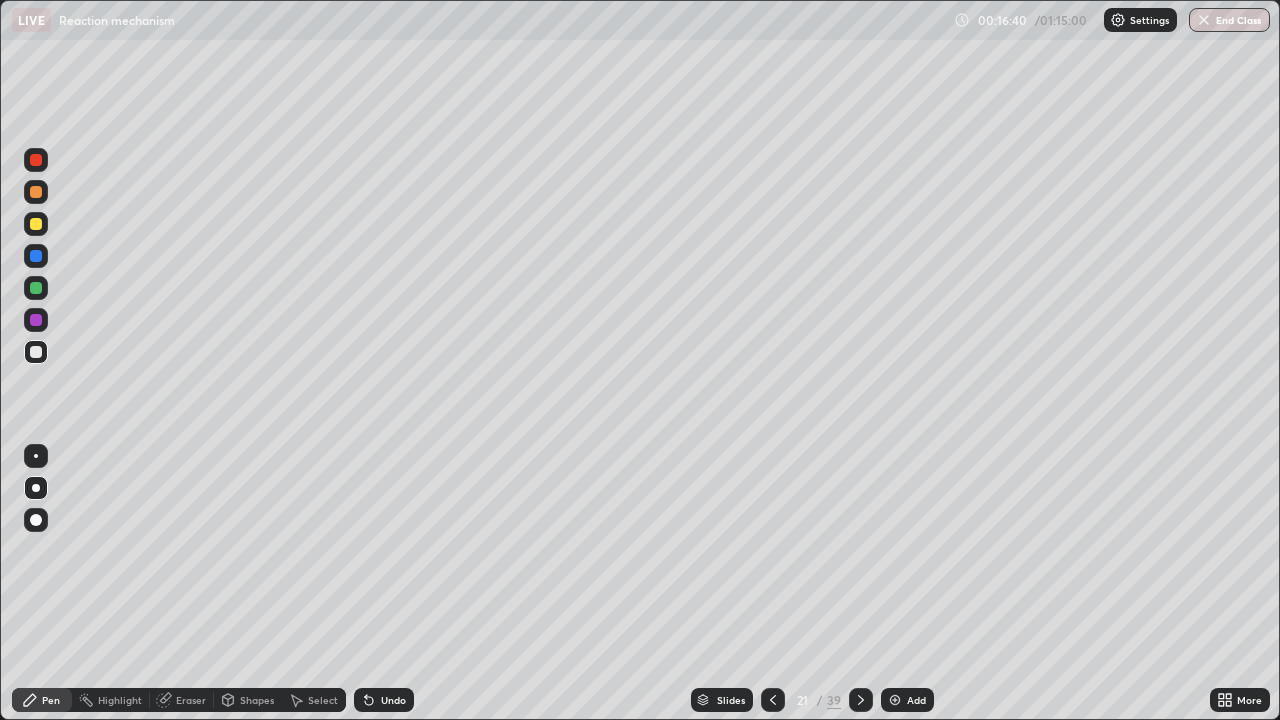 click at bounding box center (773, 700) 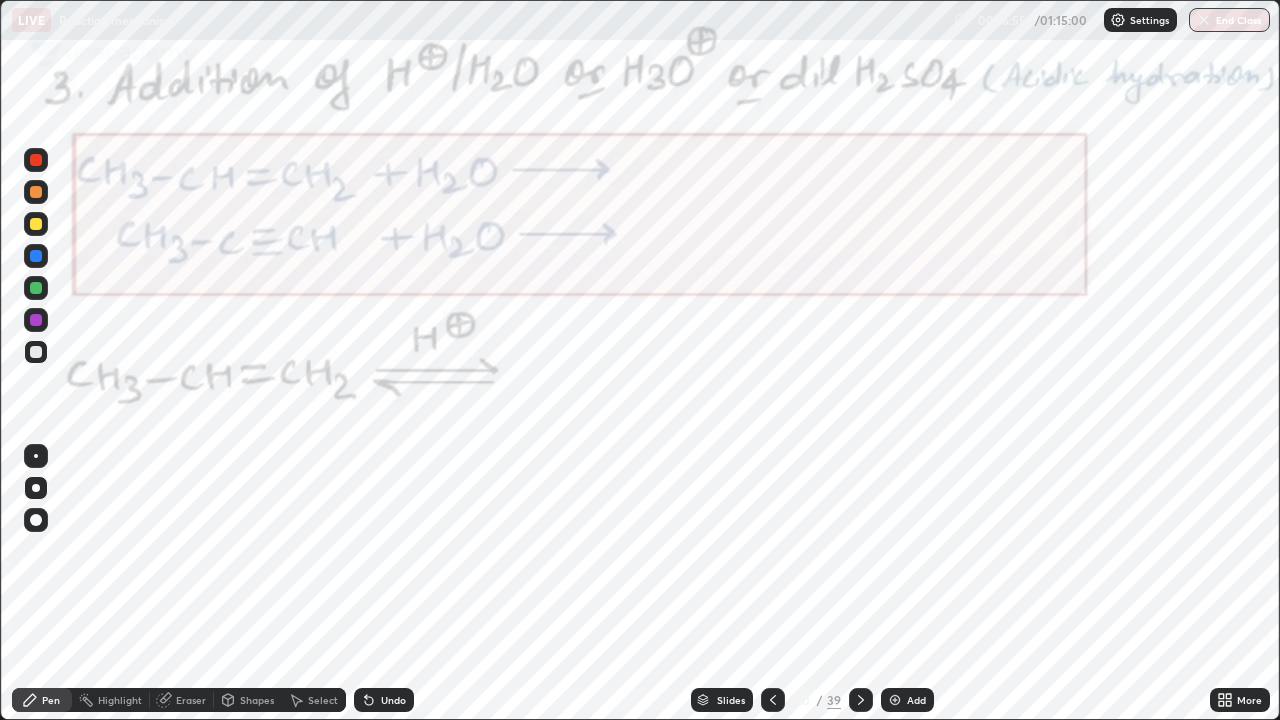 click at bounding box center (861, 700) 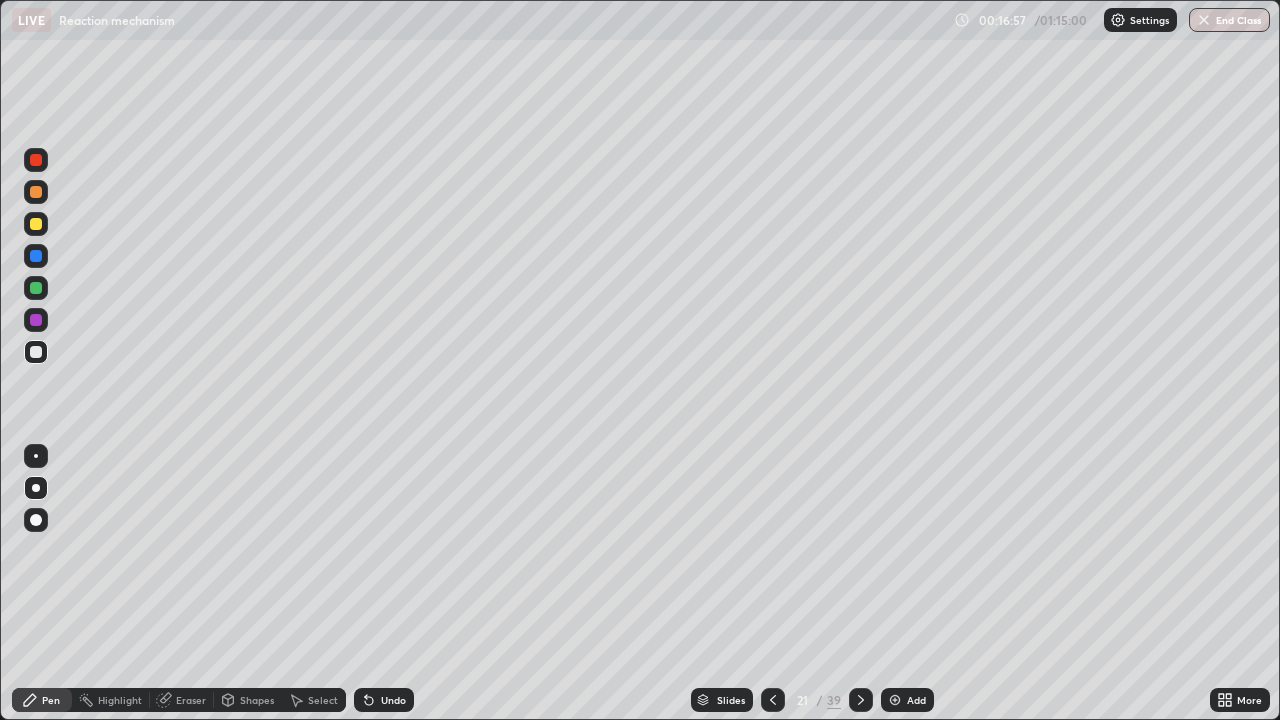 click 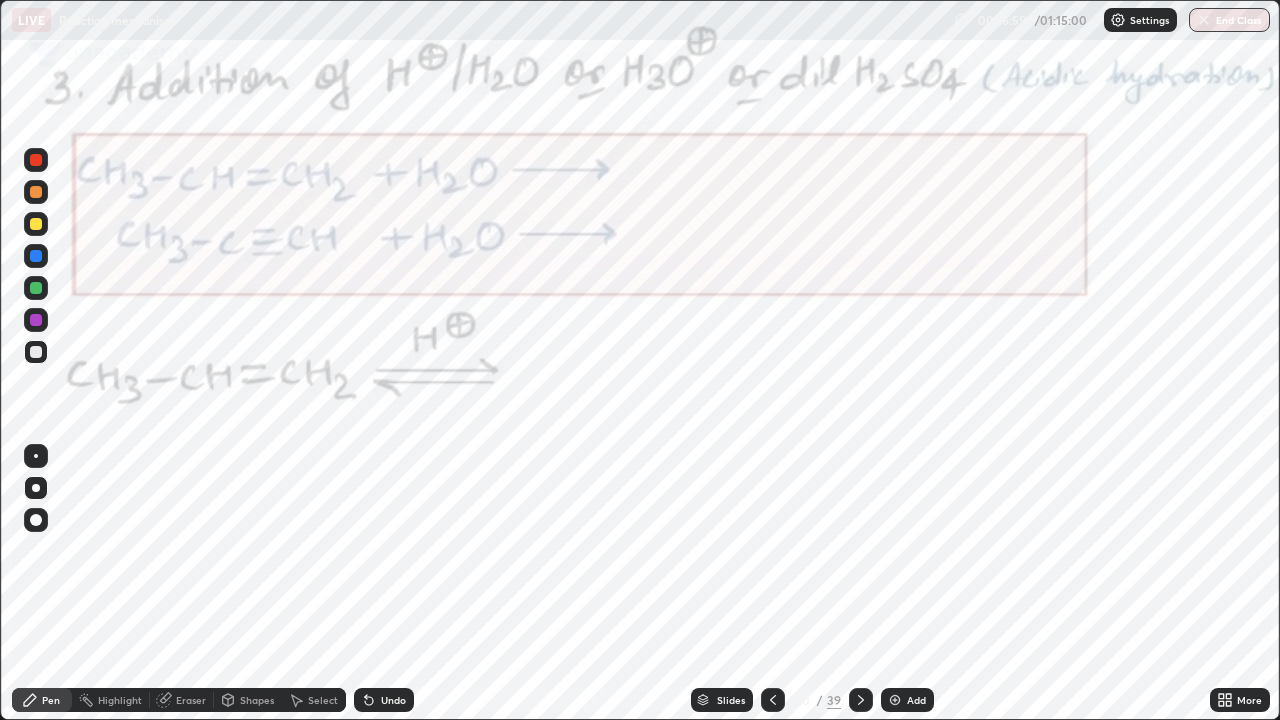 click 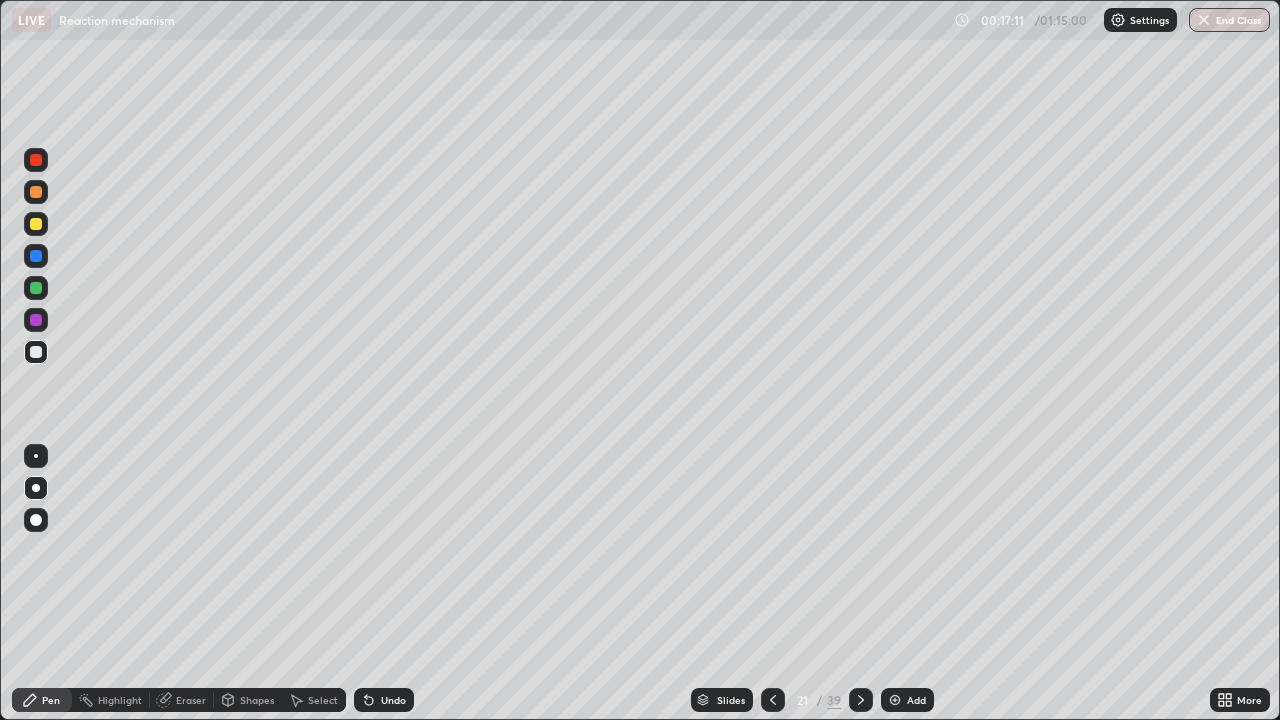 click 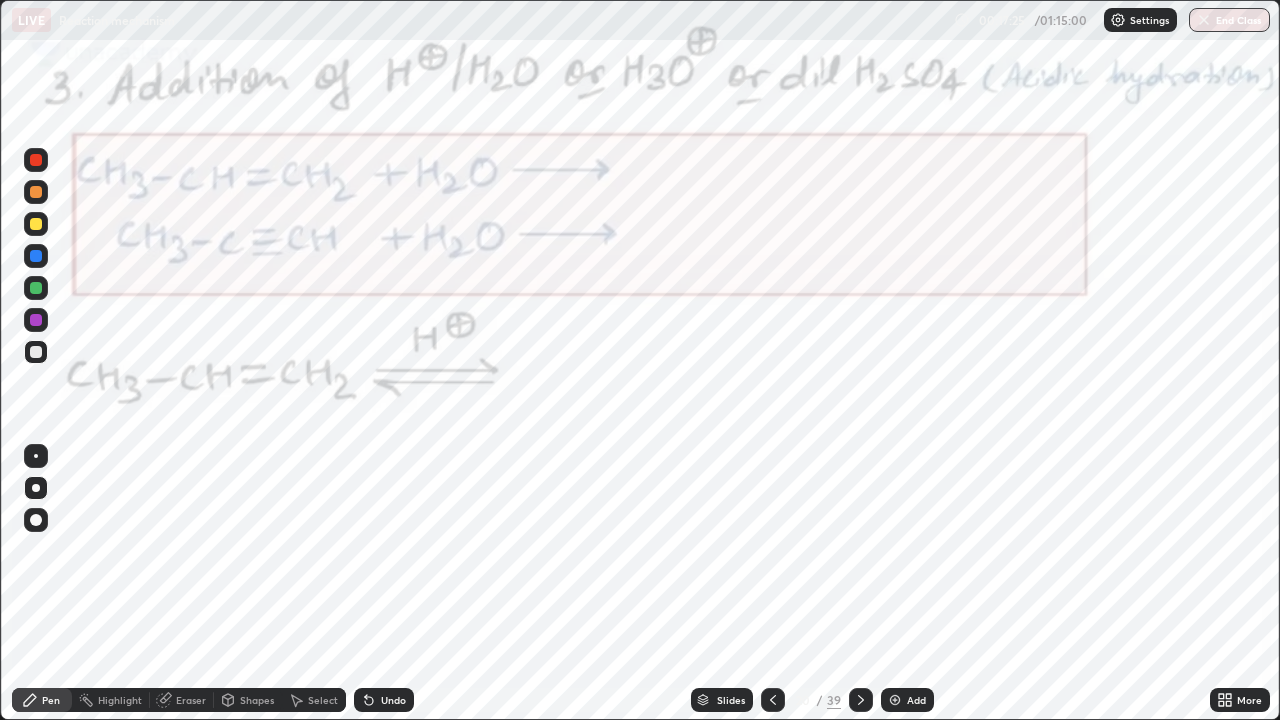 click at bounding box center [861, 700] 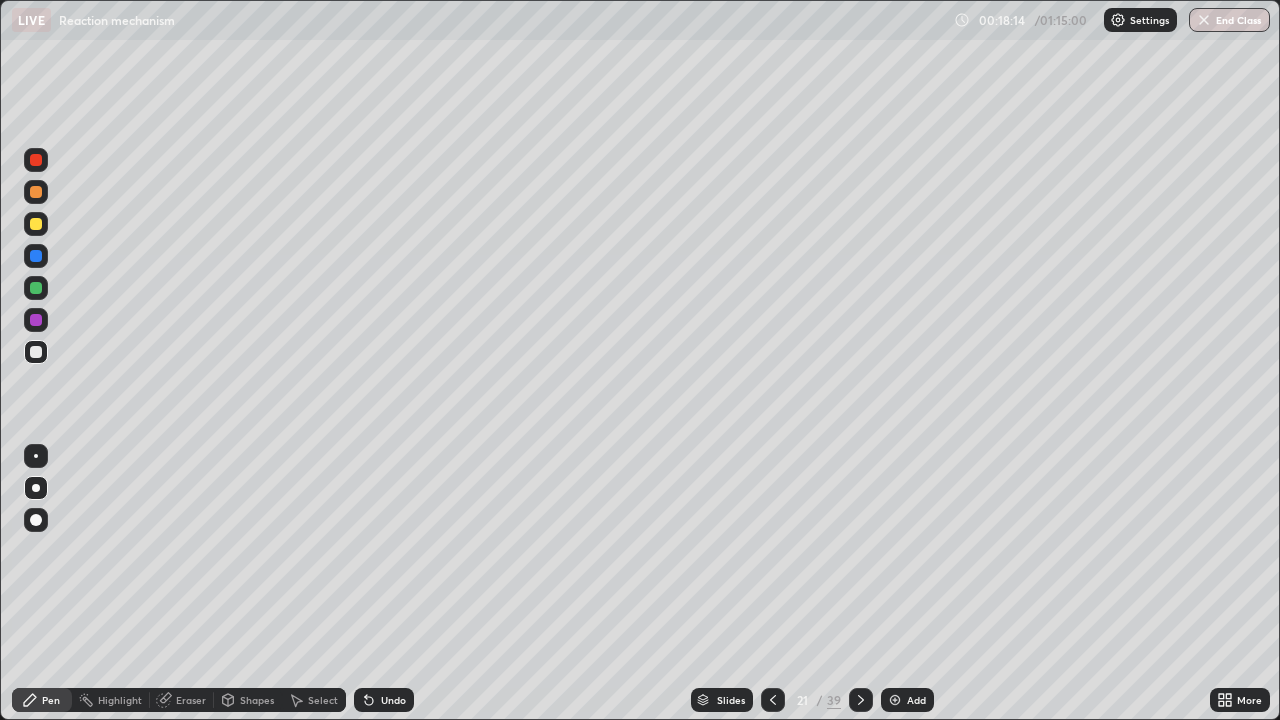 click 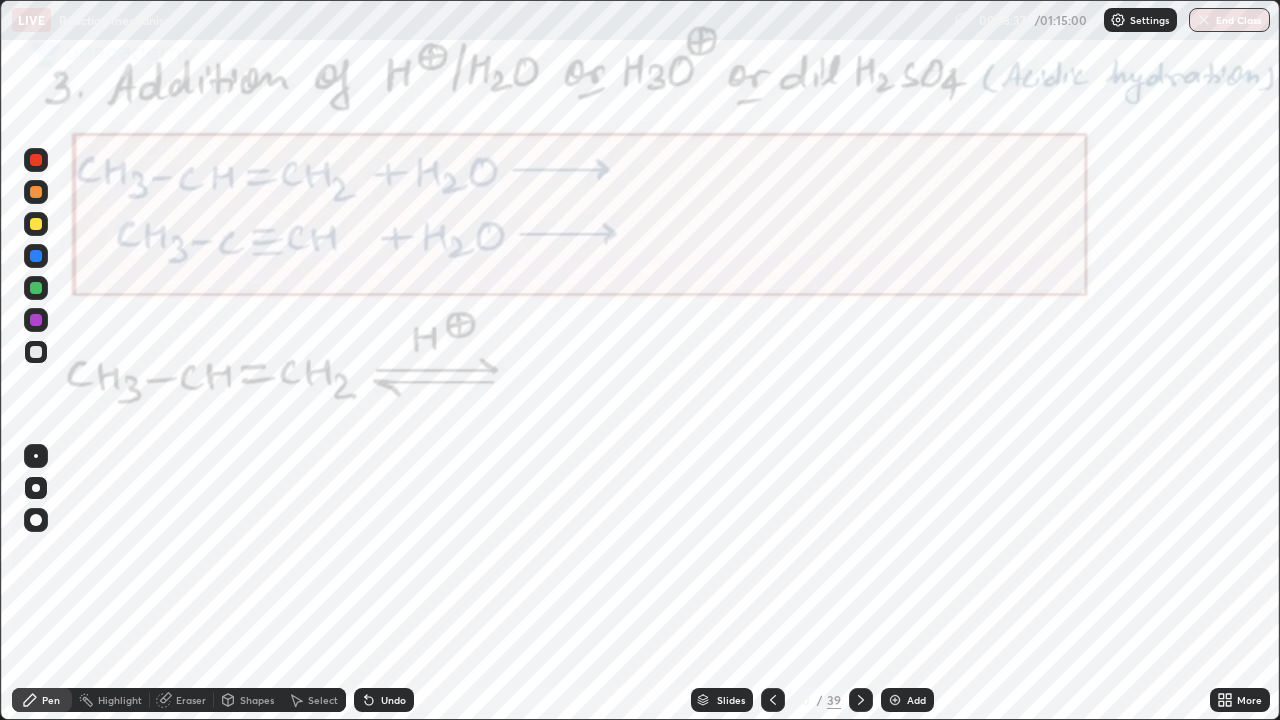 click at bounding box center (36, 320) 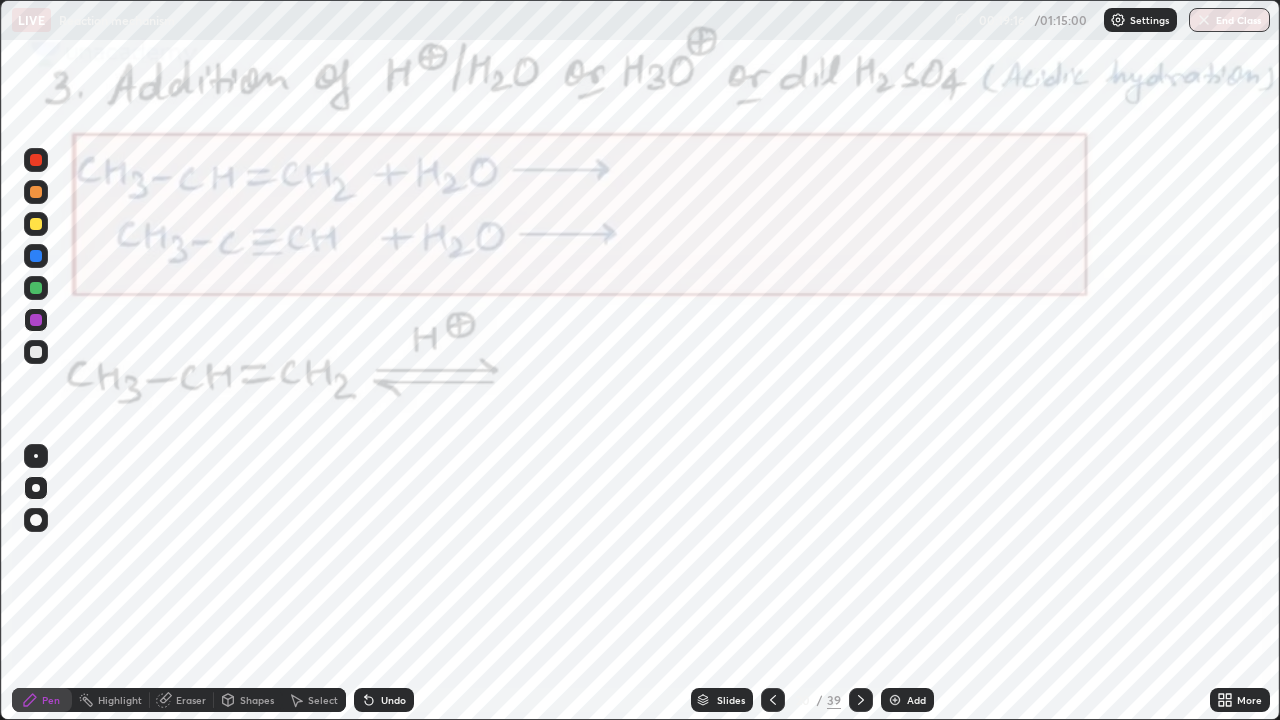 click at bounding box center [36, 288] 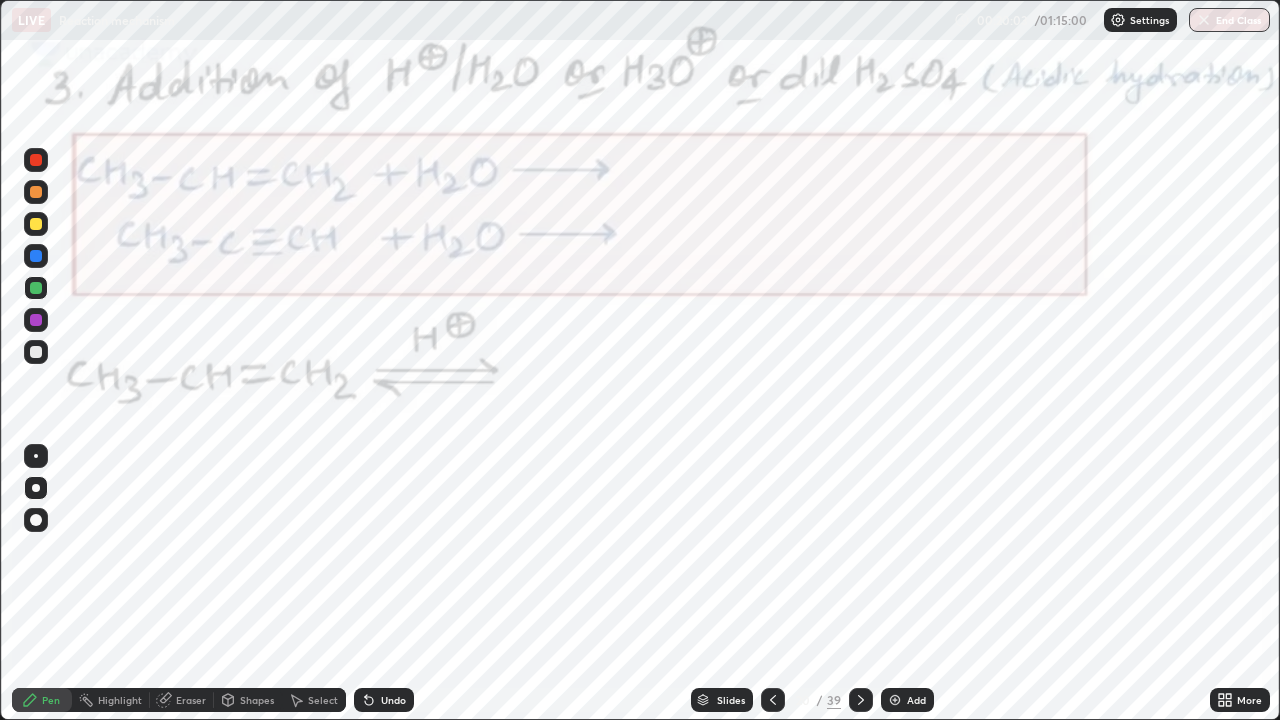click on "Undo" at bounding box center (384, 700) 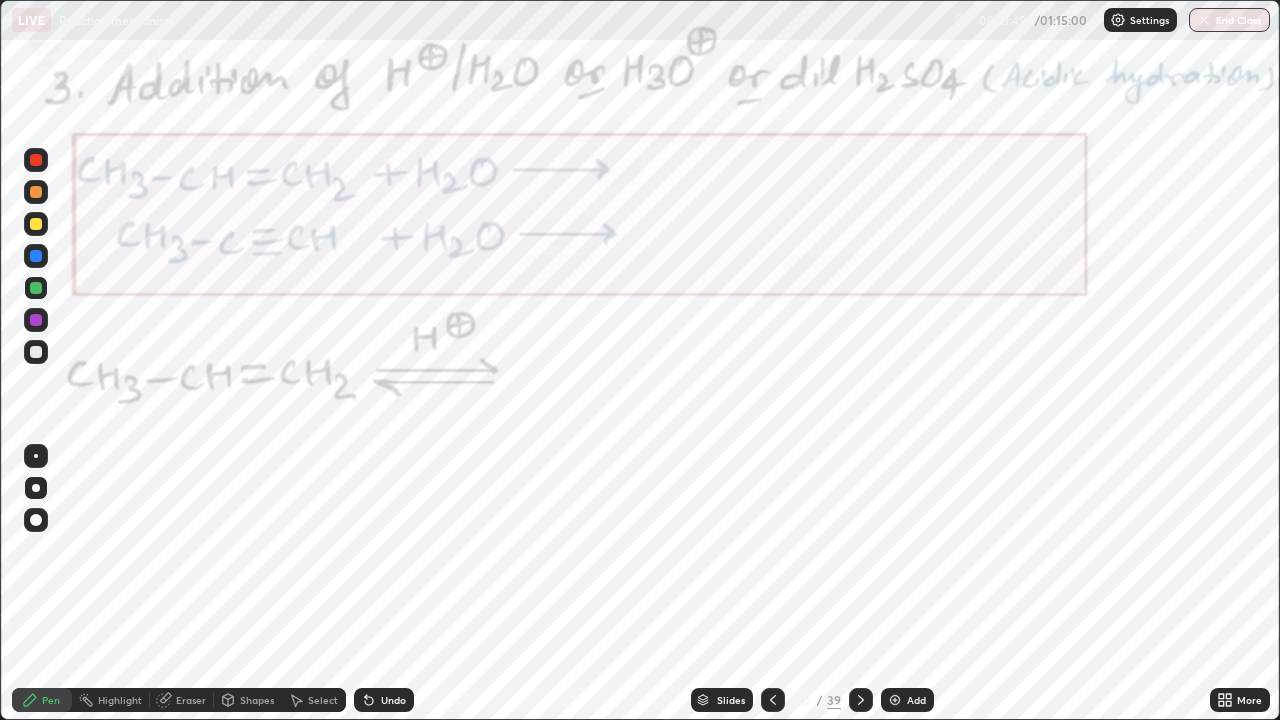 click at bounding box center [36, 320] 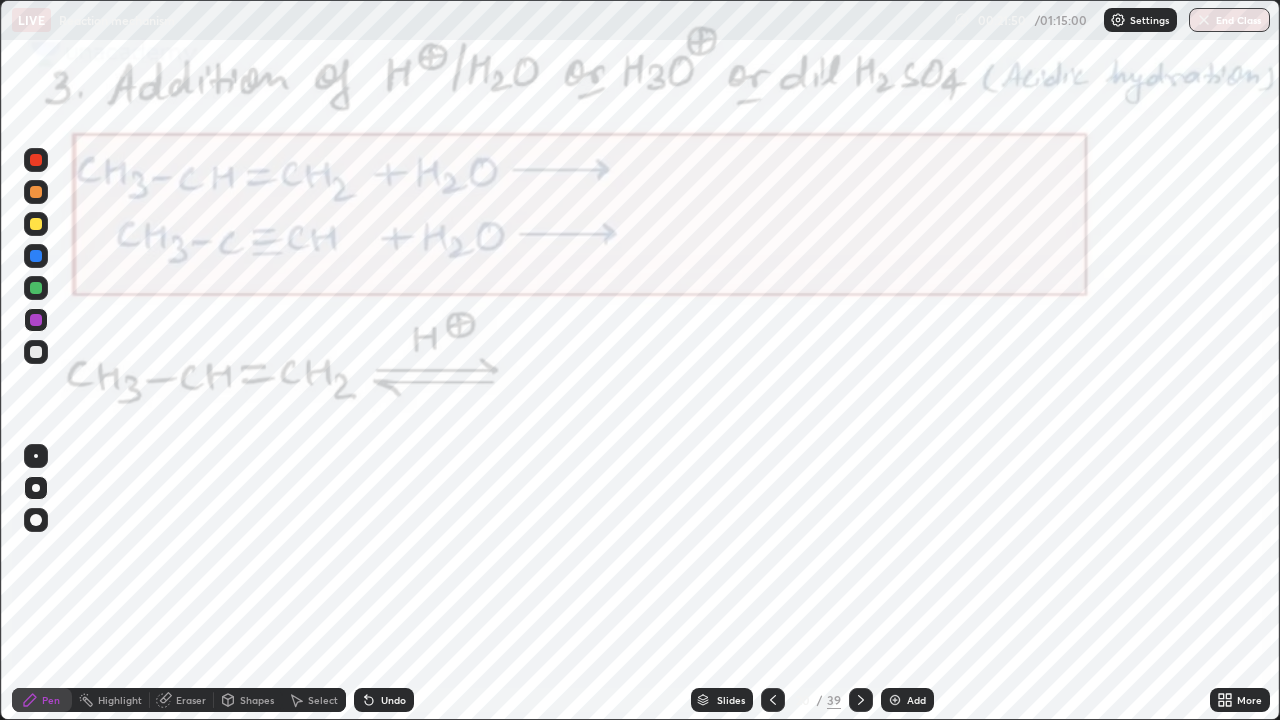 click at bounding box center (36, 256) 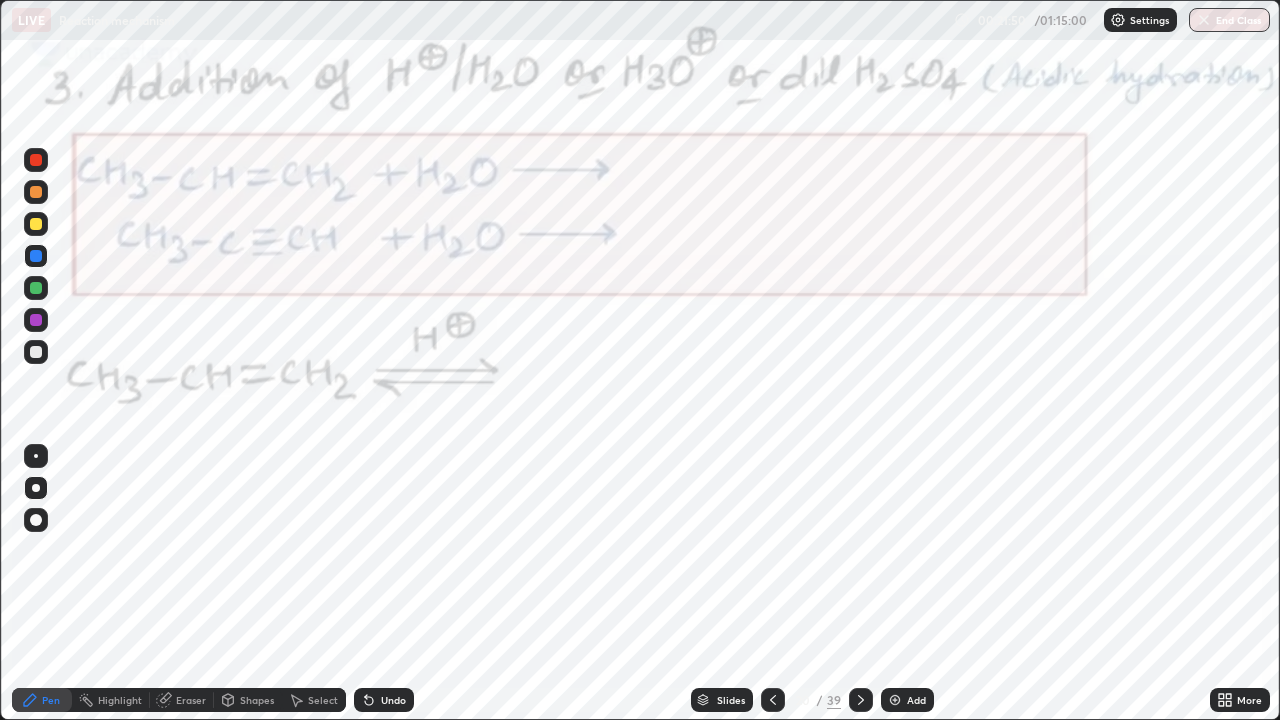 click at bounding box center (36, 256) 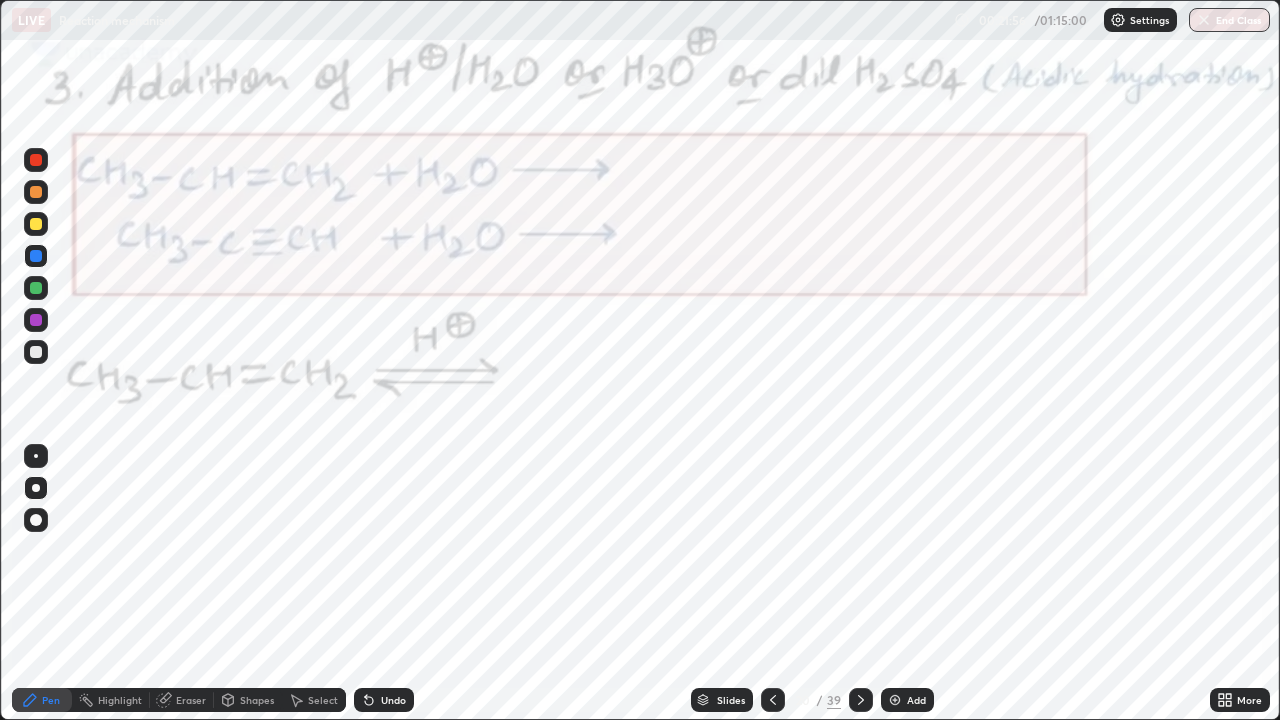 click 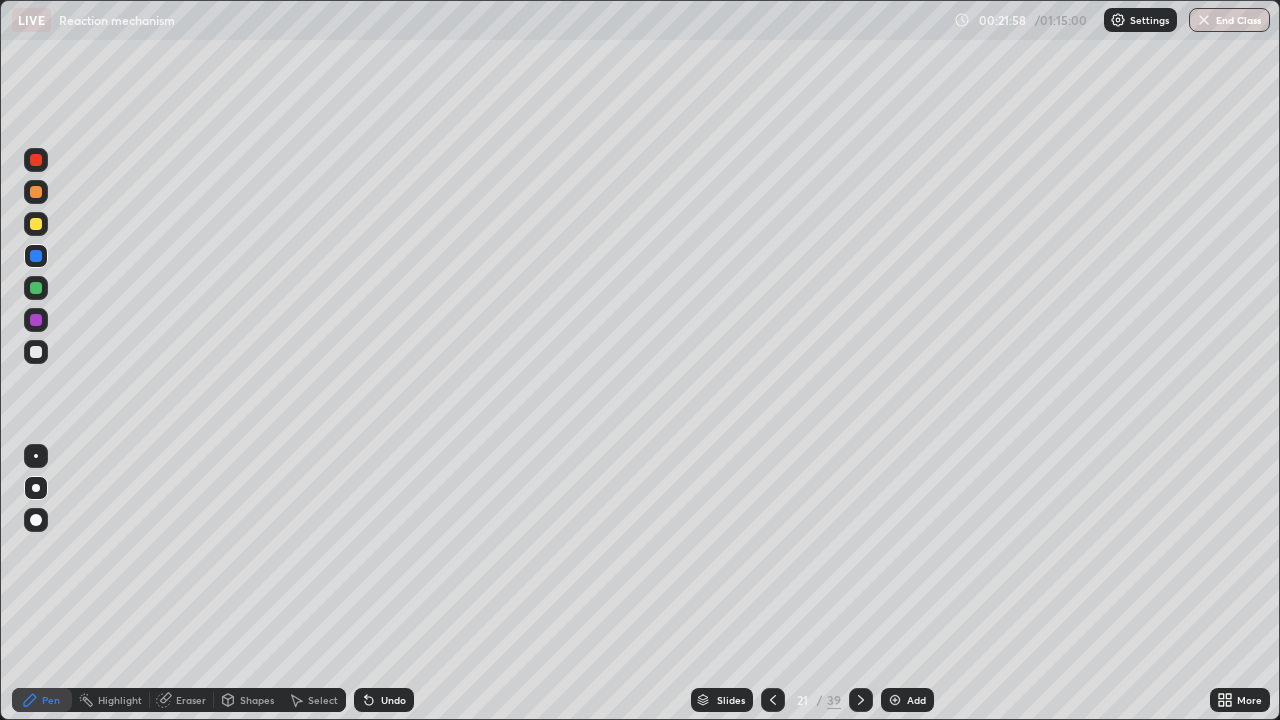 click 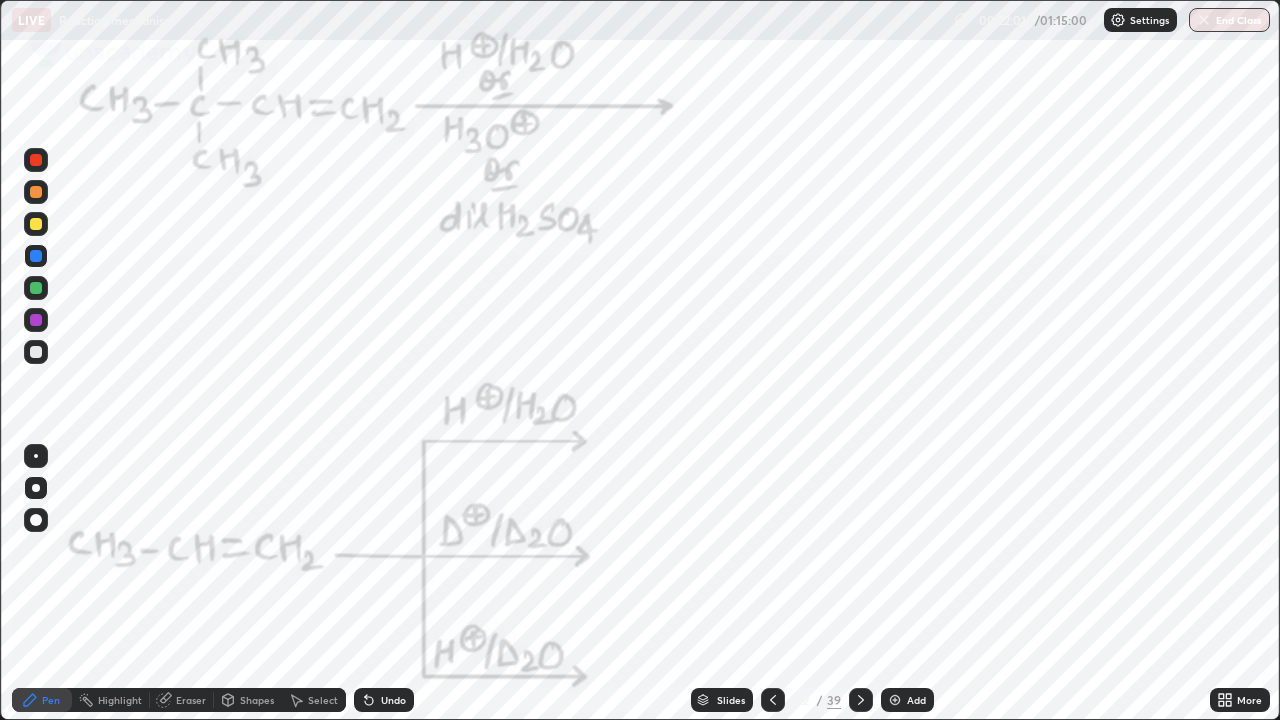 click 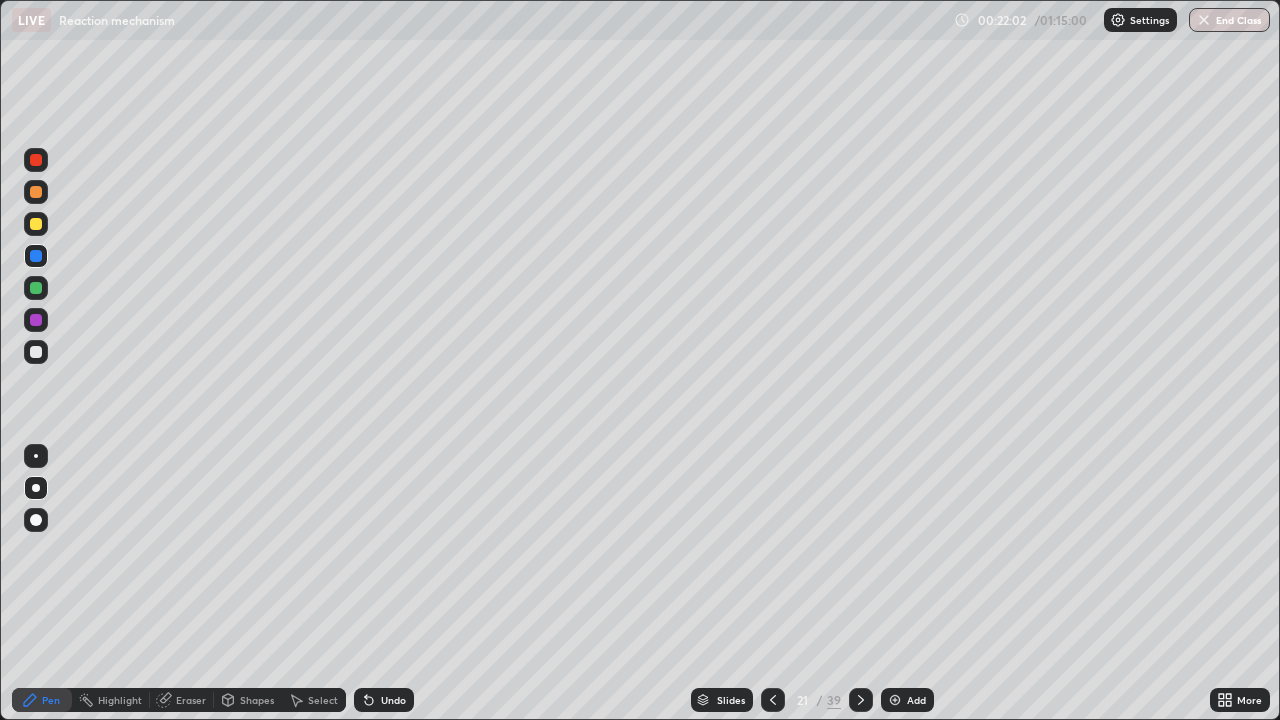 click 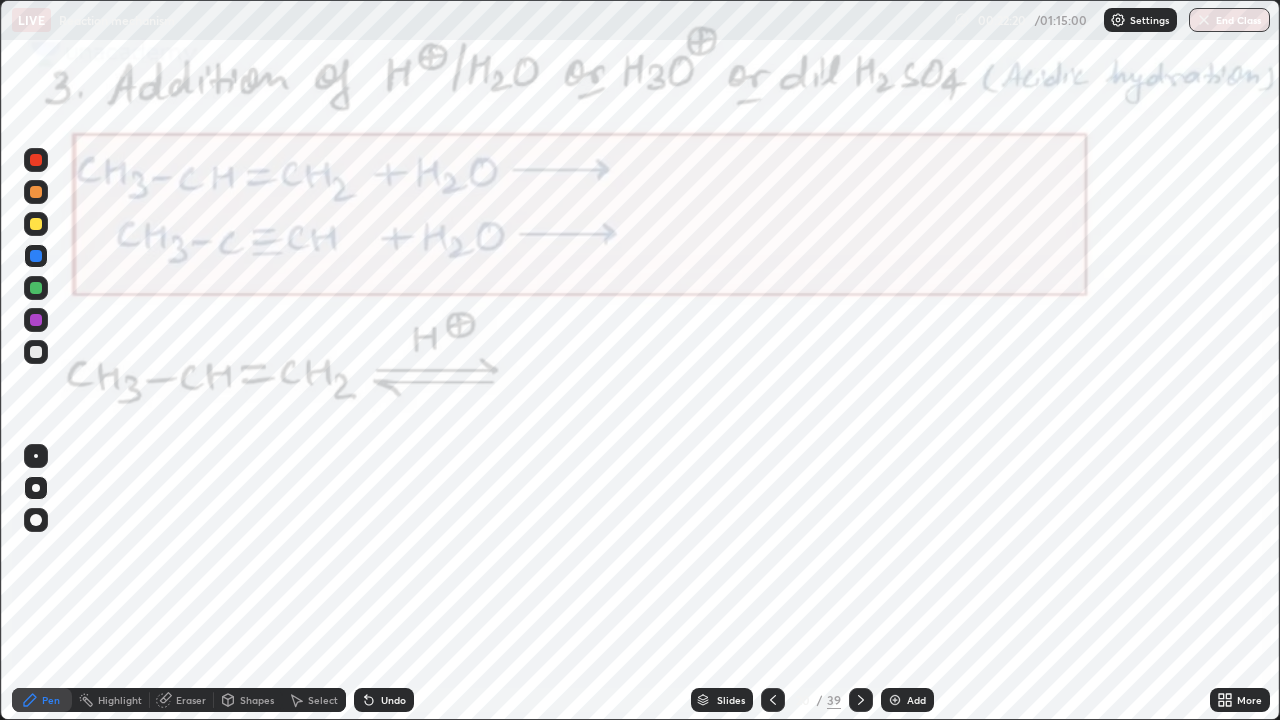 click at bounding box center (861, 700) 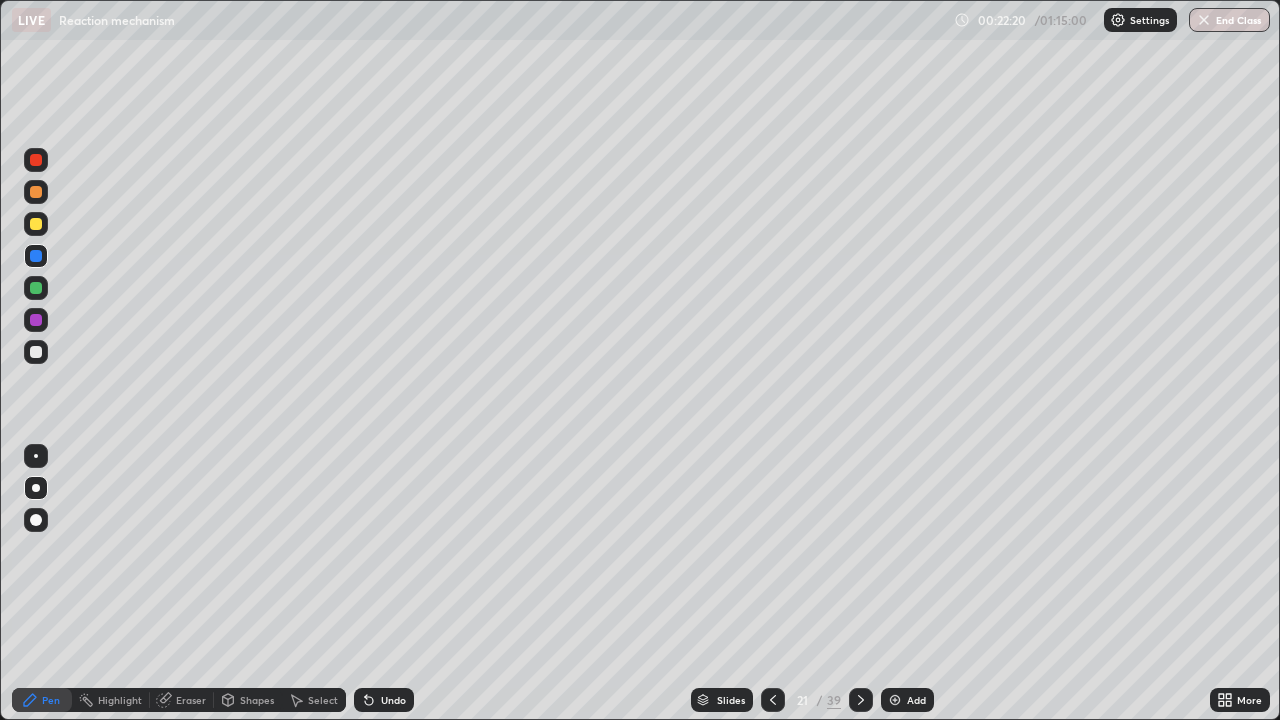 click 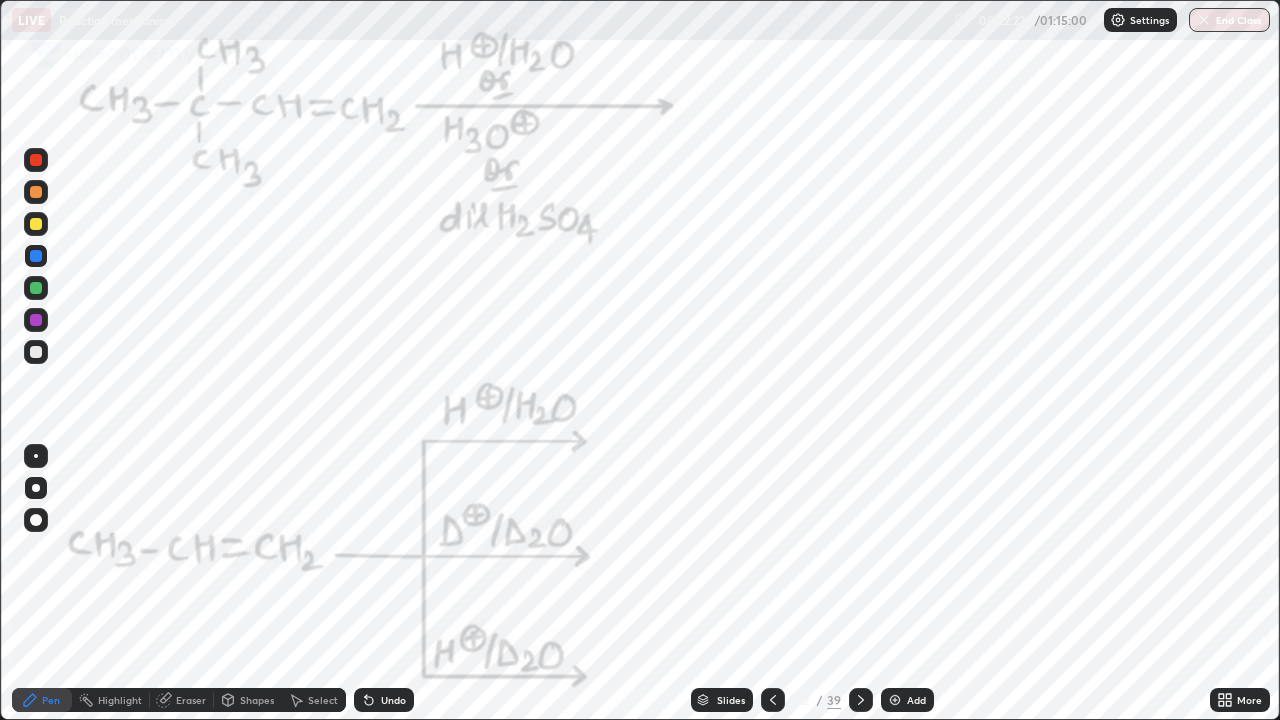 click at bounding box center [36, 192] 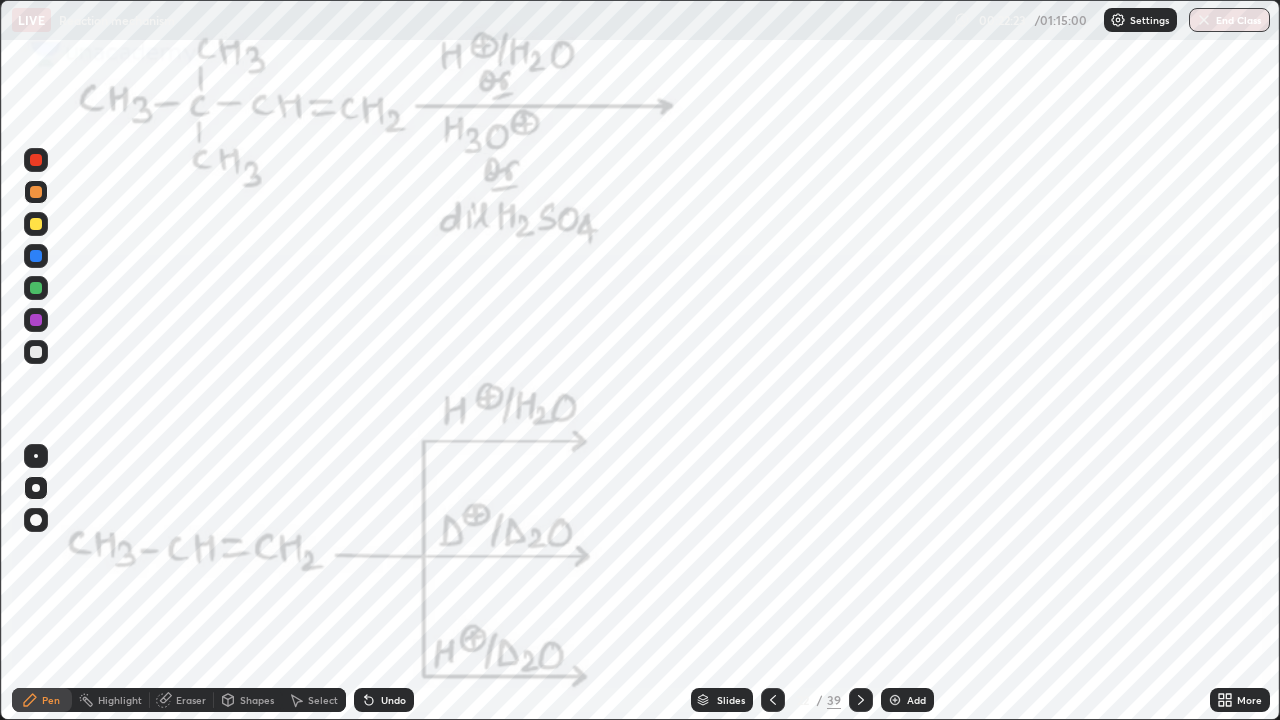 click at bounding box center [36, 160] 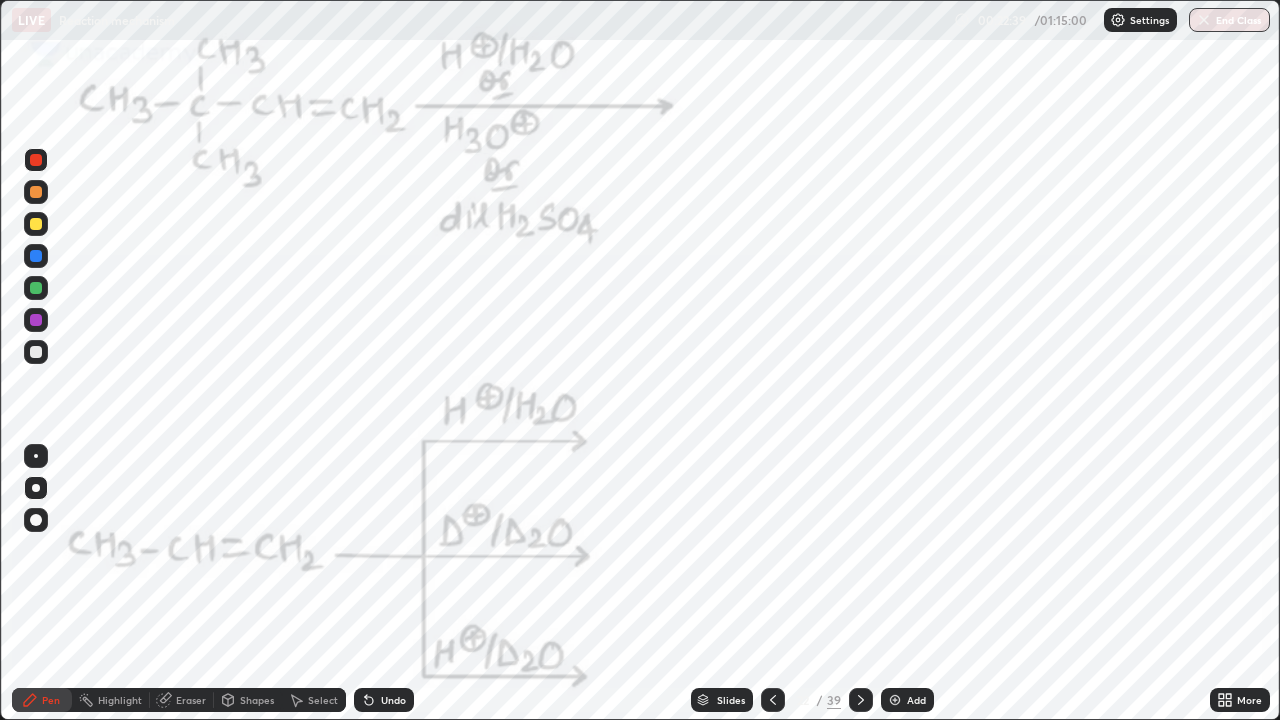 click 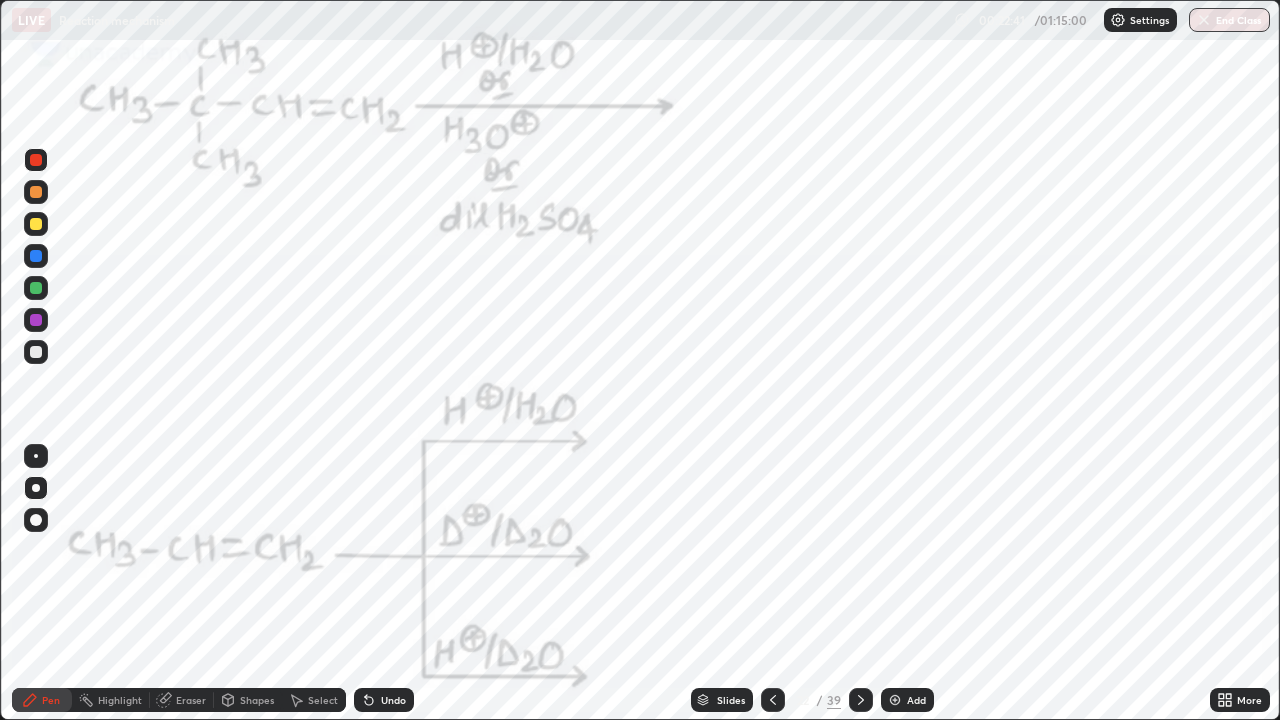 click on "Undo" at bounding box center (384, 700) 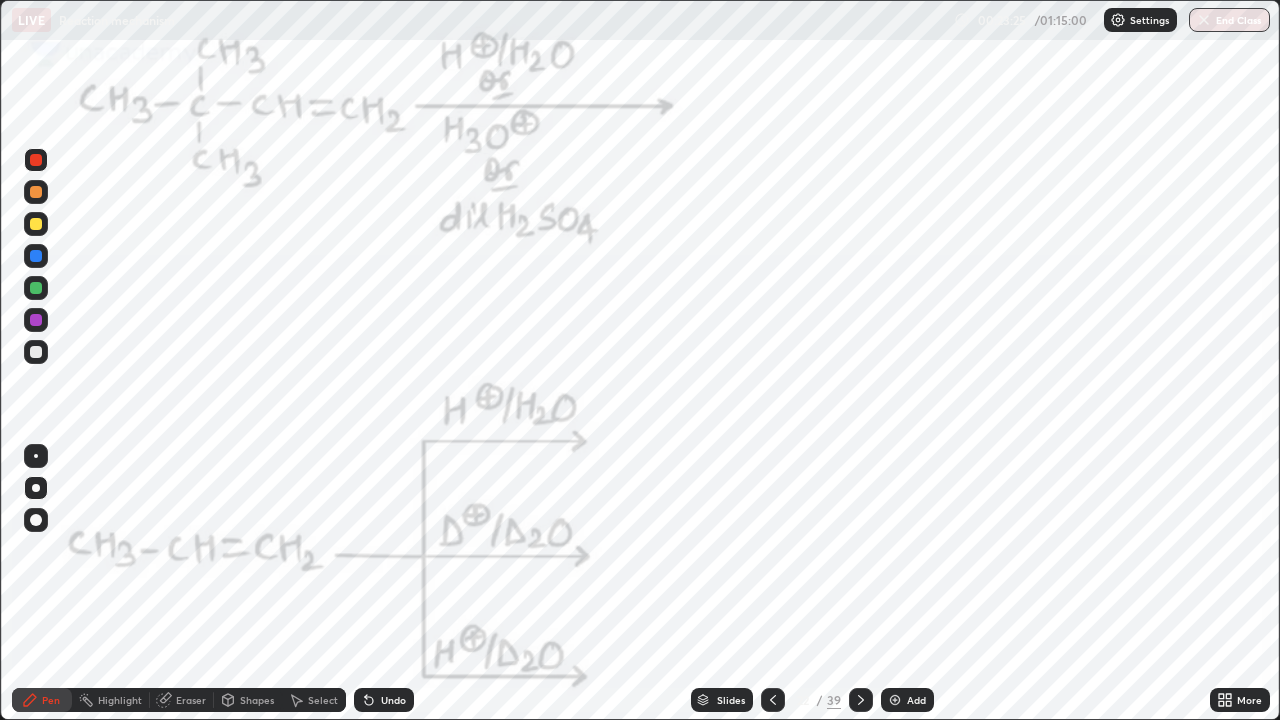 click on "Undo" at bounding box center [384, 700] 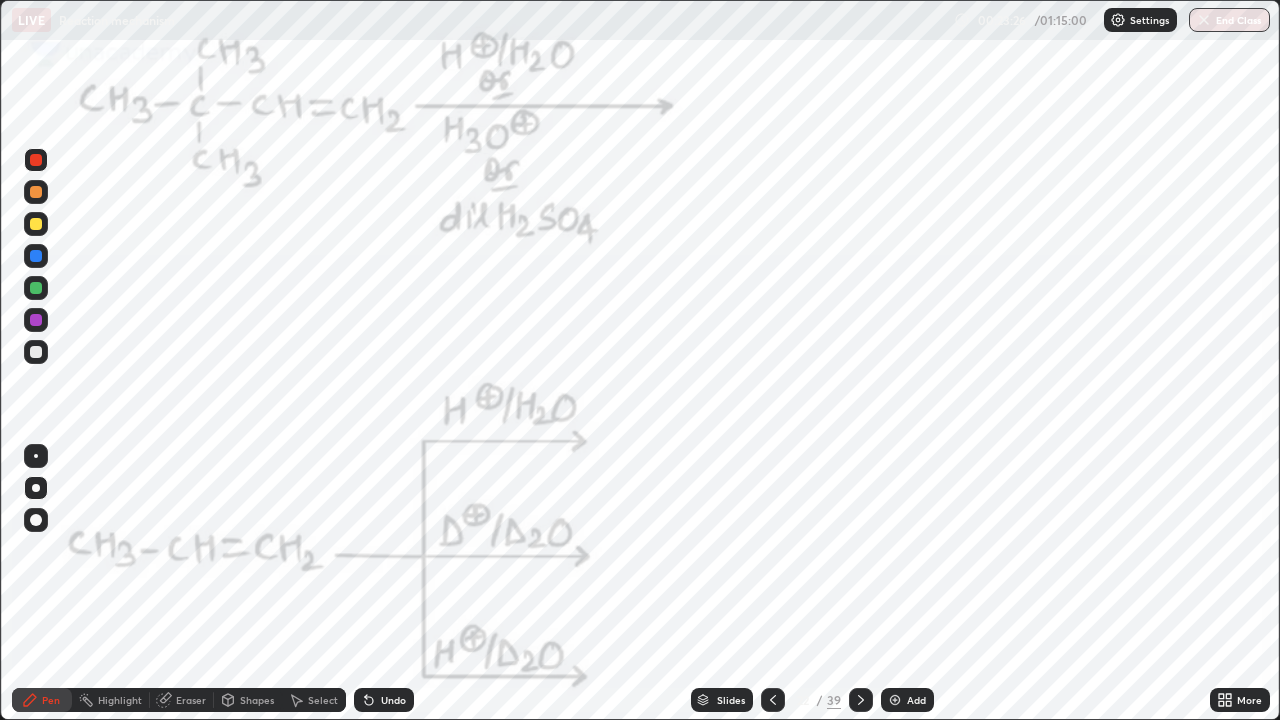 click on "Undo" at bounding box center [393, 700] 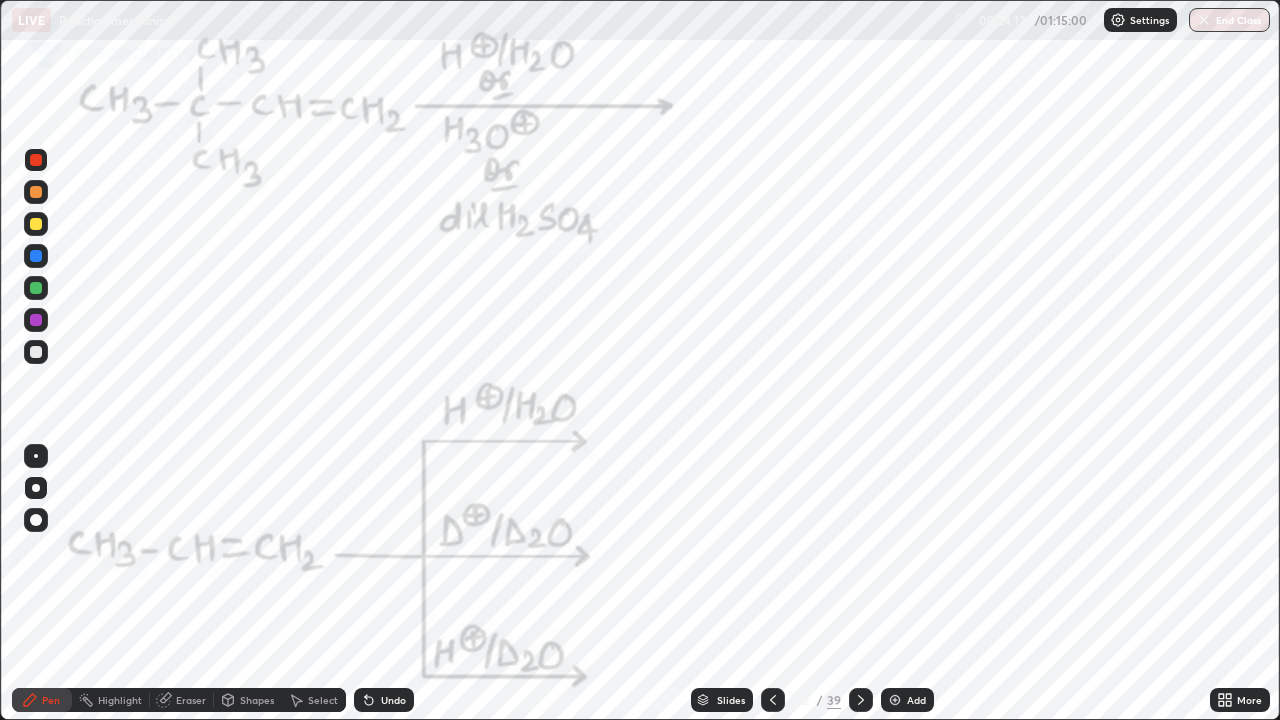 click 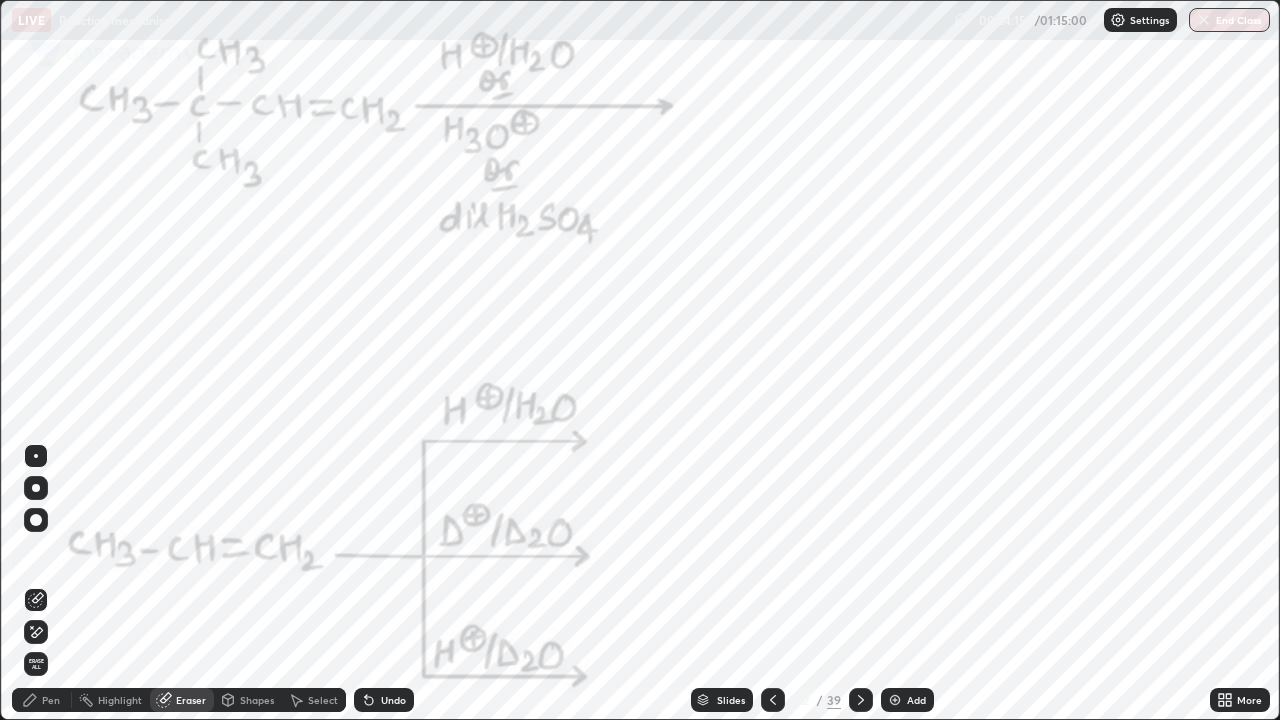 click on "Pen" at bounding box center (51, 700) 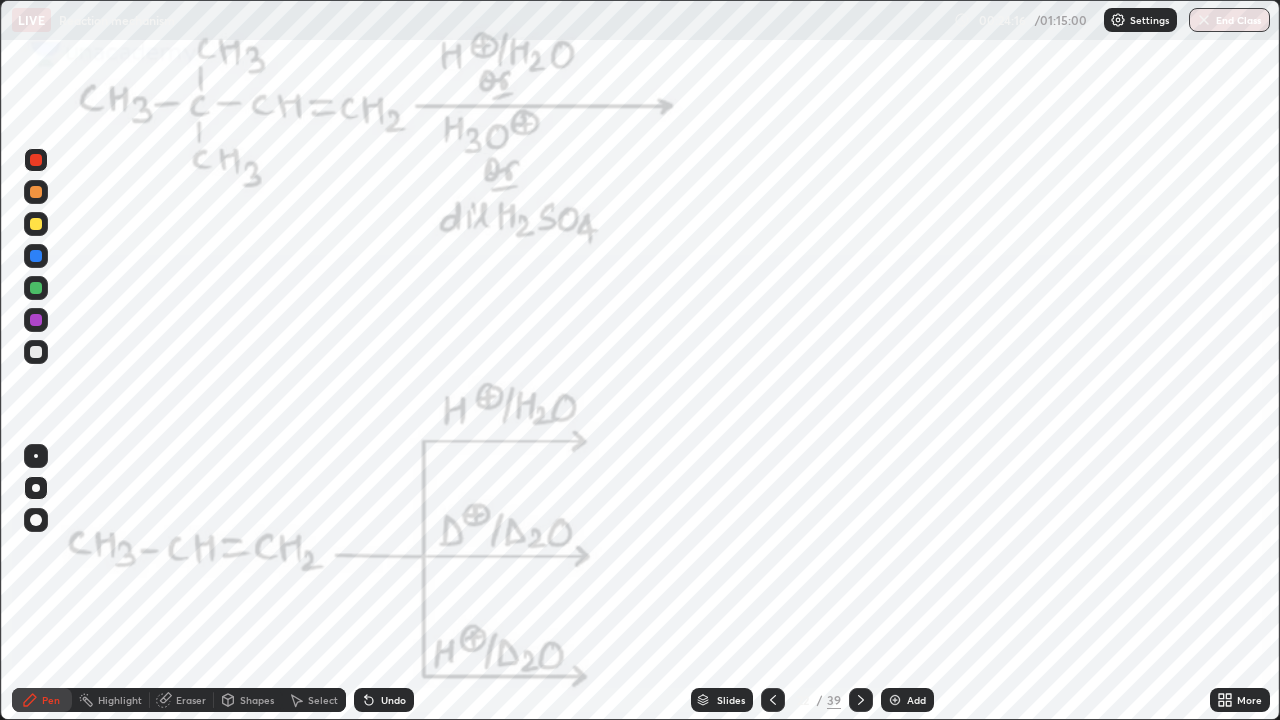 click at bounding box center [36, 256] 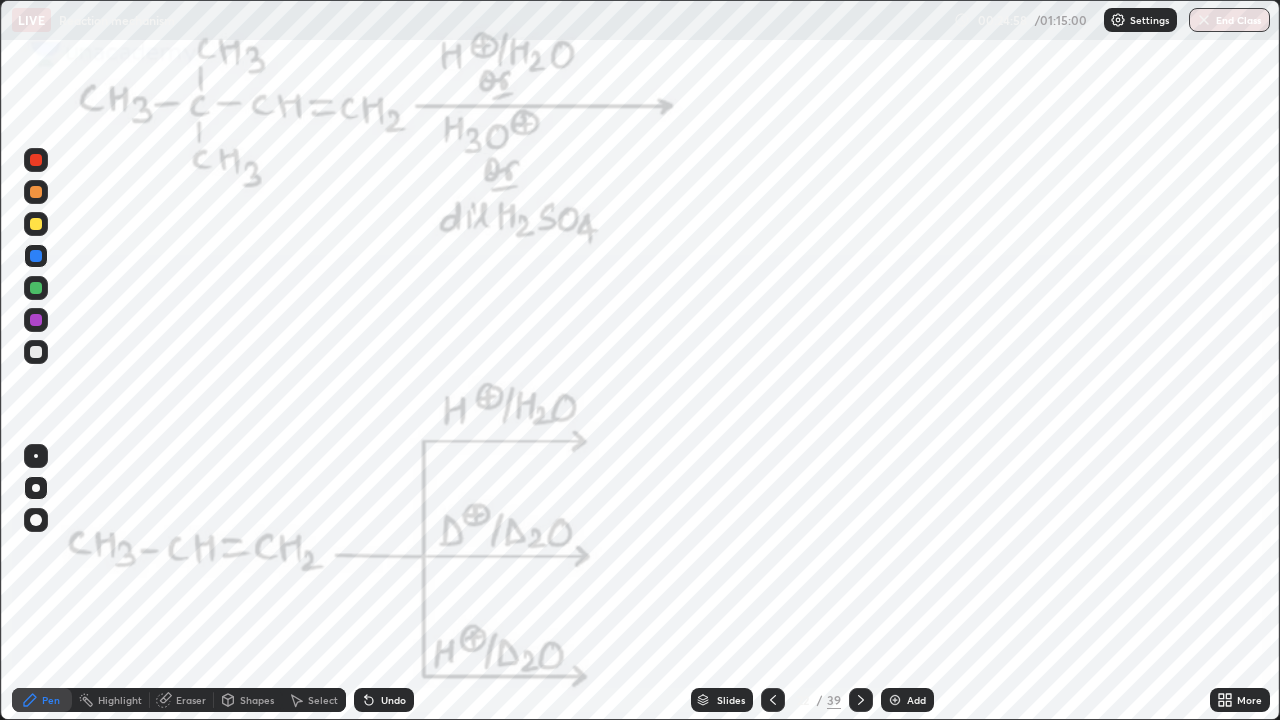 click on "Eraser" at bounding box center (191, 700) 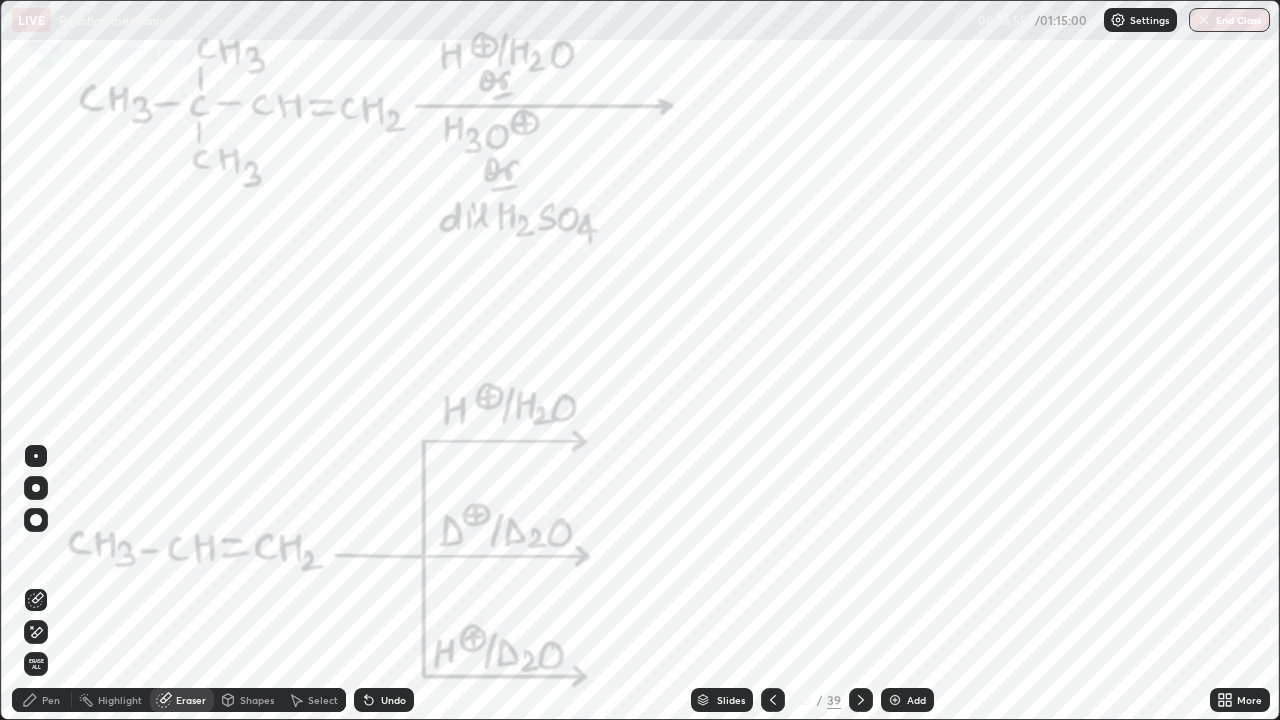 click 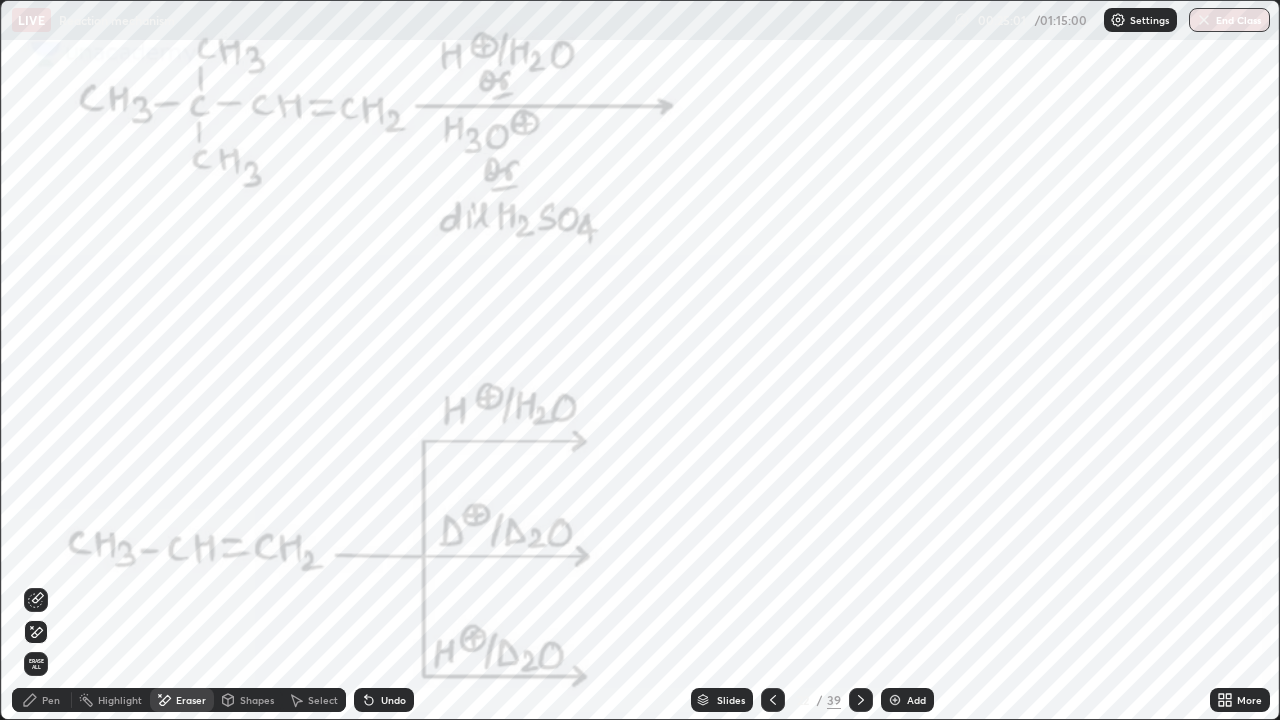 click on "Pen" at bounding box center (51, 700) 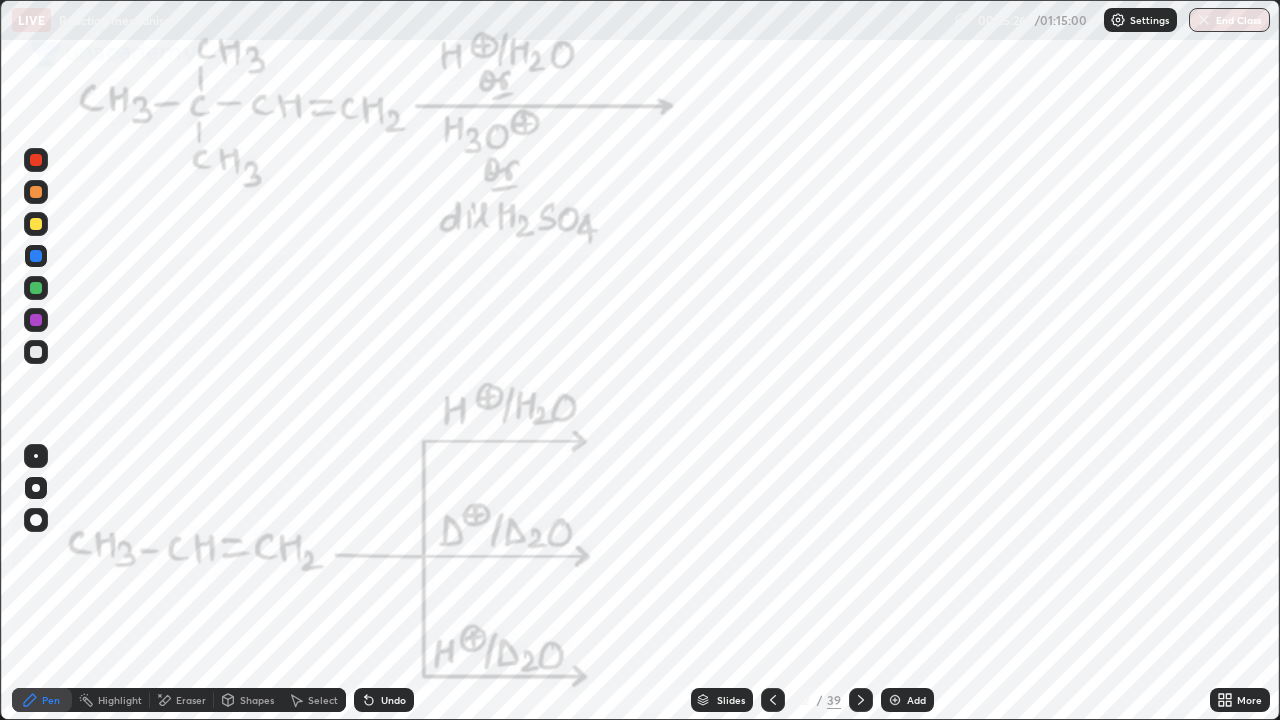 click on "Undo" at bounding box center [384, 700] 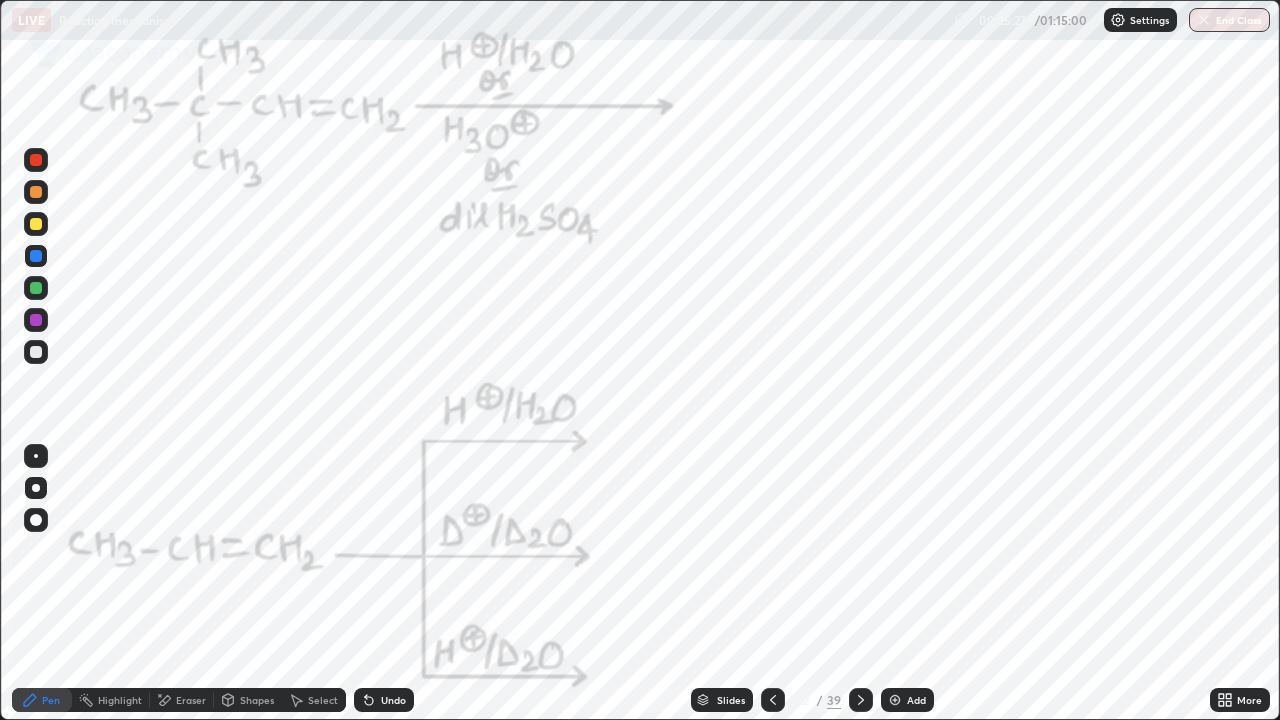 click on "Undo" at bounding box center (384, 700) 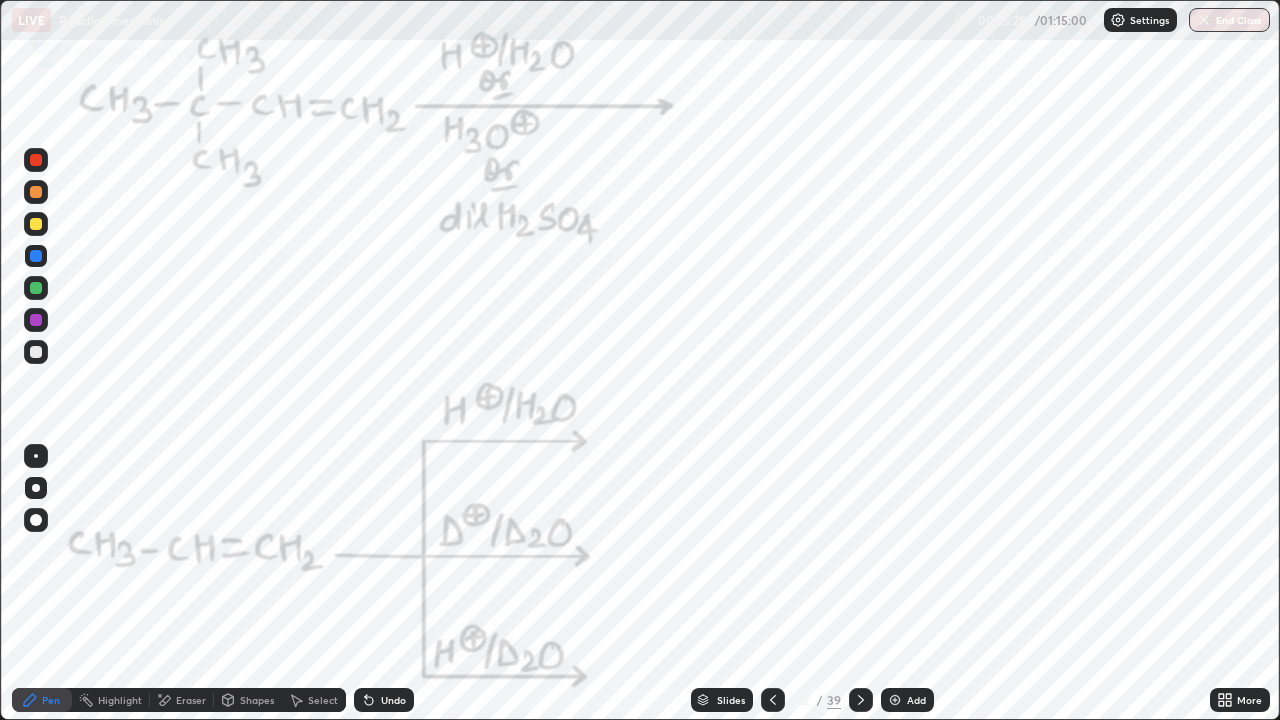 click at bounding box center (36, 160) 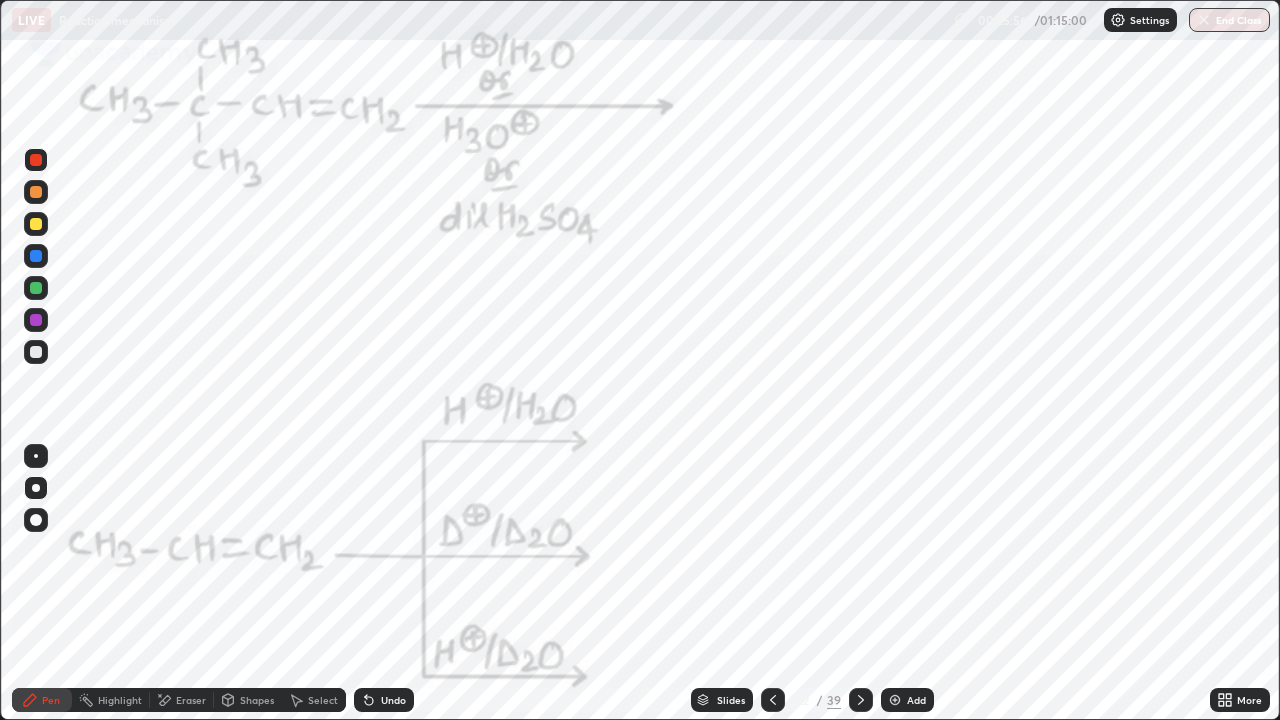 click at bounding box center [36, 320] 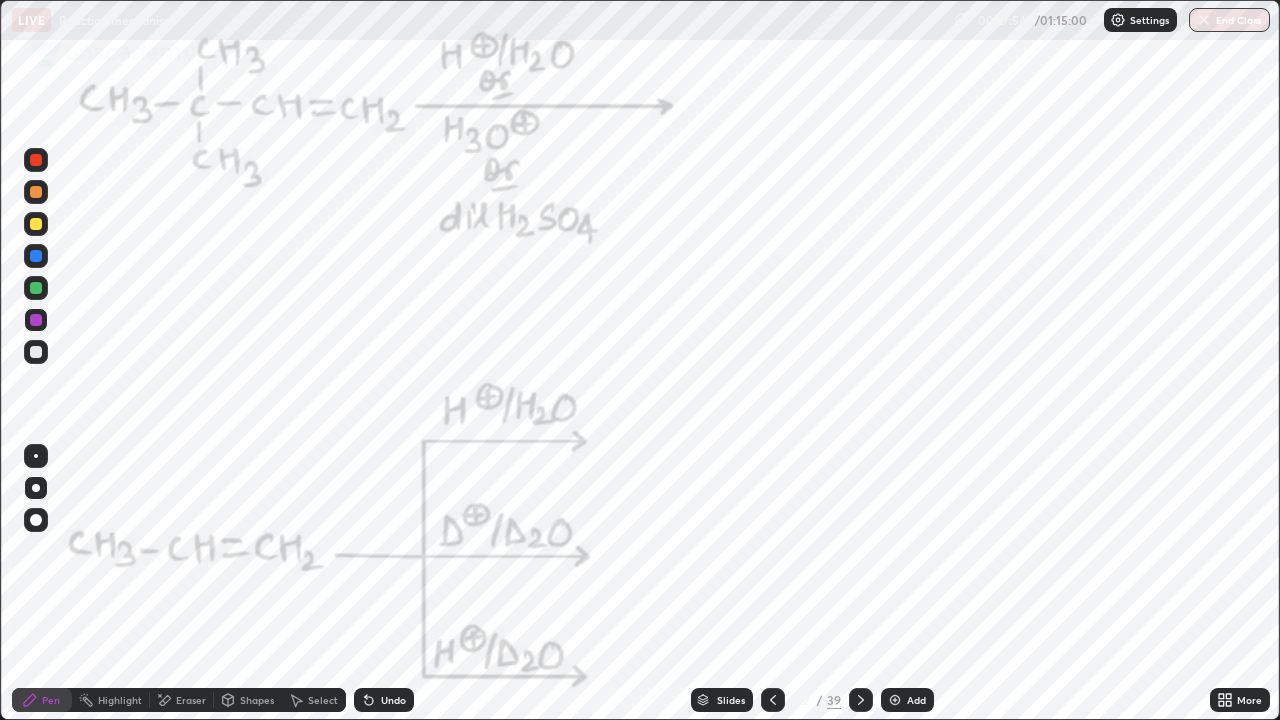 click 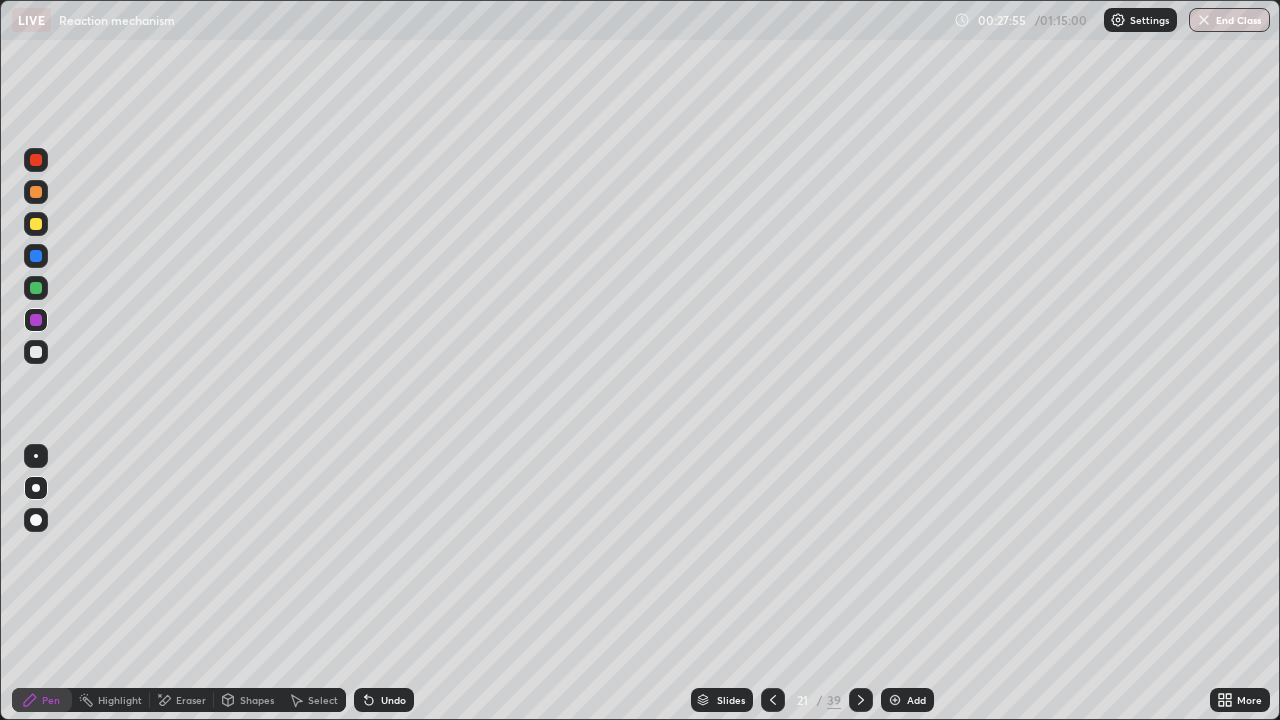 click 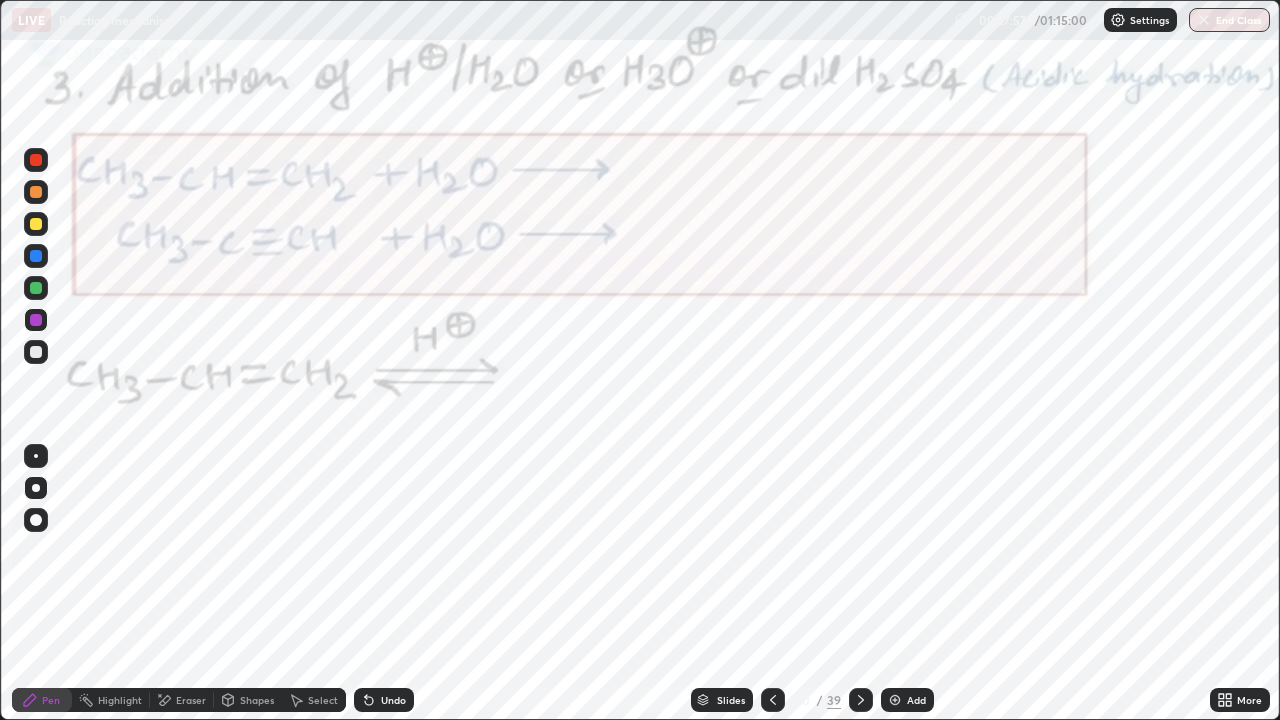click at bounding box center [36, 288] 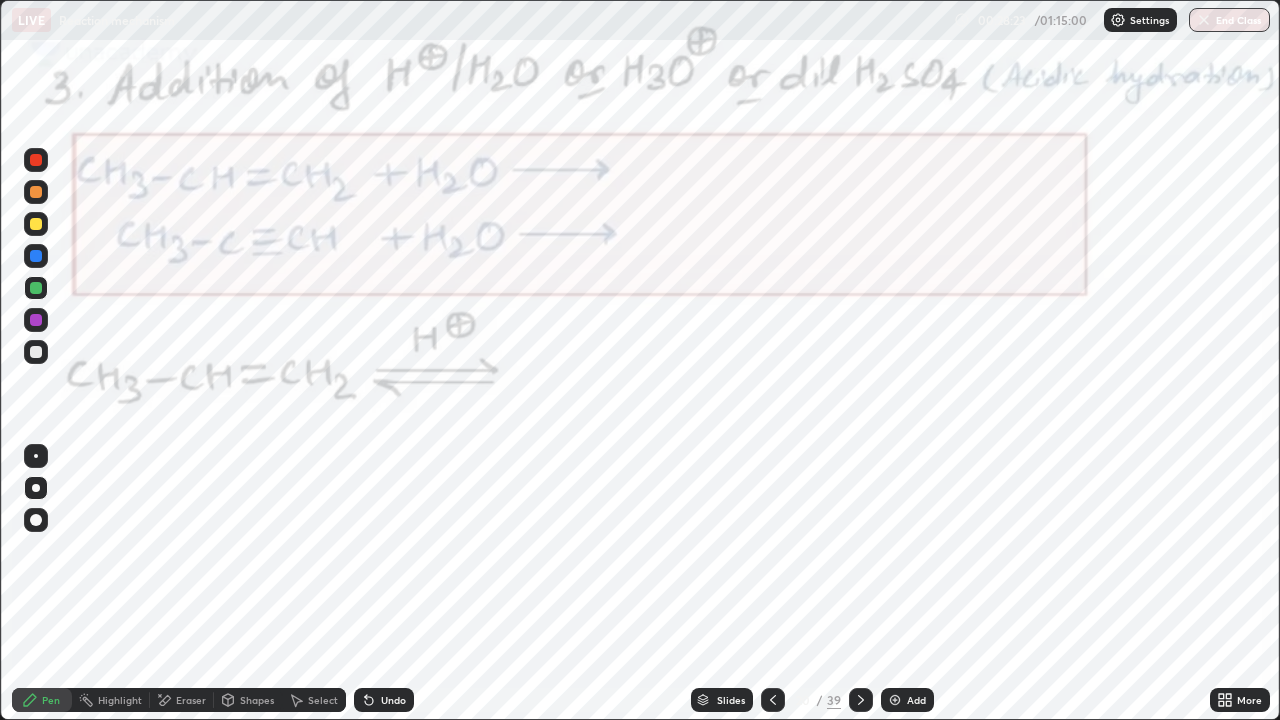 click at bounding box center [36, 160] 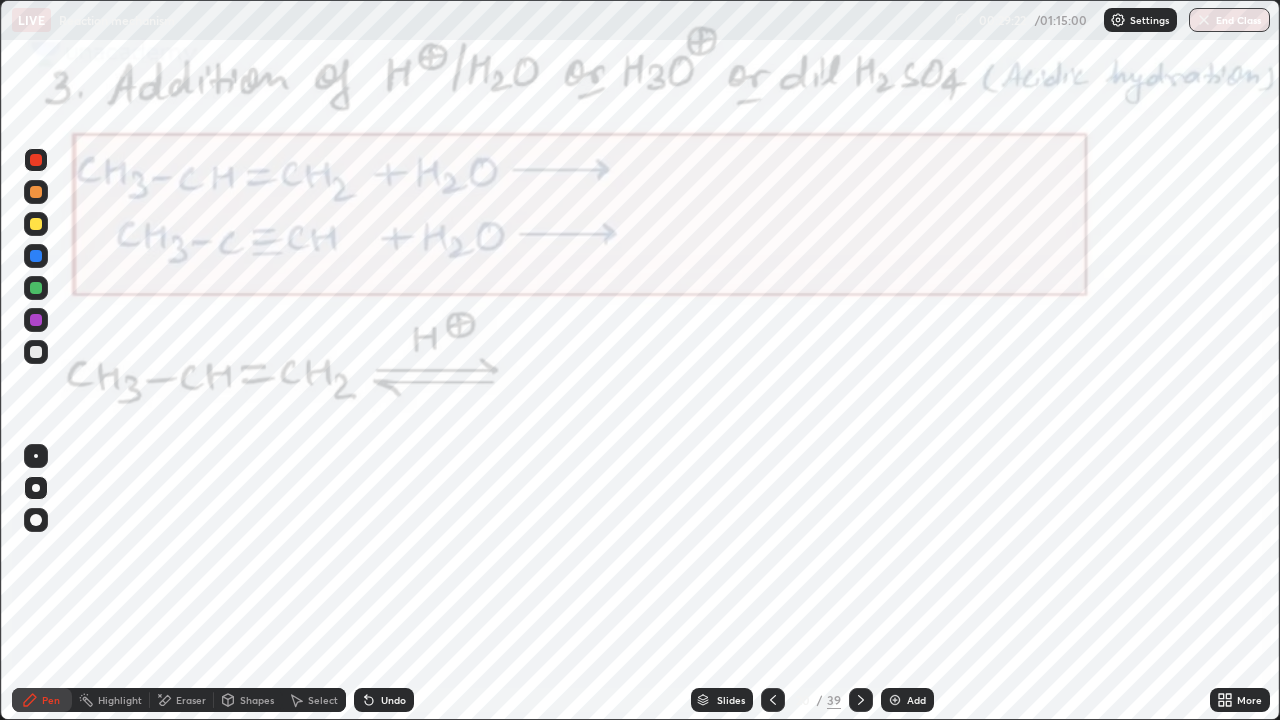 click 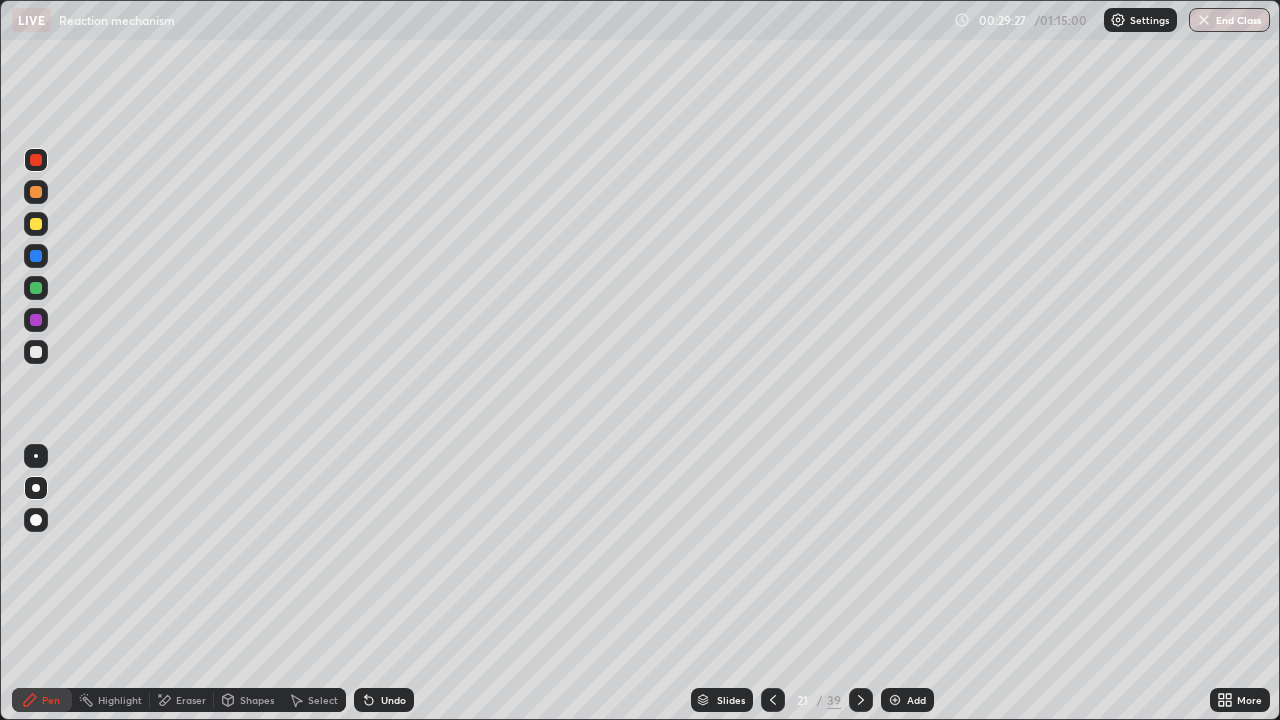 click 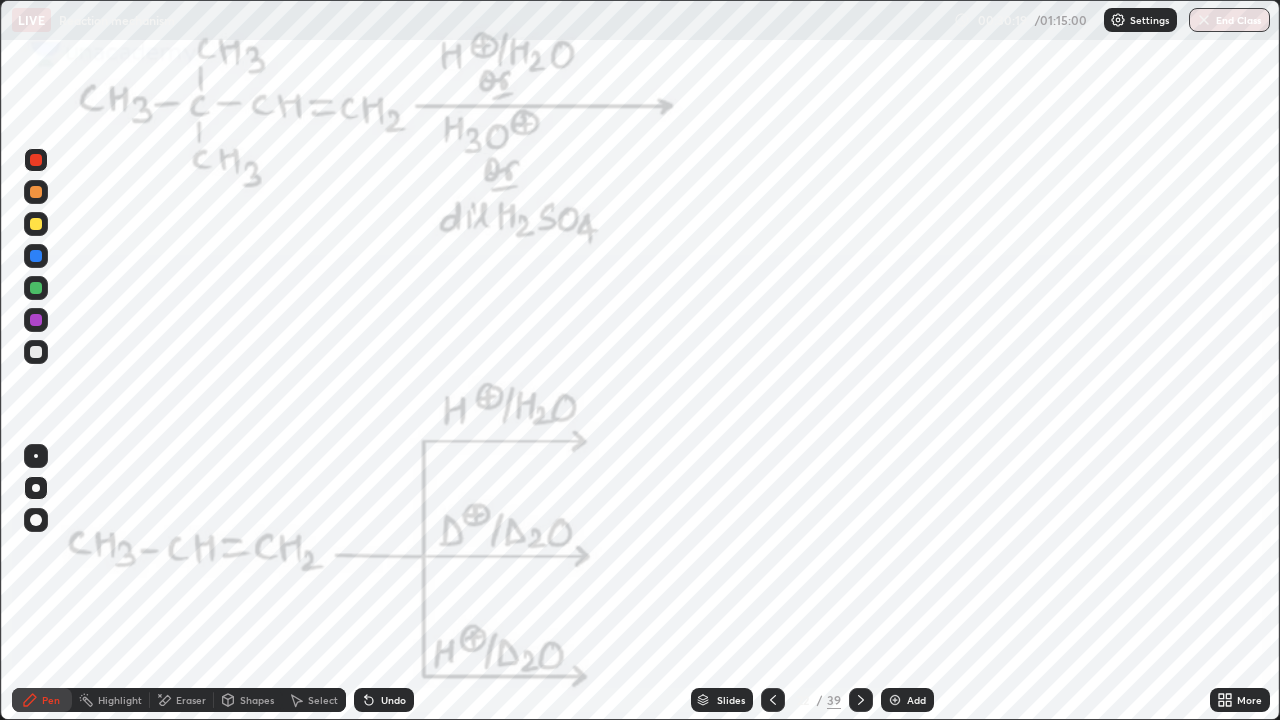 click 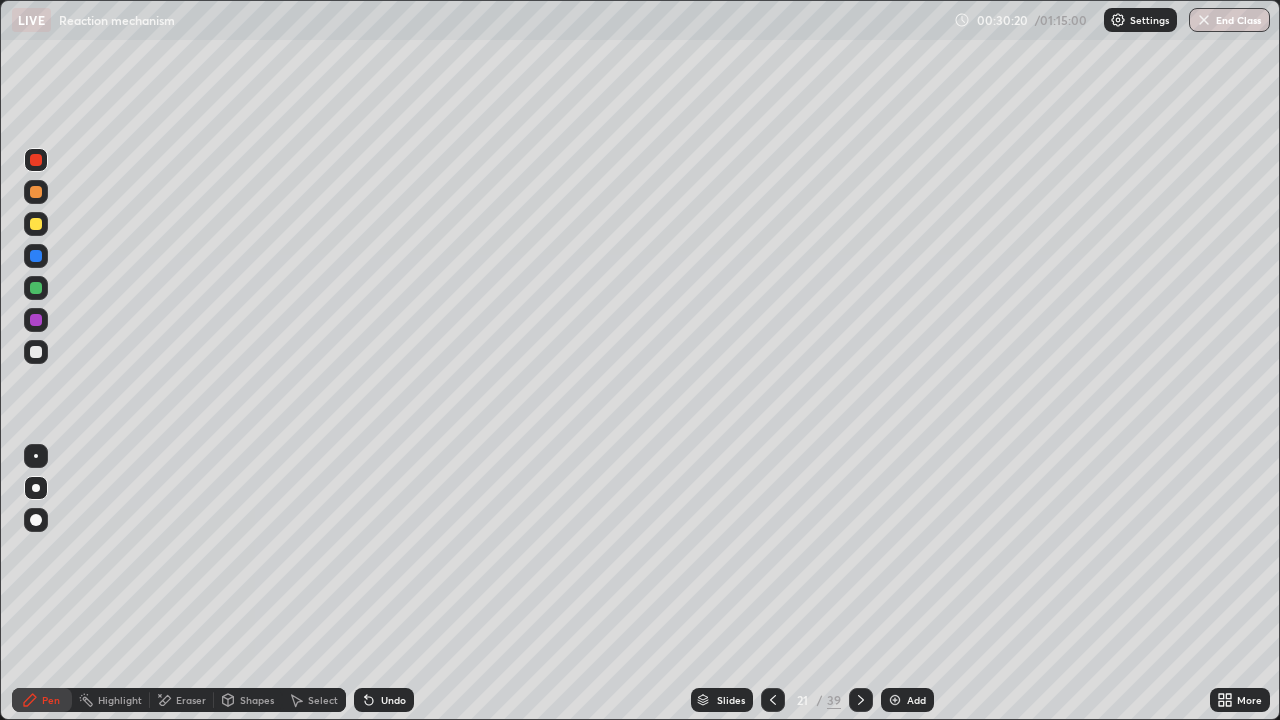 click 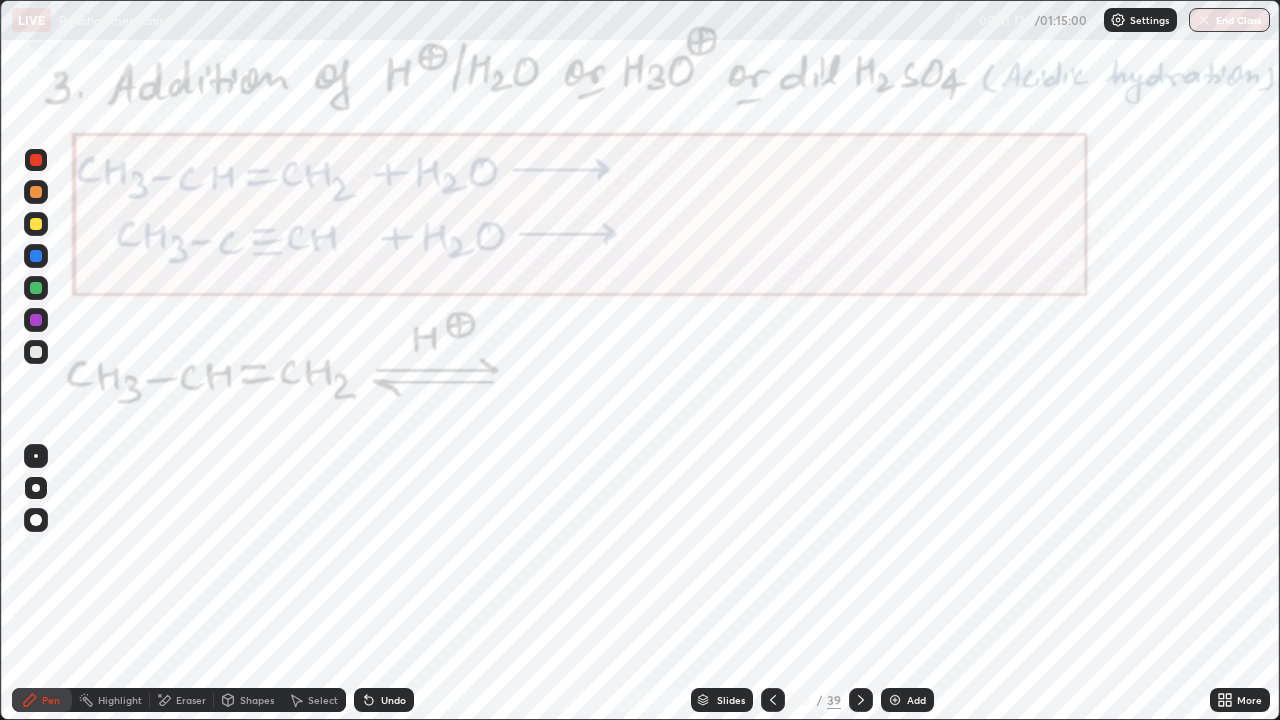 click 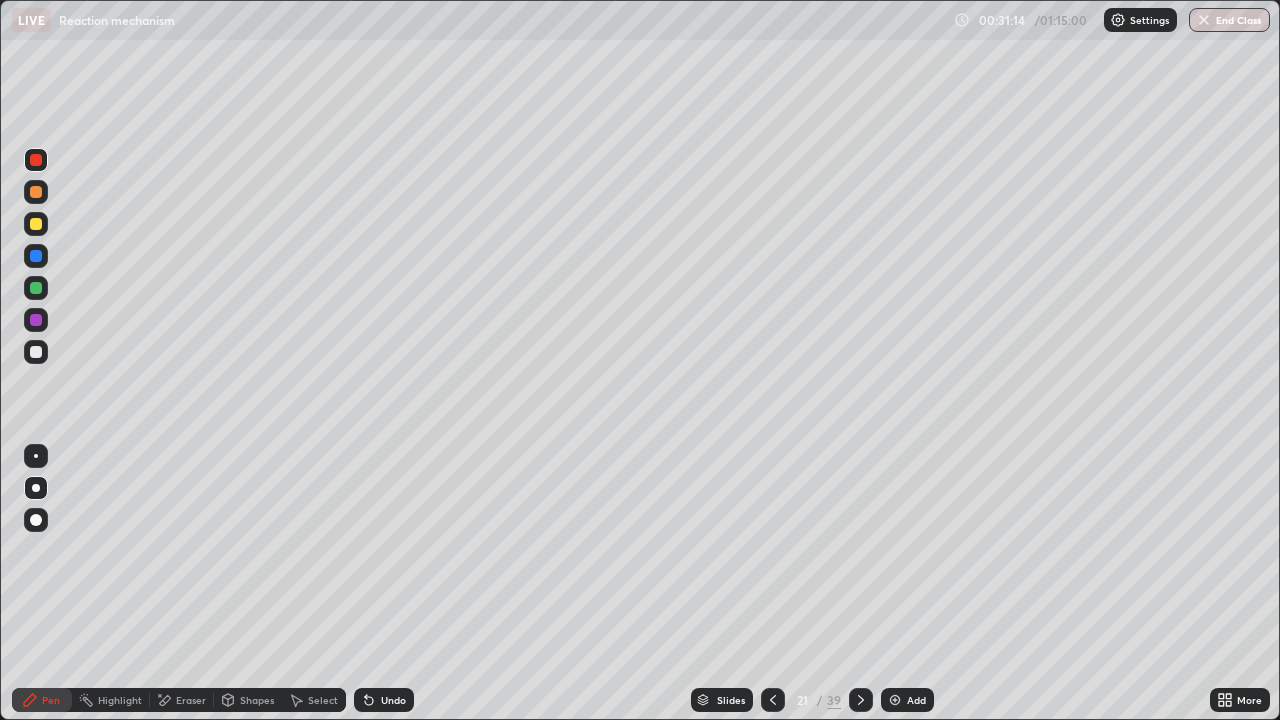 click 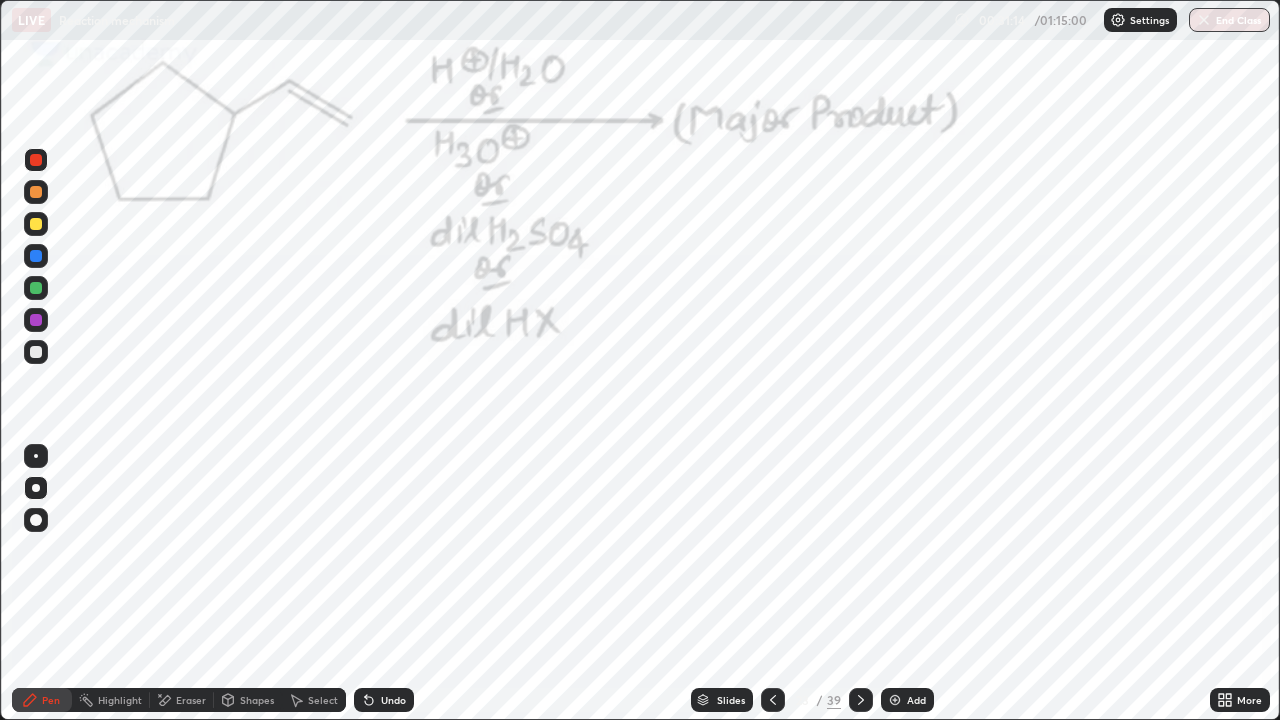 click at bounding box center [861, 700] 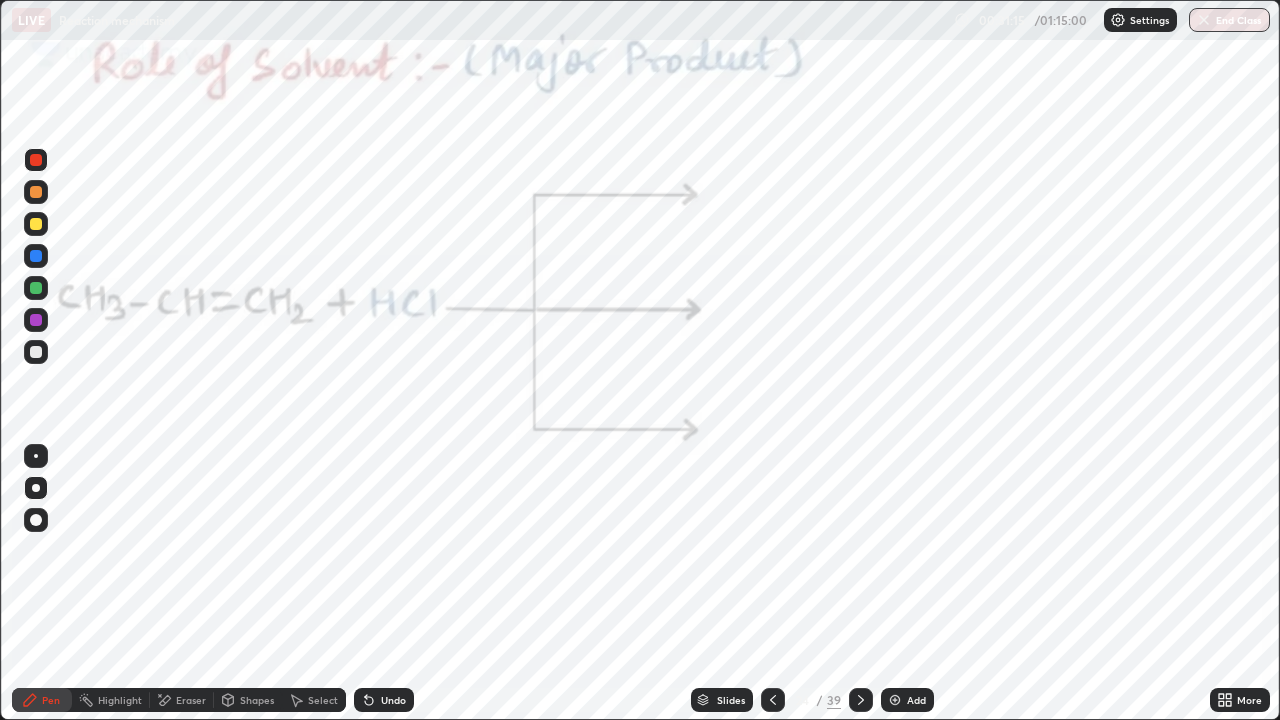 click 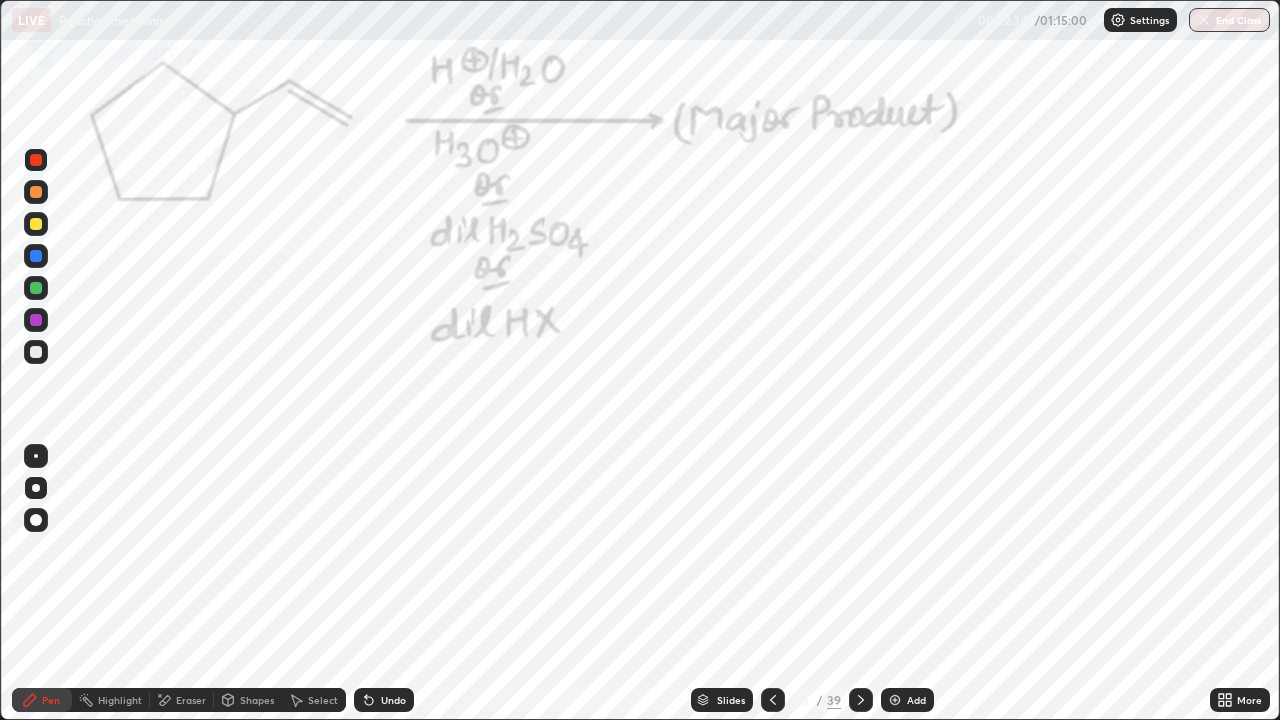 click at bounding box center [36, 160] 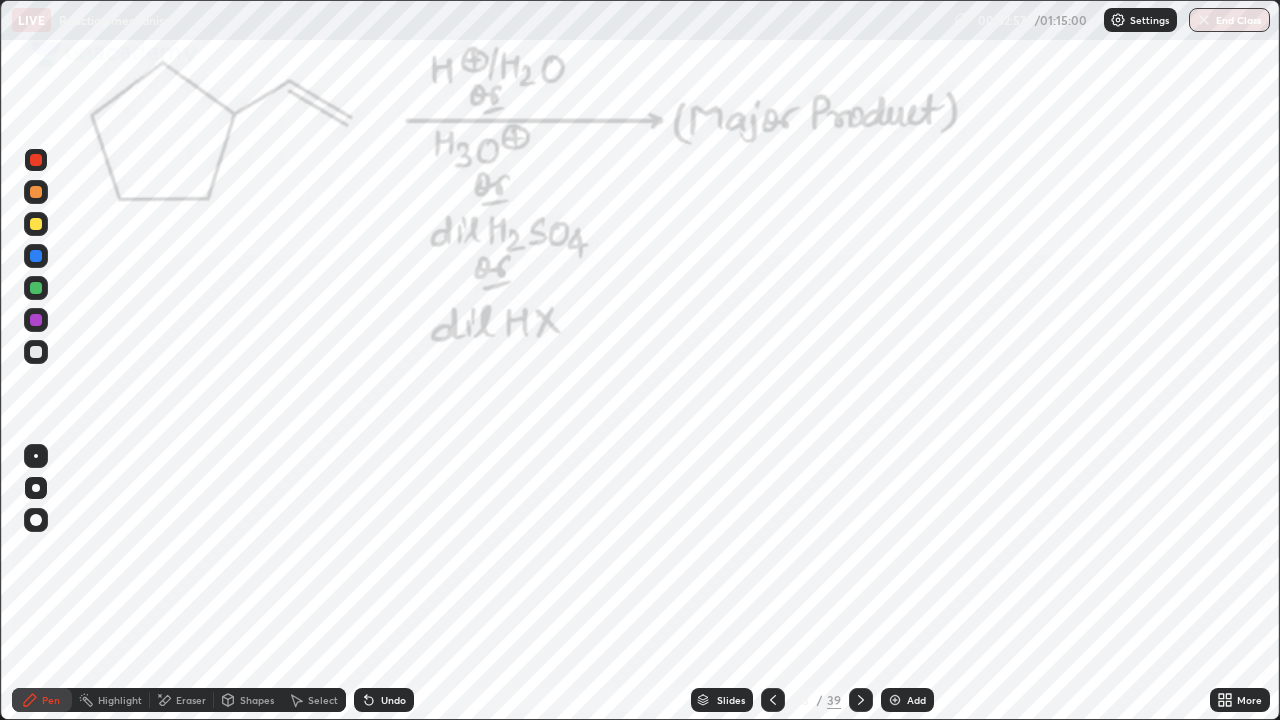 click at bounding box center (36, 352) 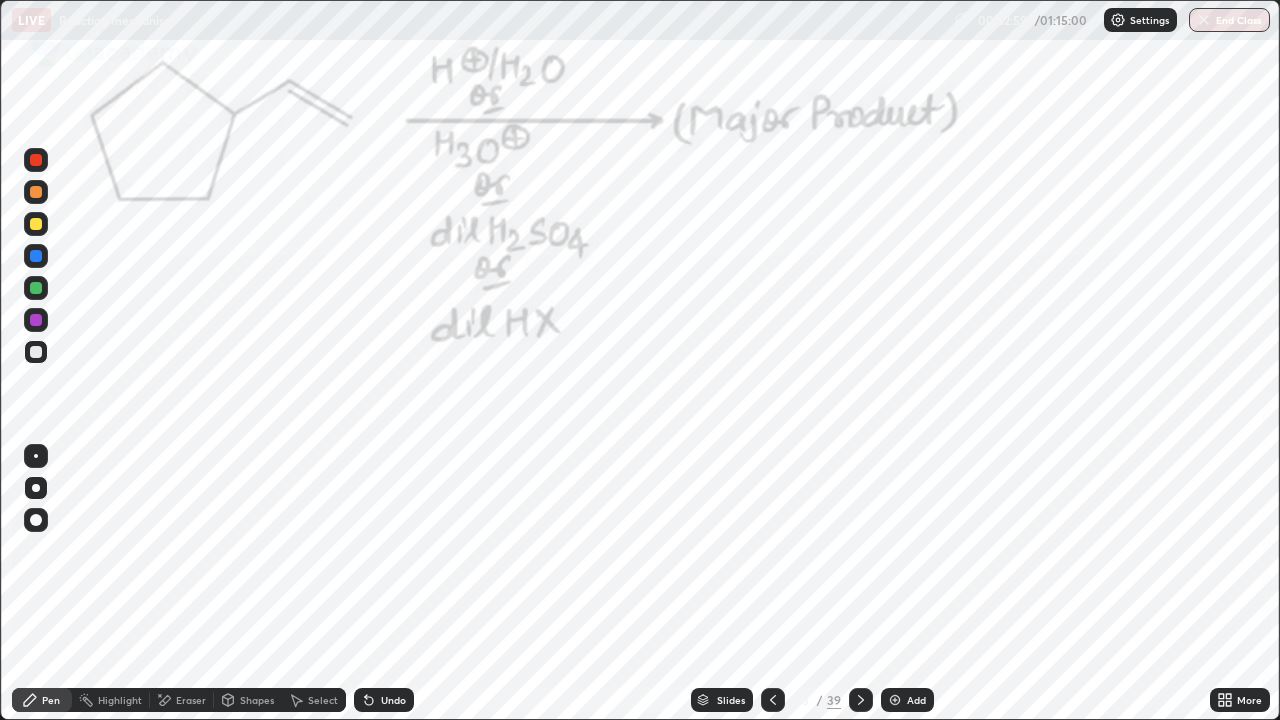 click at bounding box center (36, 320) 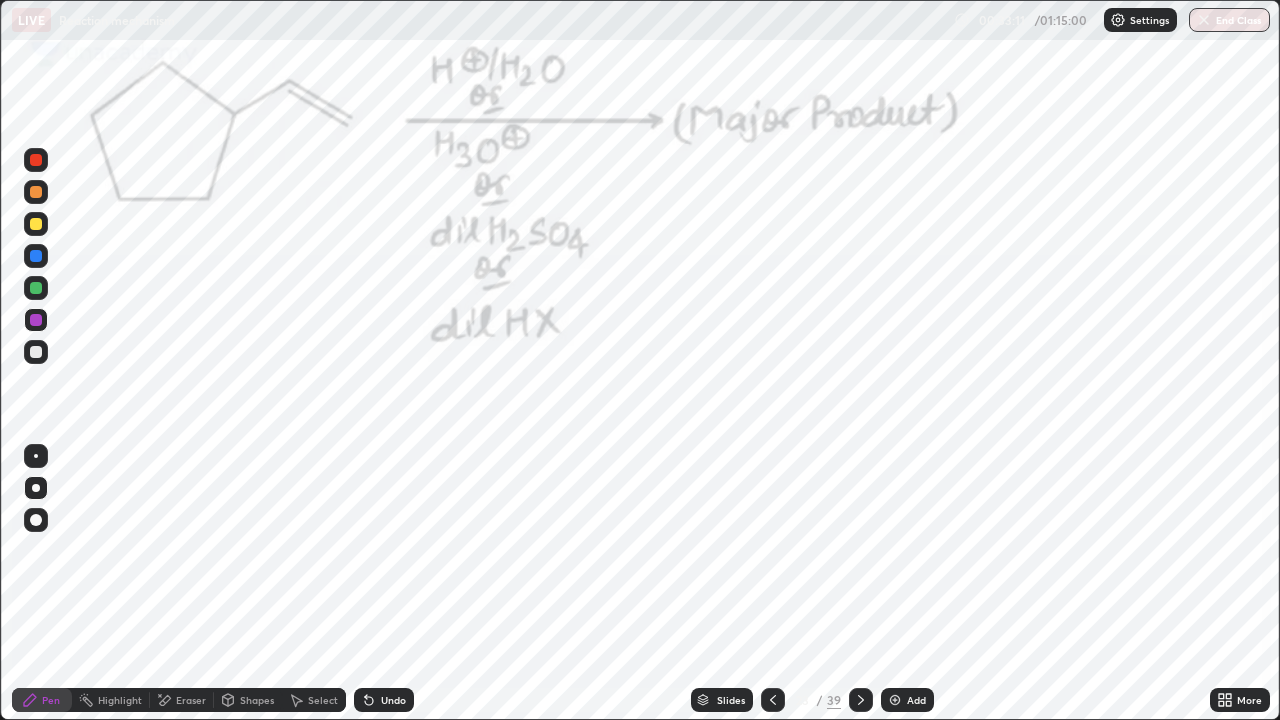 click on "Undo" at bounding box center (384, 700) 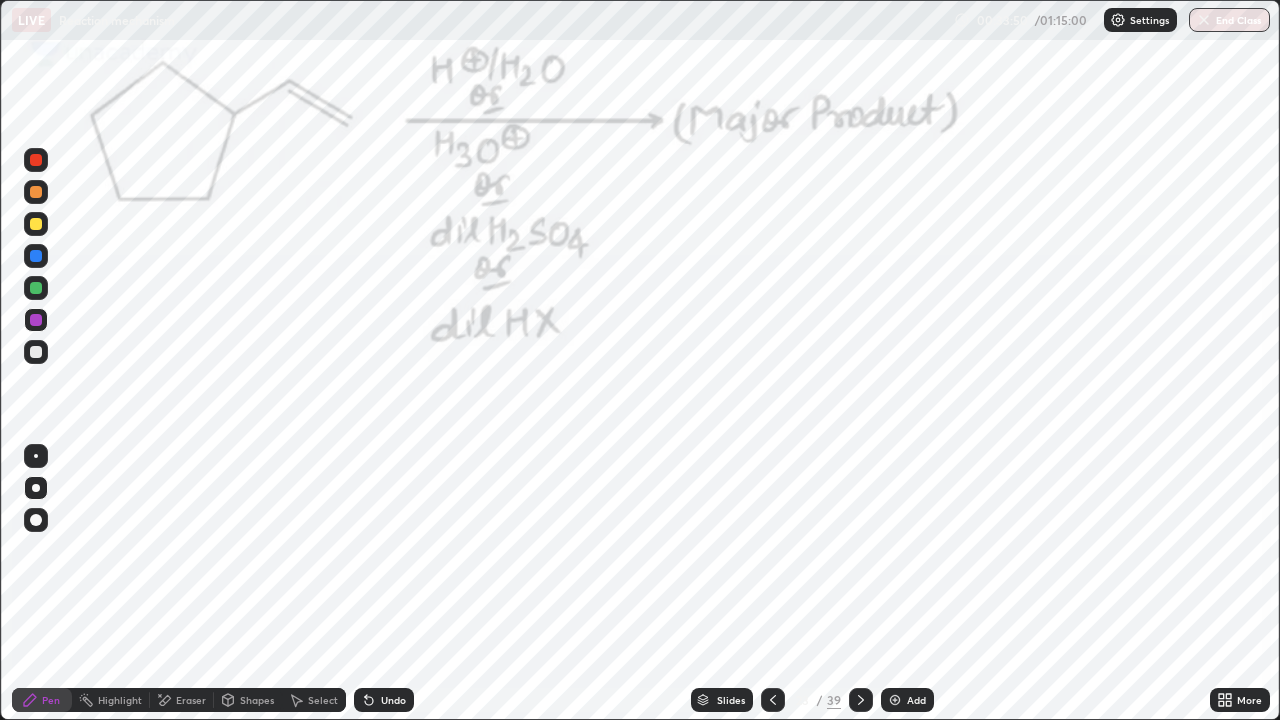 click at bounding box center [36, 288] 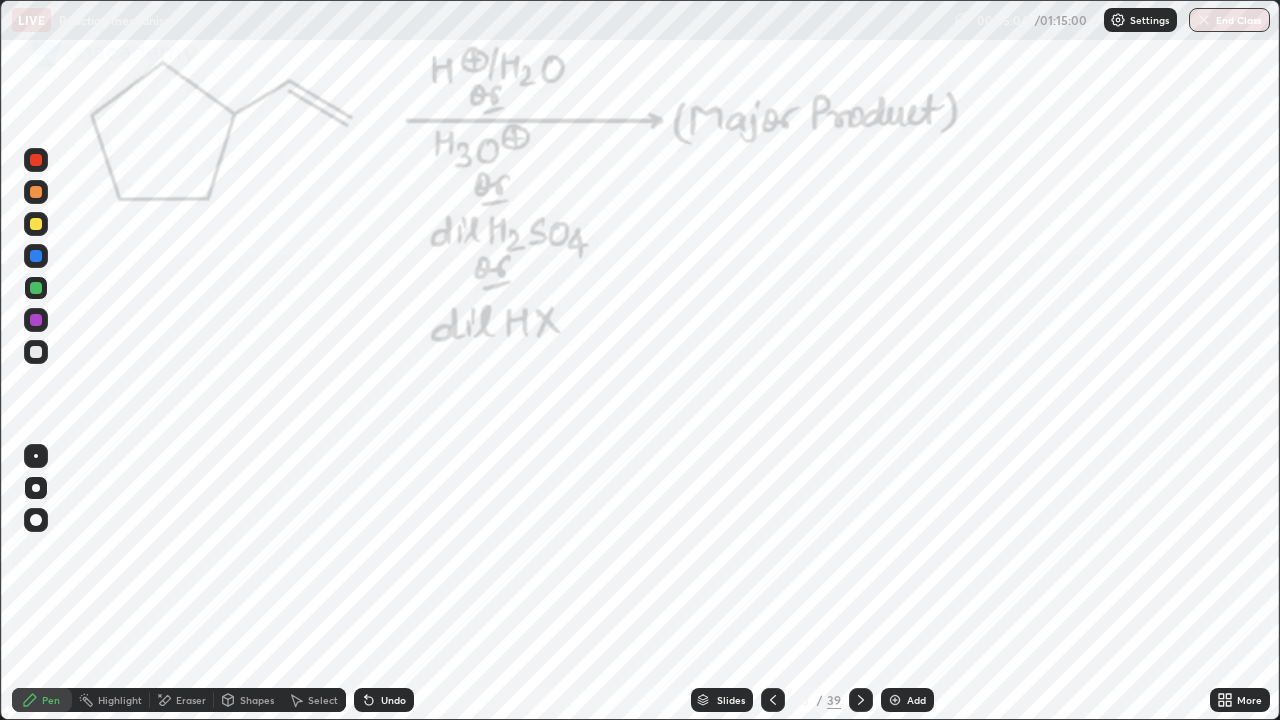 click 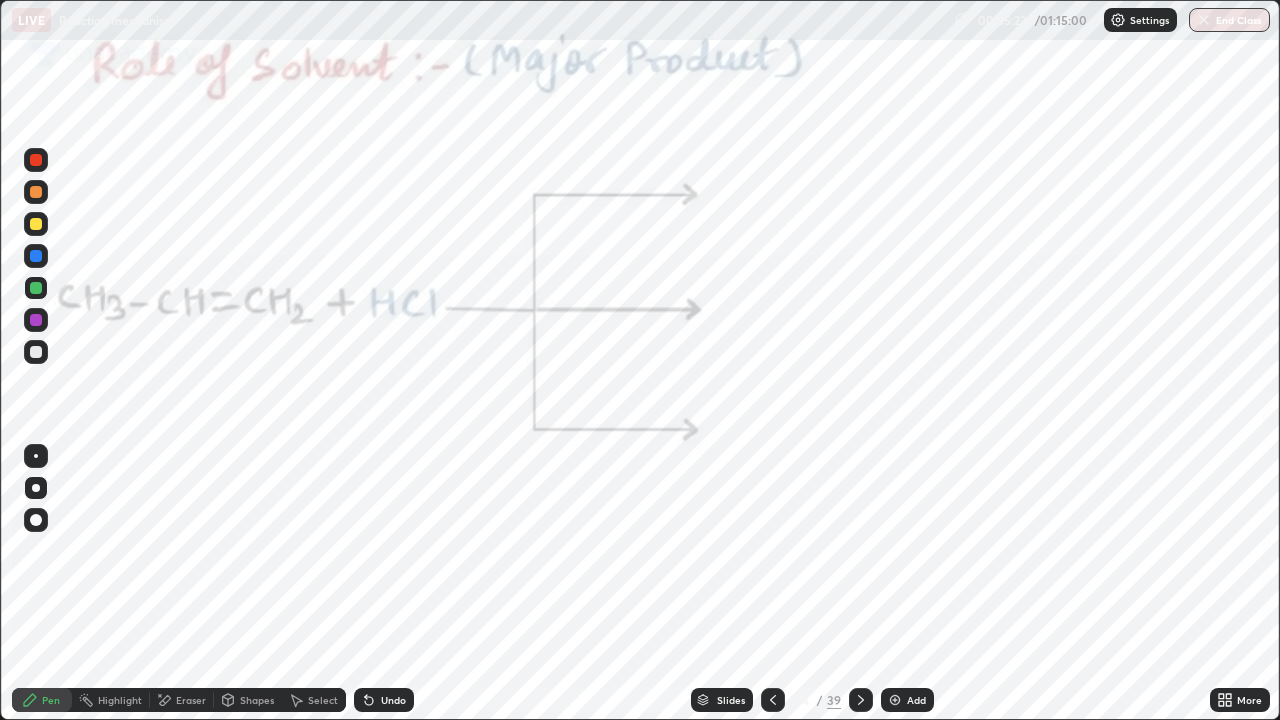 click at bounding box center (36, 320) 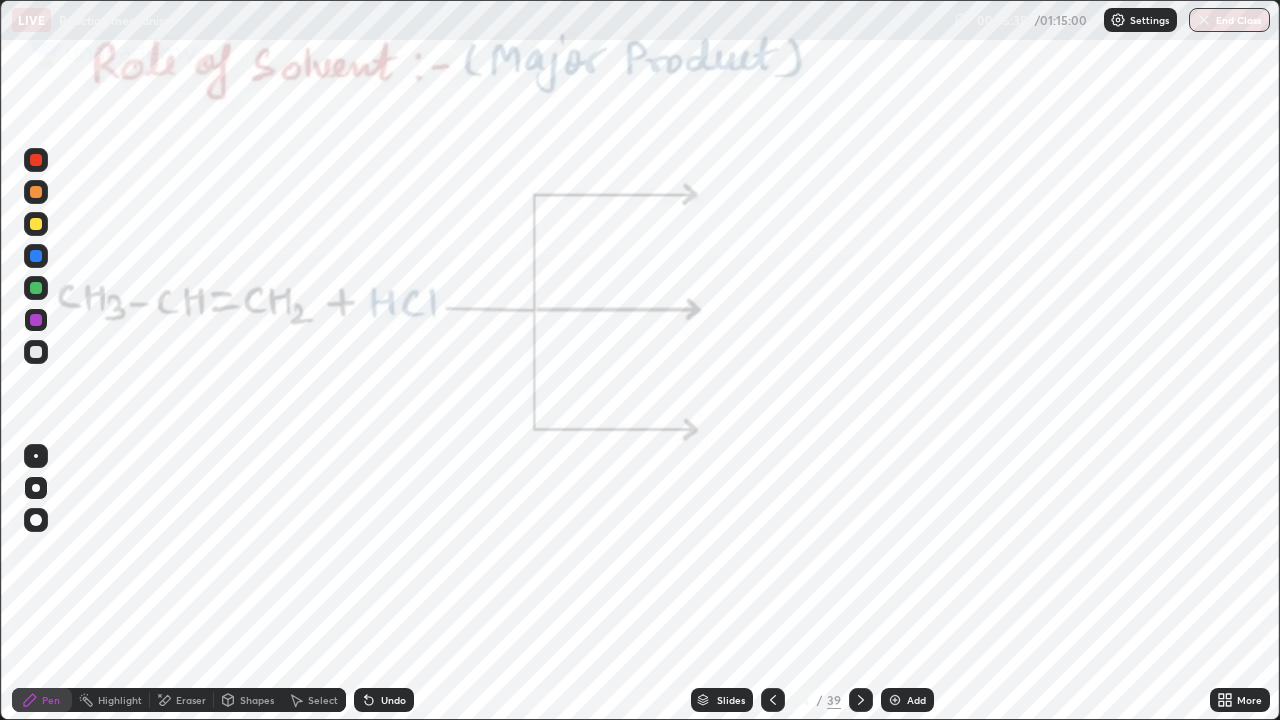 click at bounding box center (36, 288) 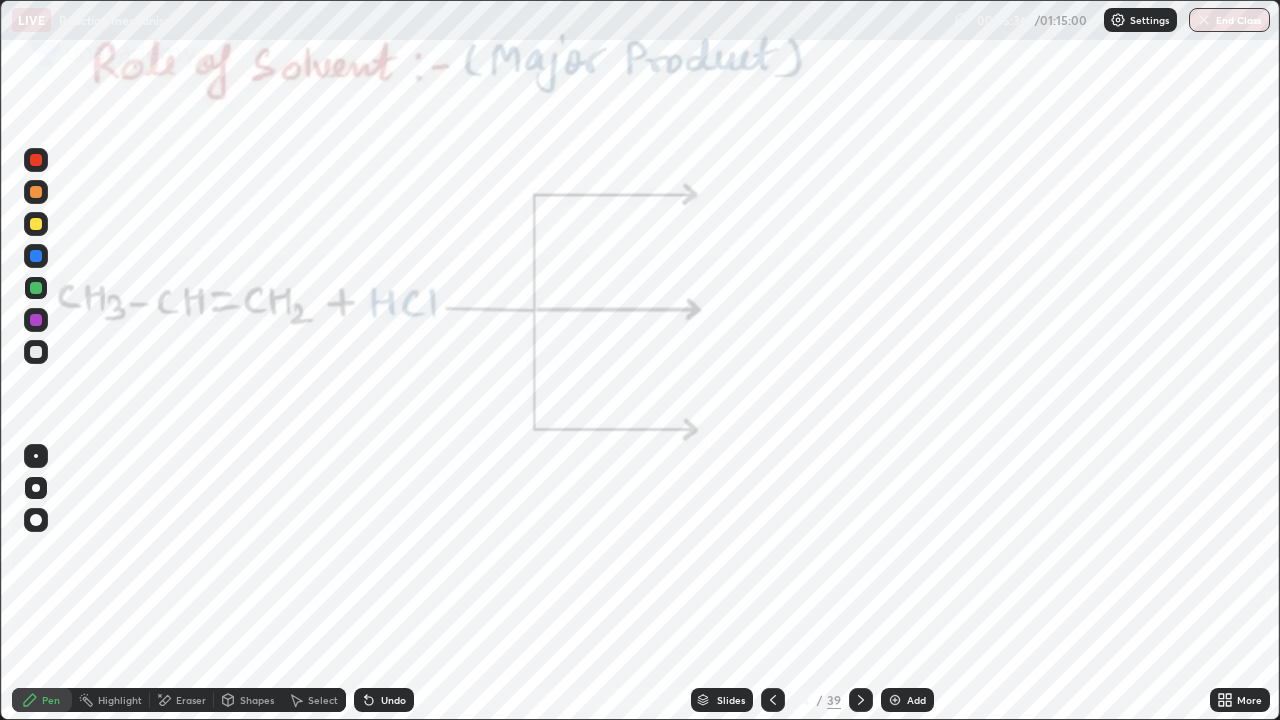 click at bounding box center [36, 192] 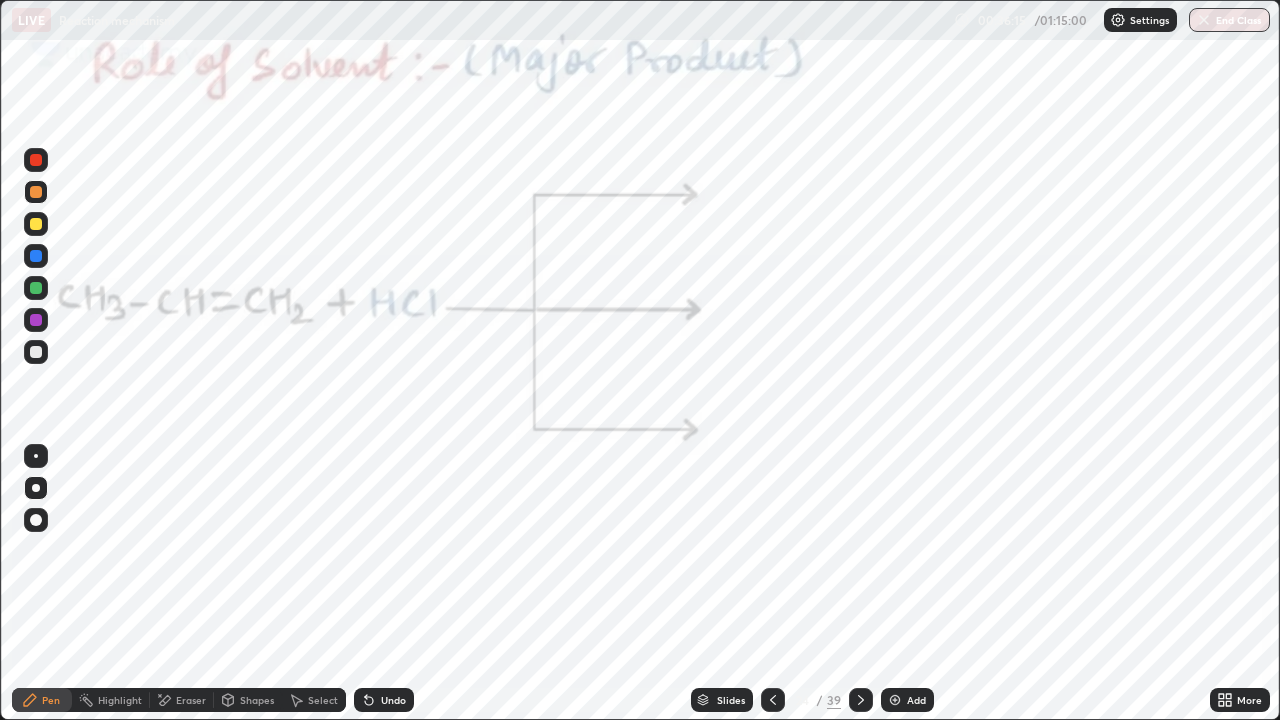 click on "Undo" at bounding box center [393, 700] 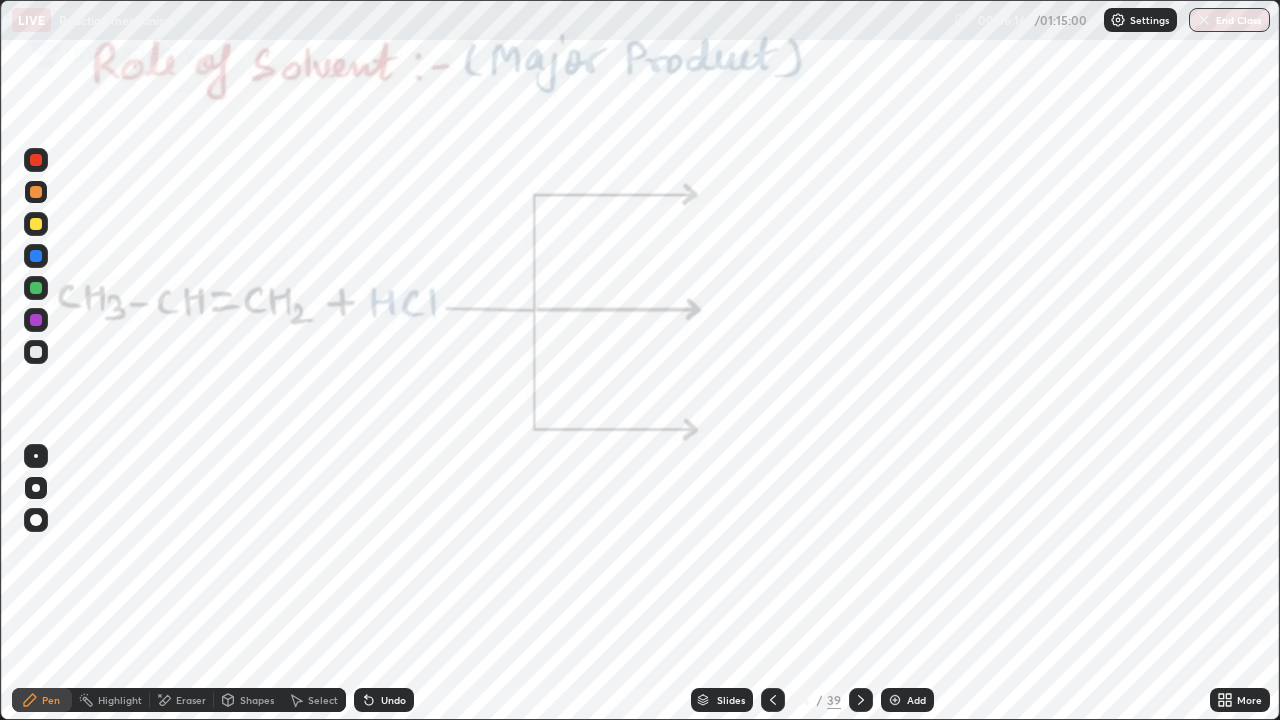 click on "Undo" at bounding box center [393, 700] 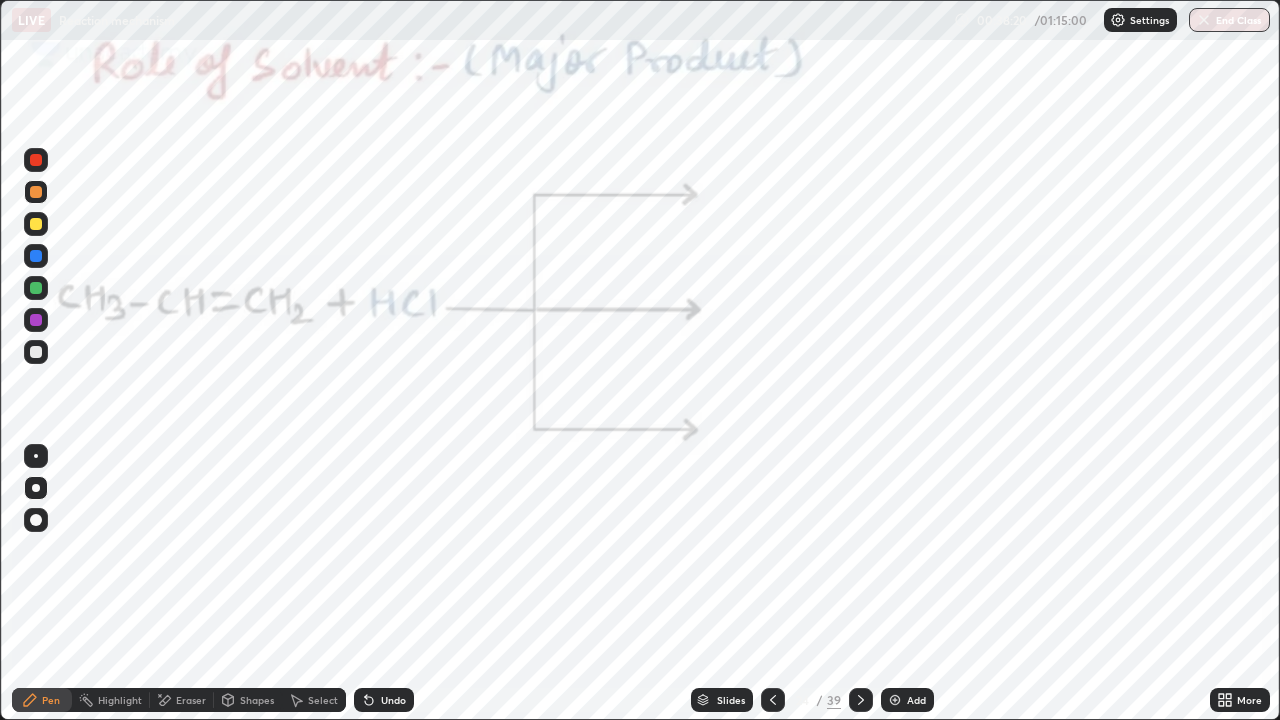 click on "Undo" at bounding box center (384, 700) 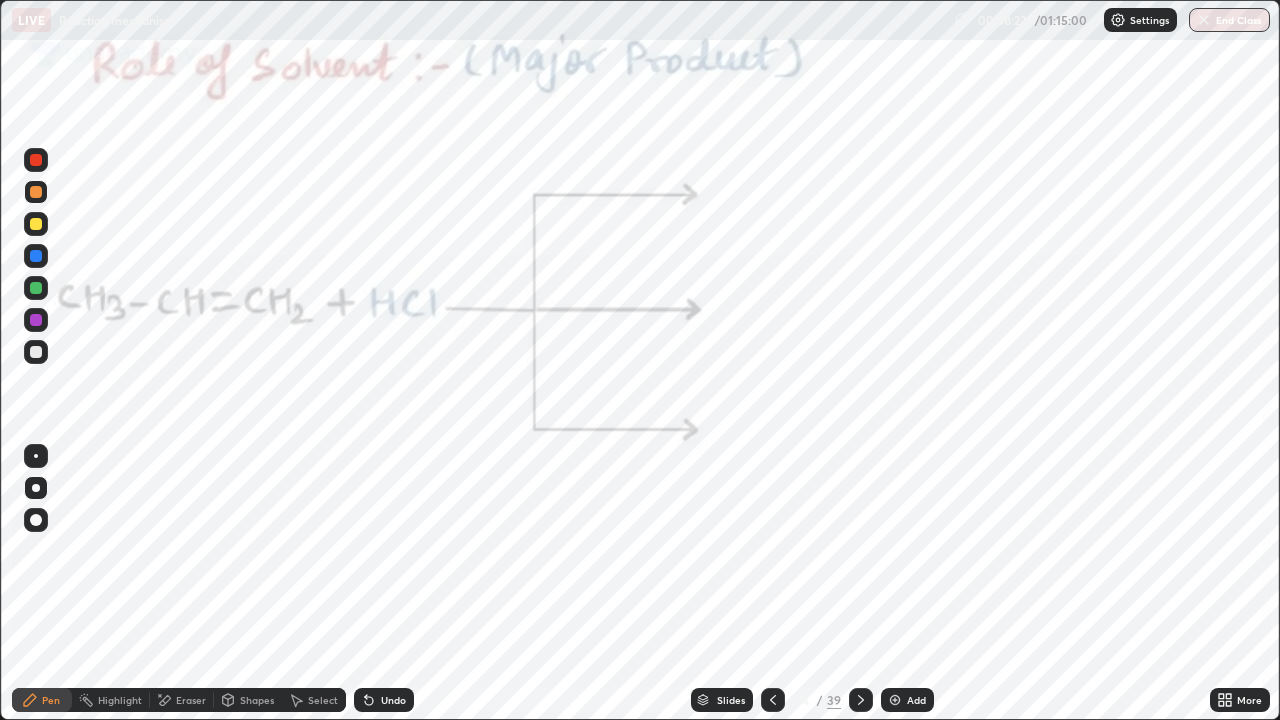 click at bounding box center [36, 288] 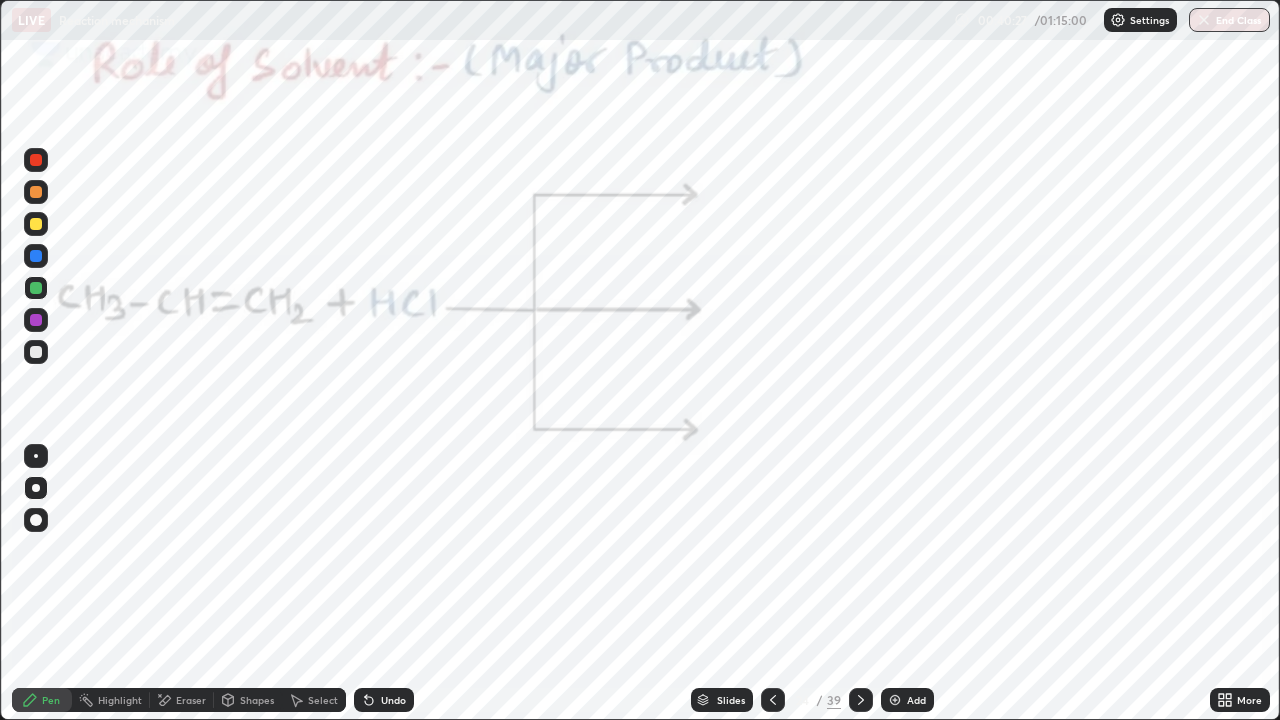click at bounding box center [895, 700] 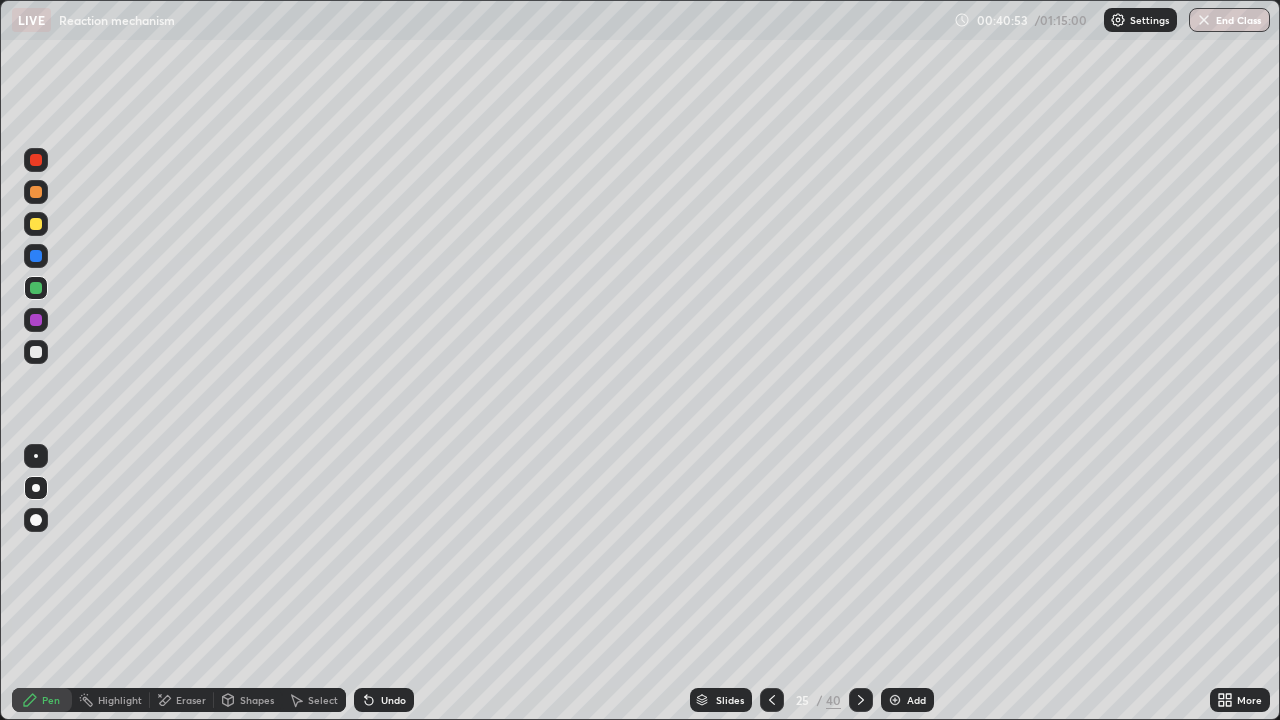 click at bounding box center [36, 352] 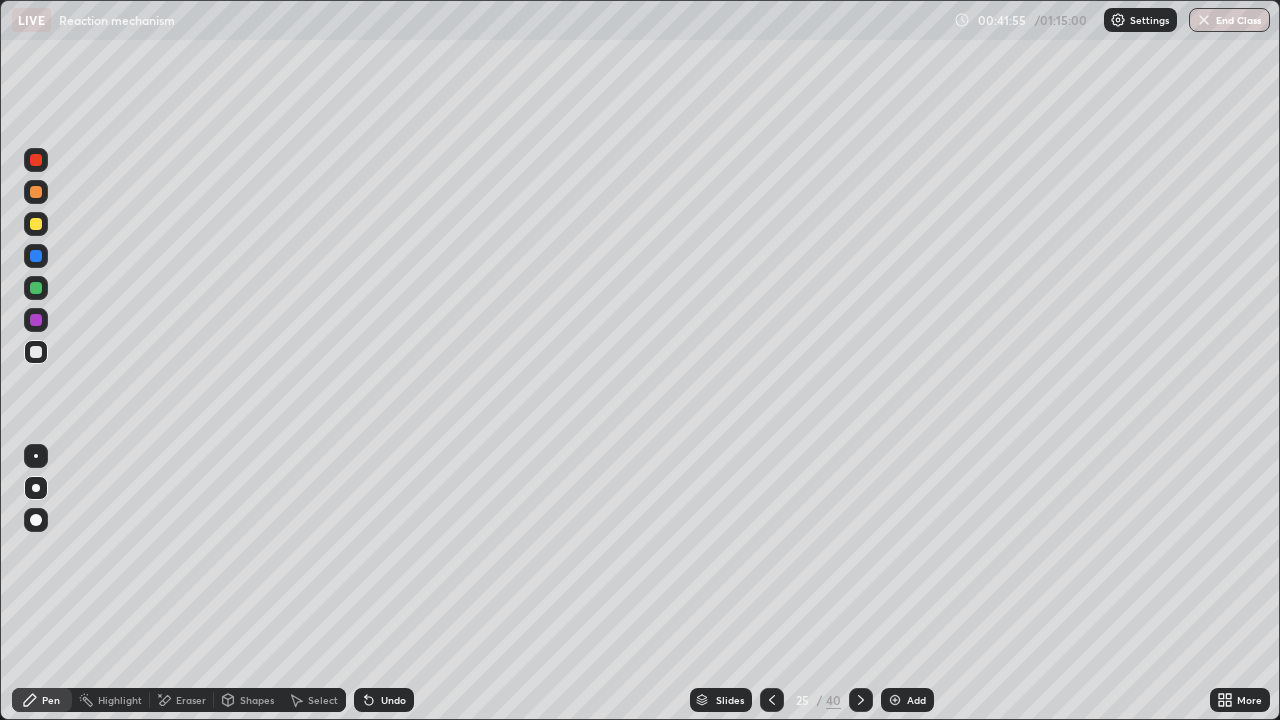 click at bounding box center (772, 700) 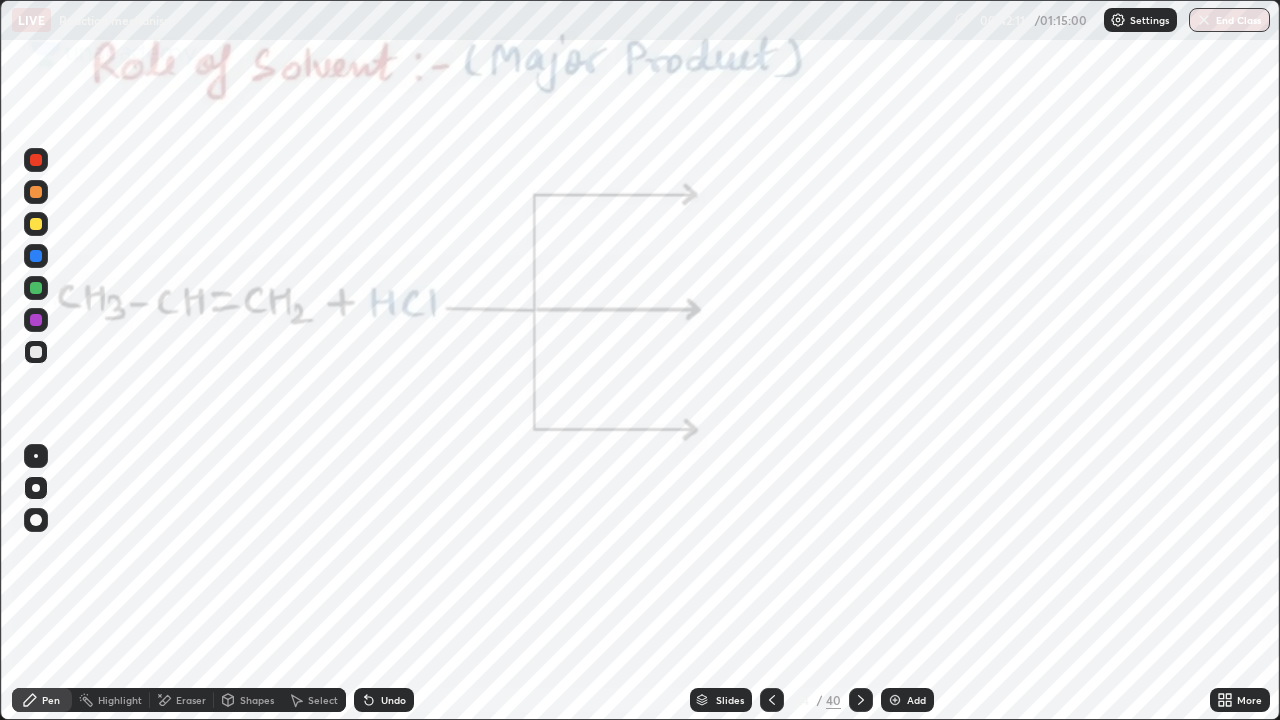 click 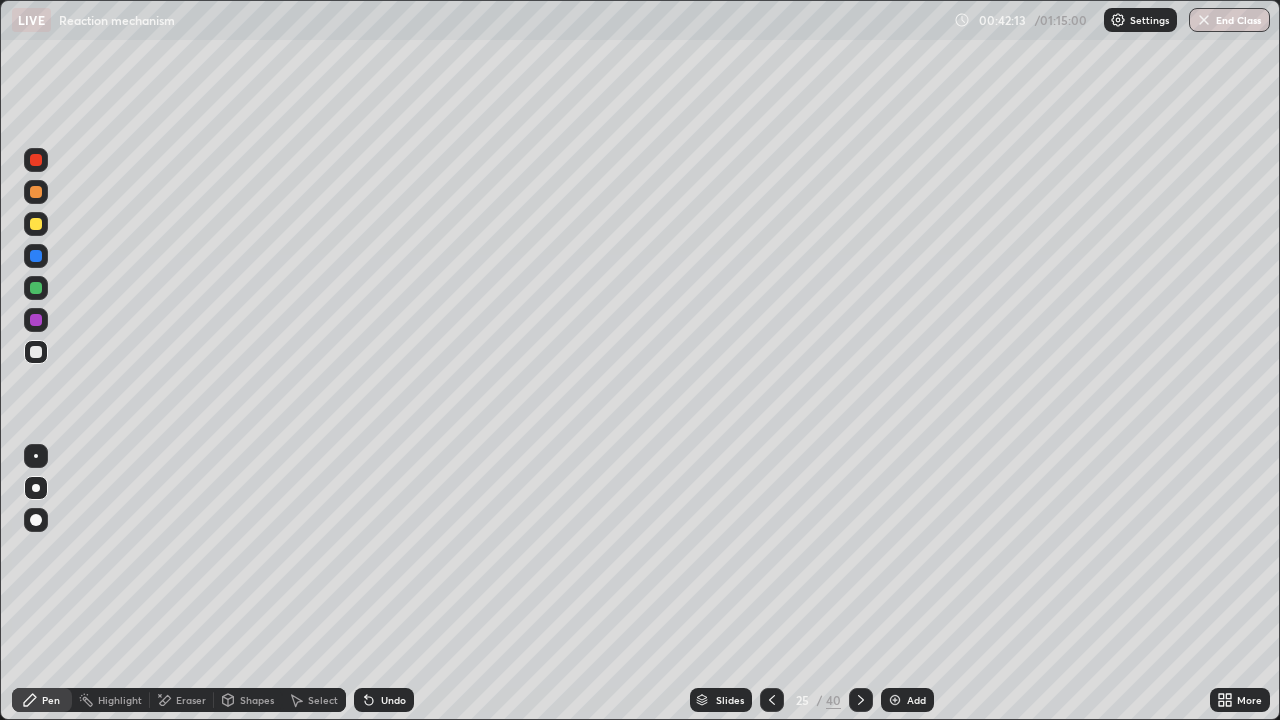 click 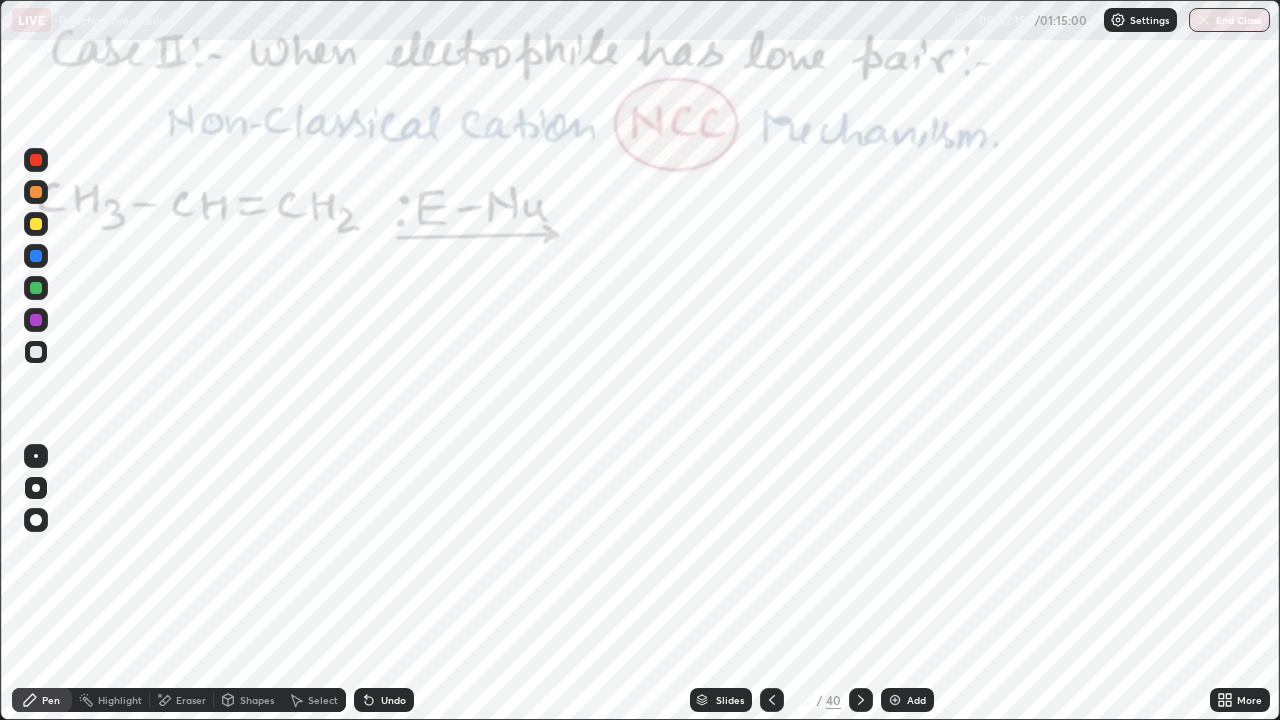 click at bounding box center [36, 320] 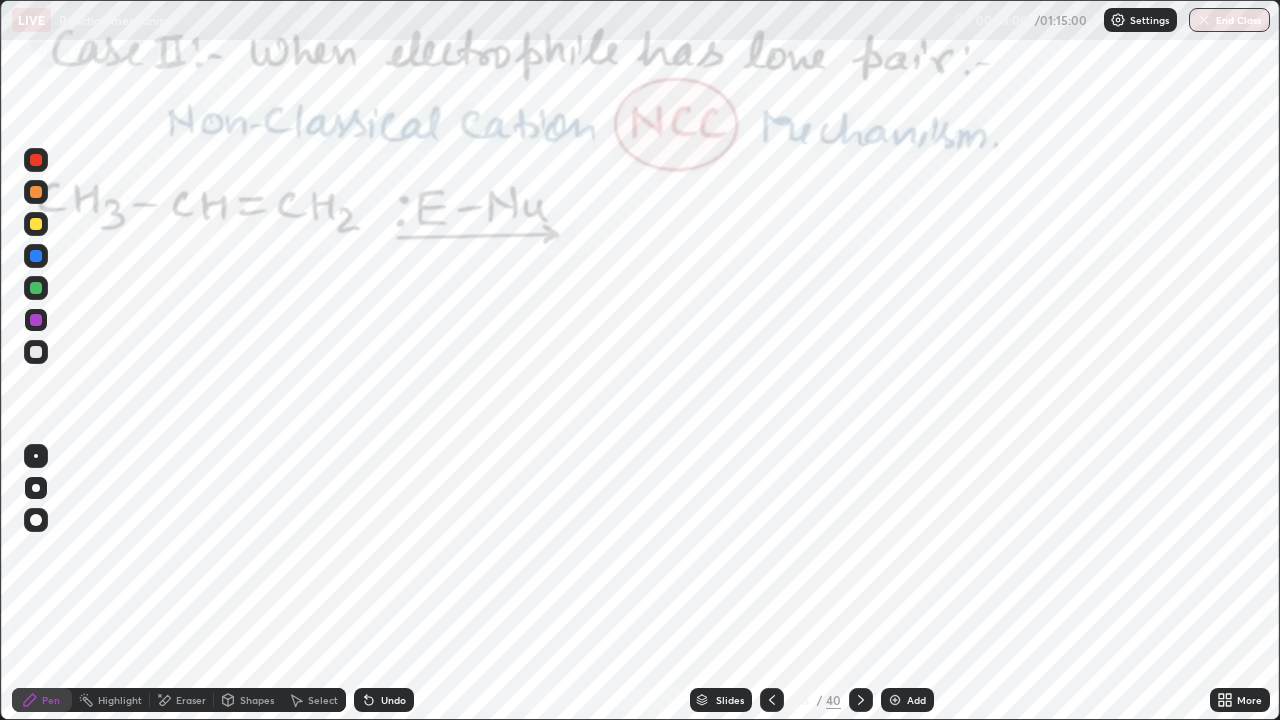 click at bounding box center [36, 320] 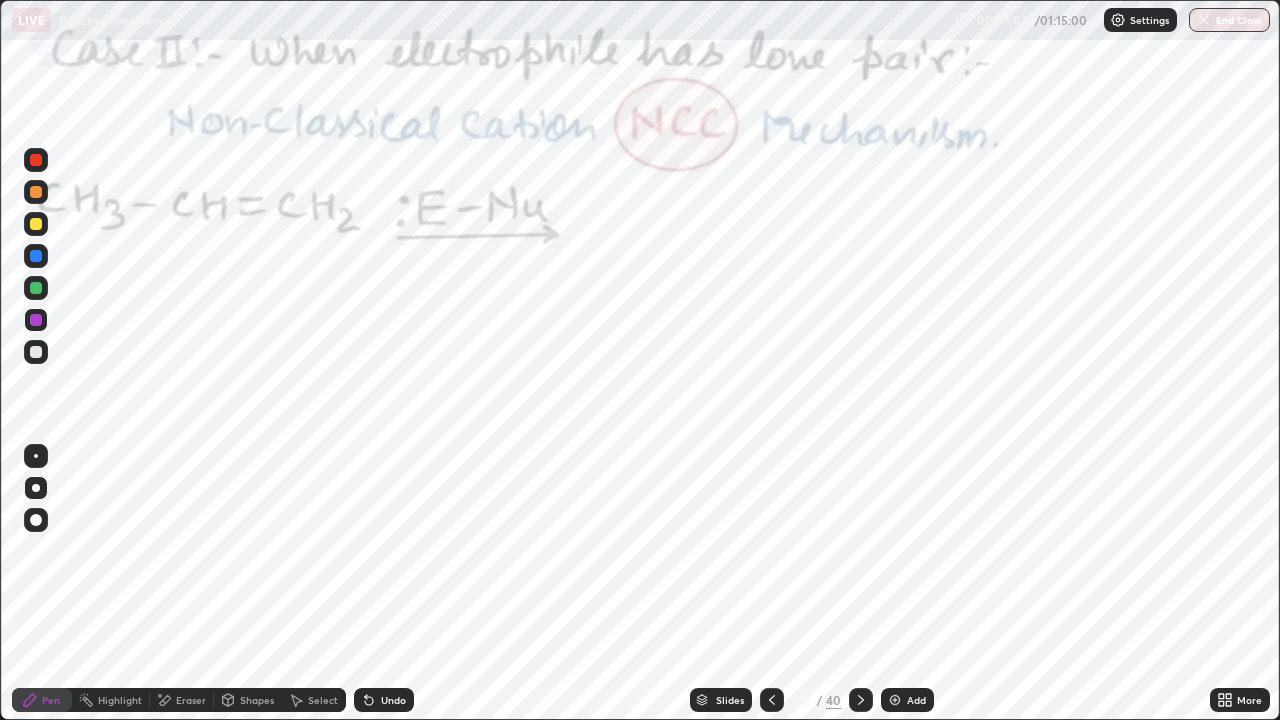 click at bounding box center (36, 320) 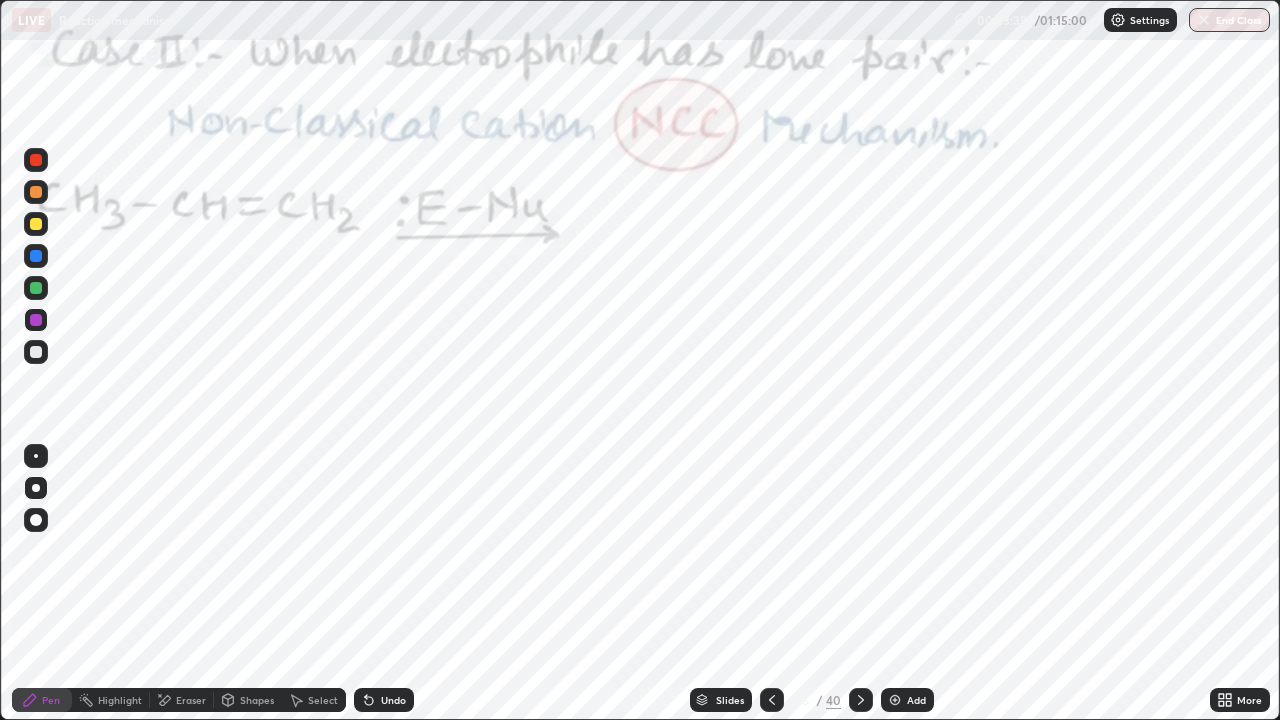 click at bounding box center (36, 256) 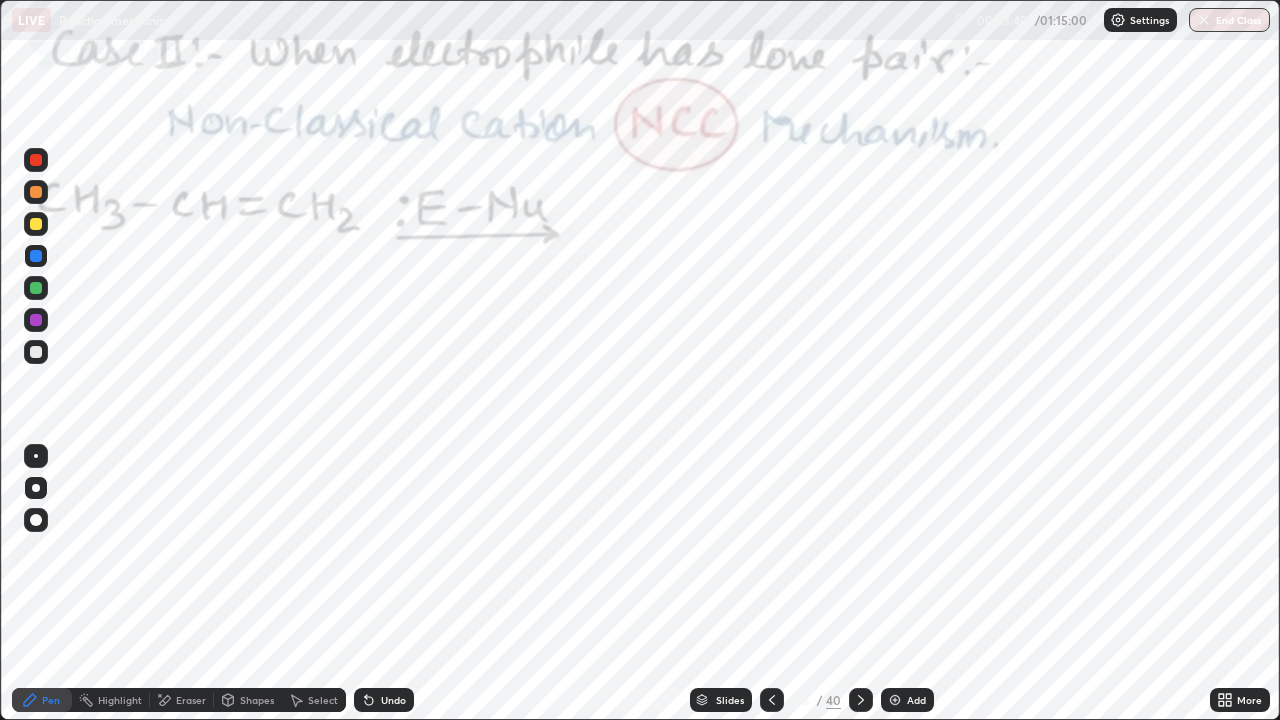 click at bounding box center [36, 256] 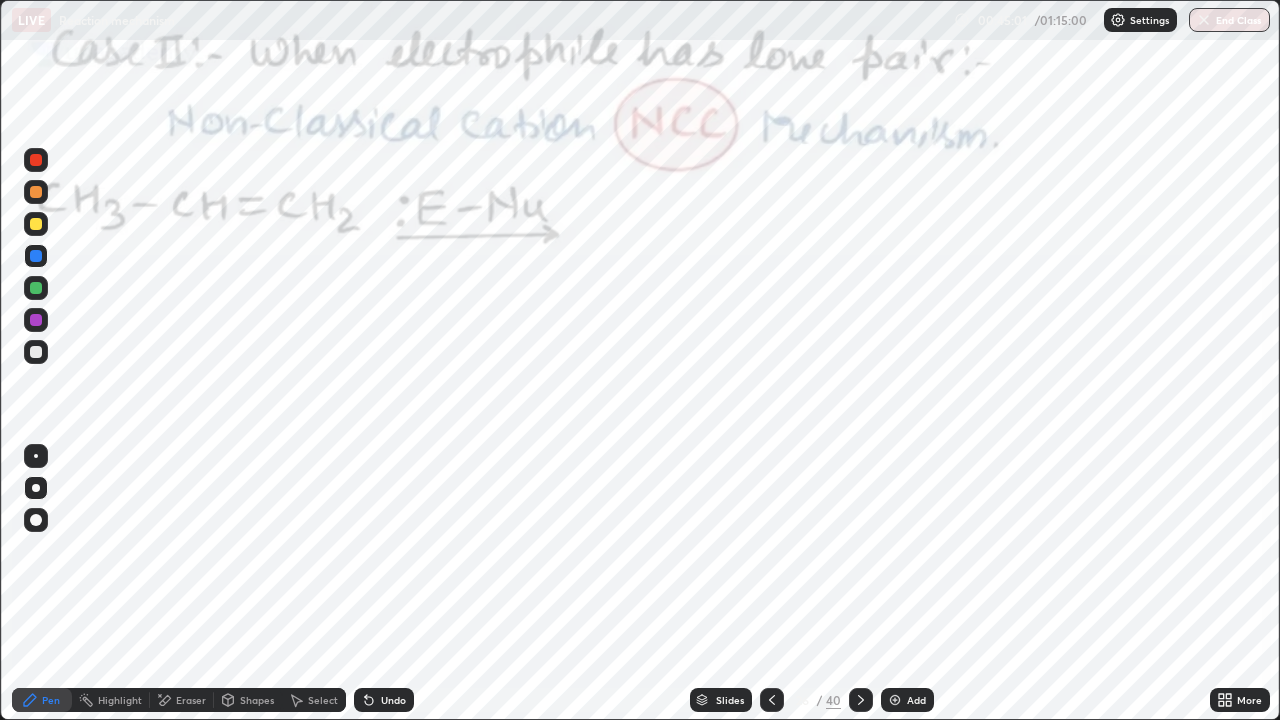 click on "Undo" at bounding box center [384, 700] 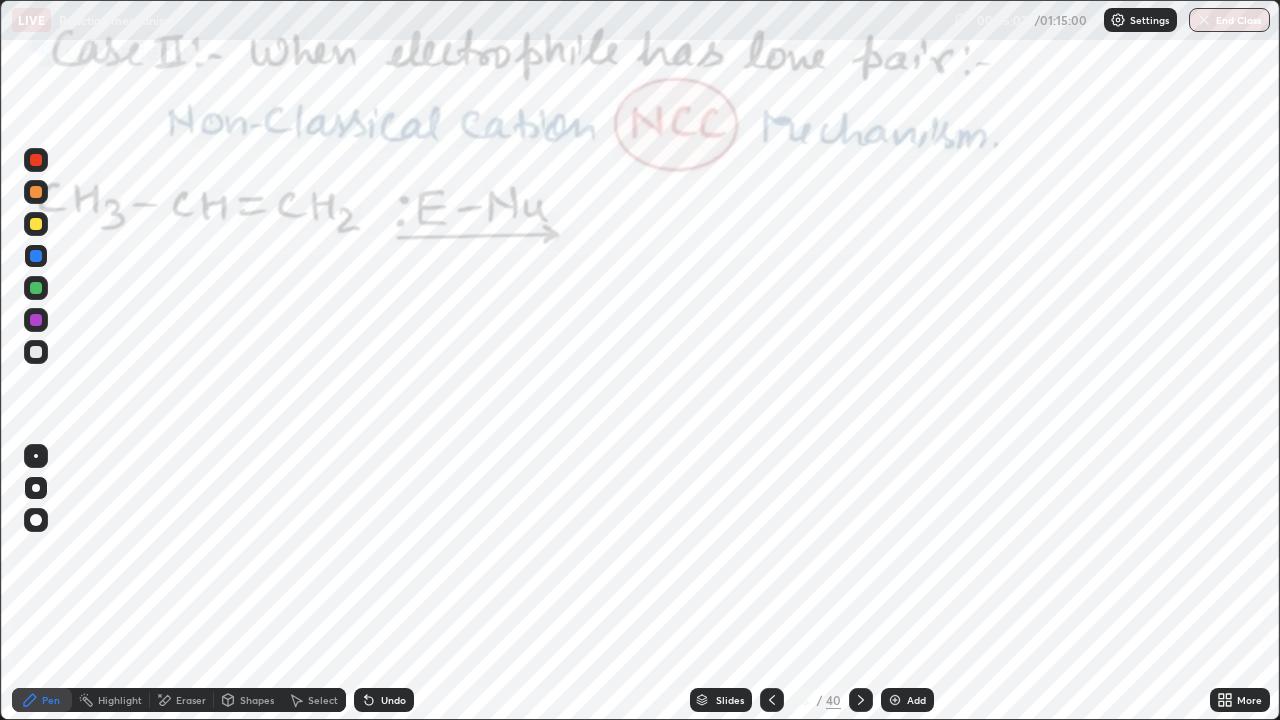 click on "Undo" at bounding box center (384, 700) 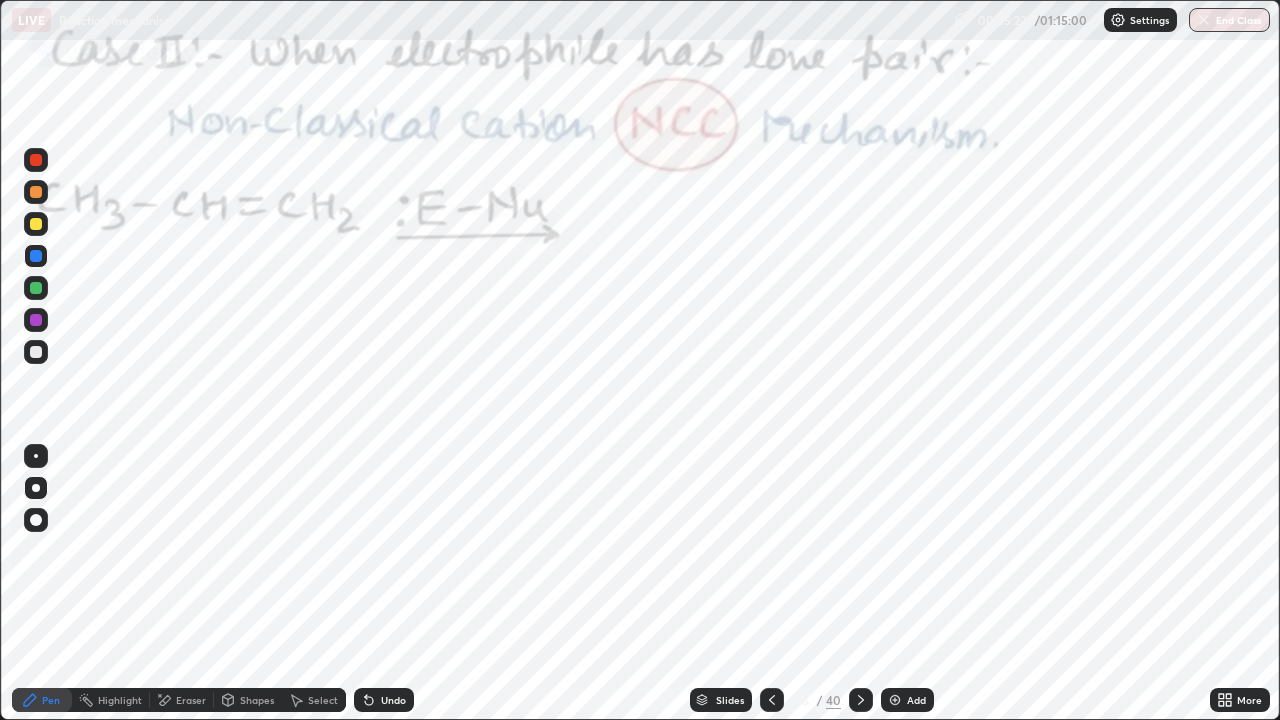 click at bounding box center [36, 192] 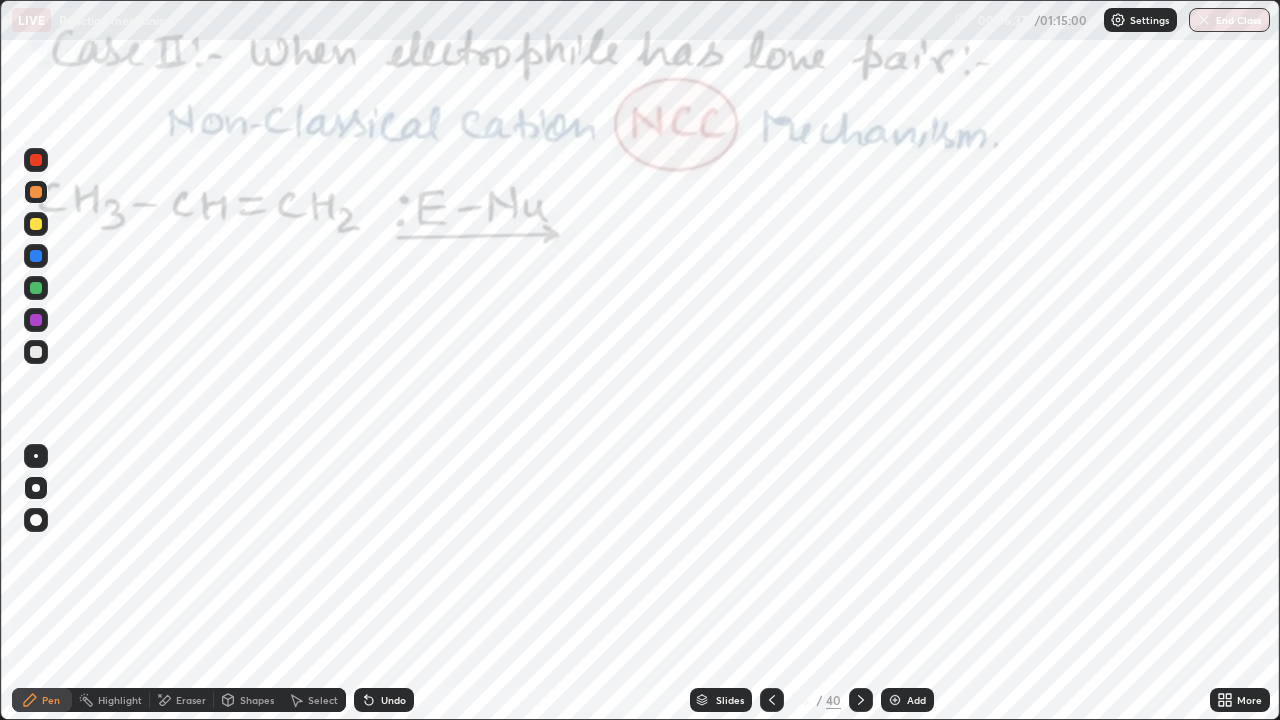 click at bounding box center (36, 256) 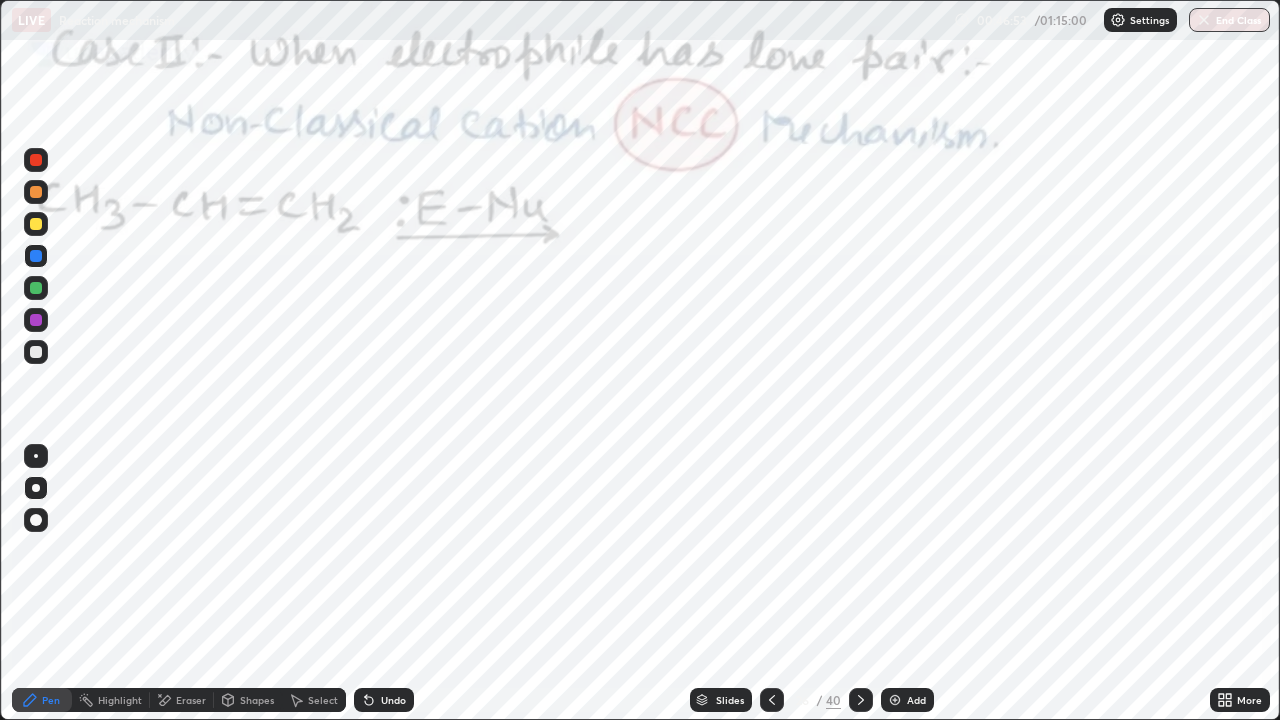 click on "Slides" at bounding box center (730, 700) 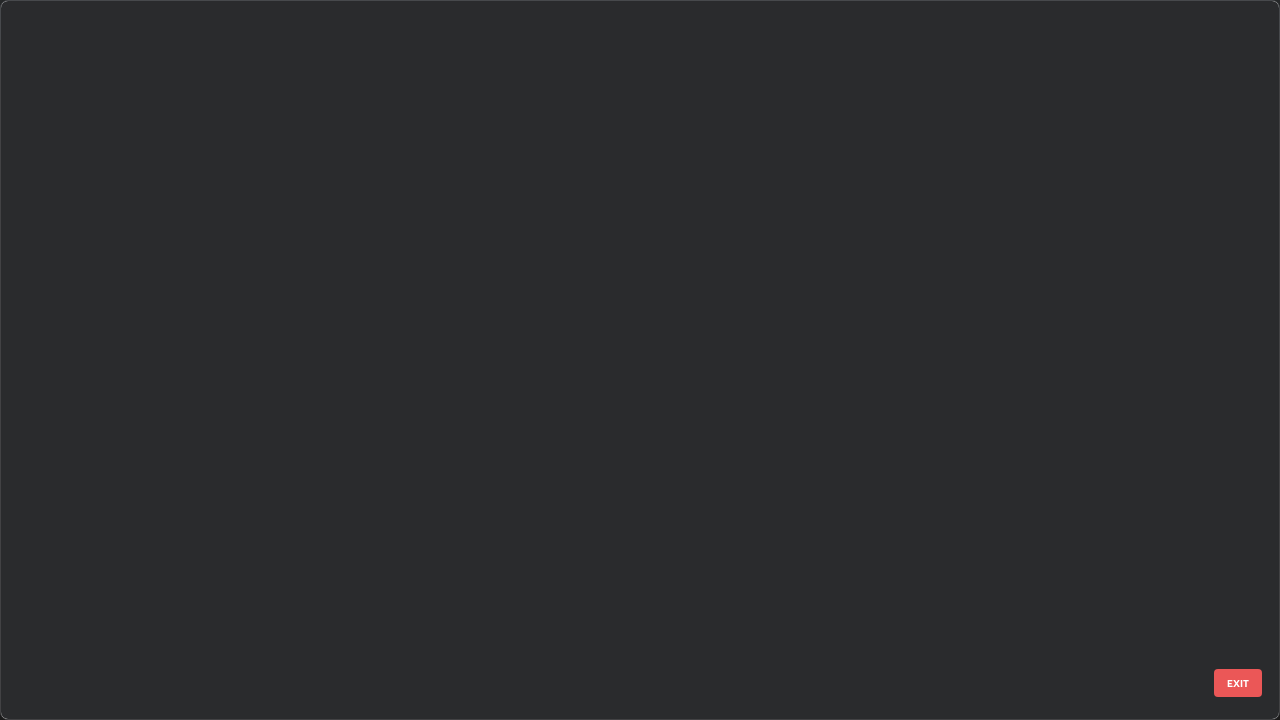 scroll, scrollTop: 1303, scrollLeft: 0, axis: vertical 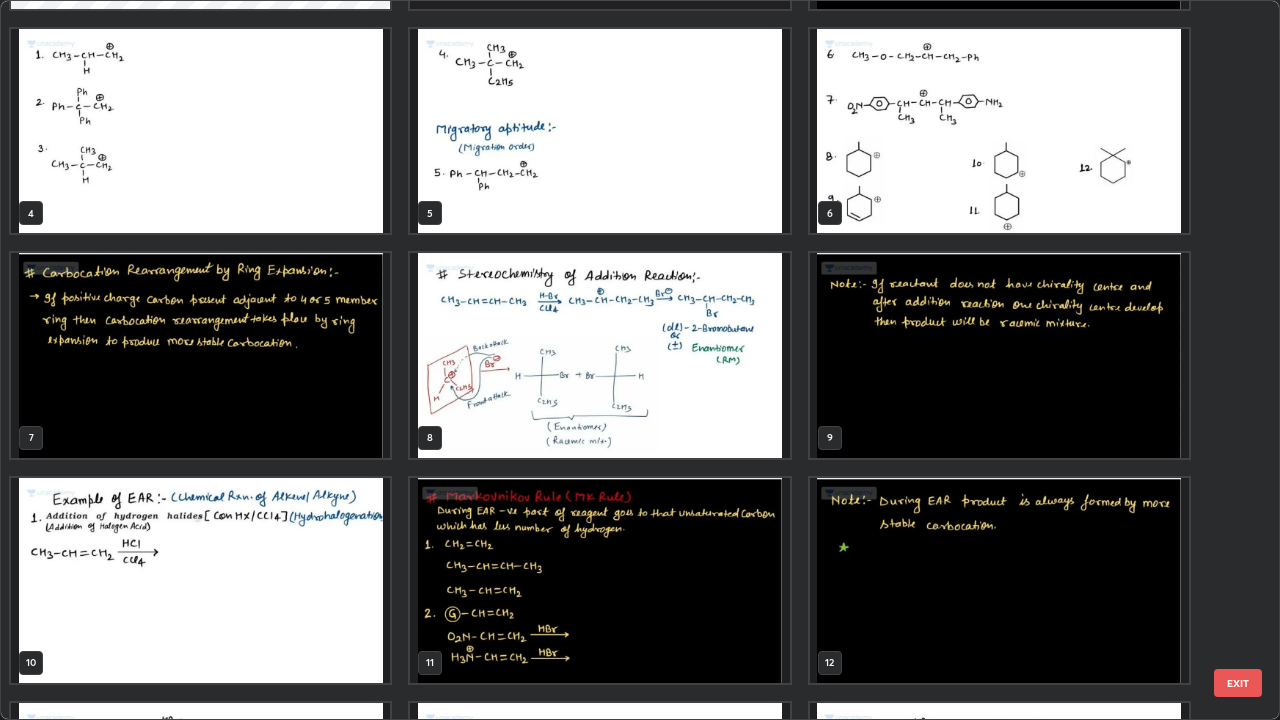 click at bounding box center (599, 355) 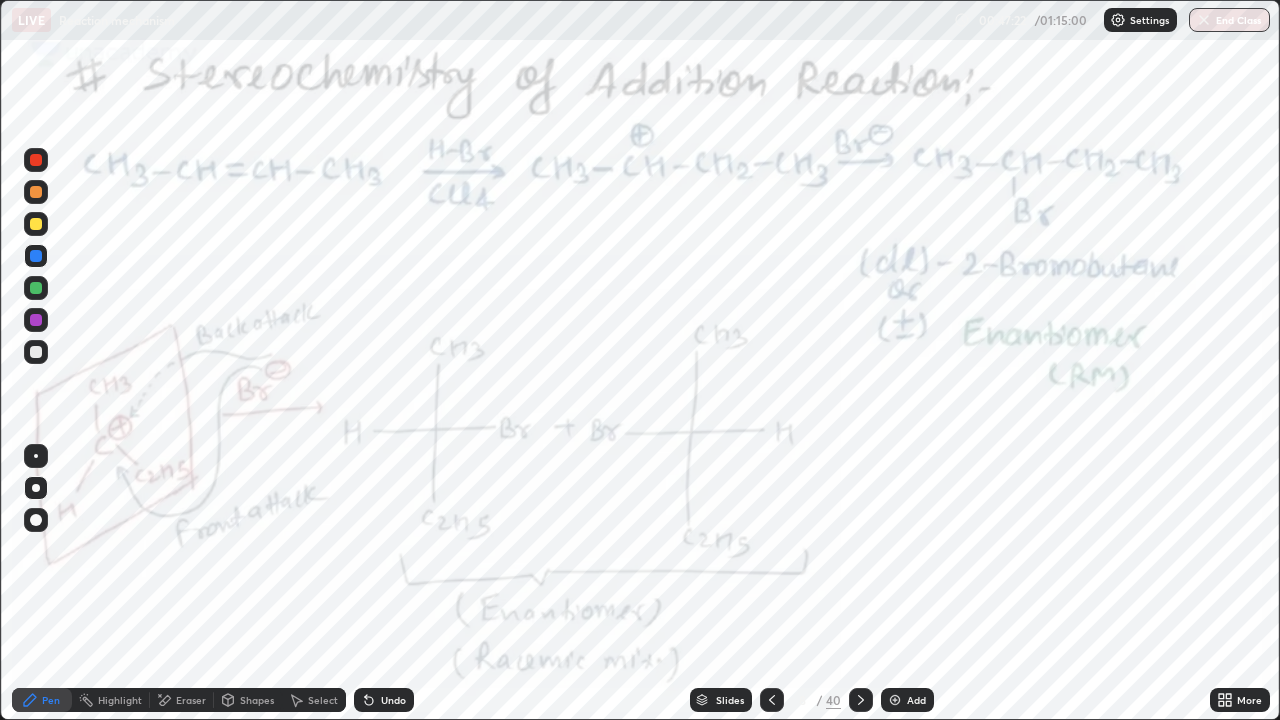 click on "Slides" at bounding box center (730, 700) 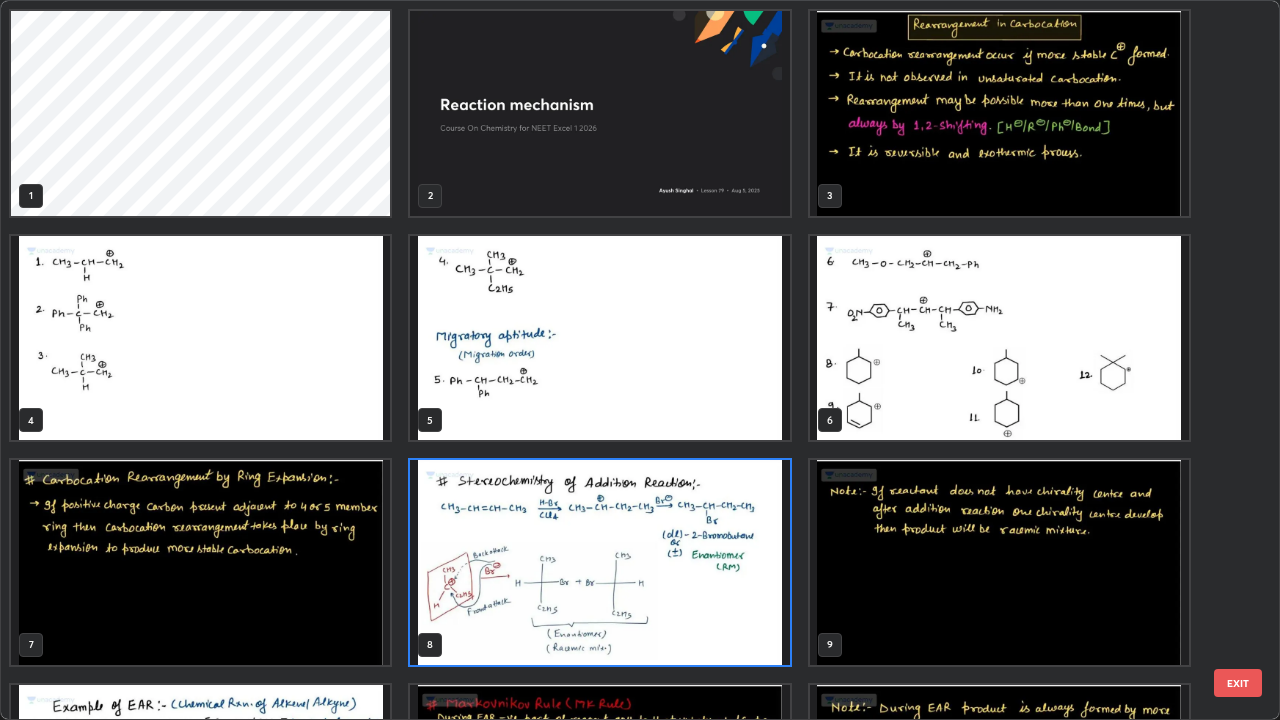 scroll, scrollTop: 7, scrollLeft: 11, axis: both 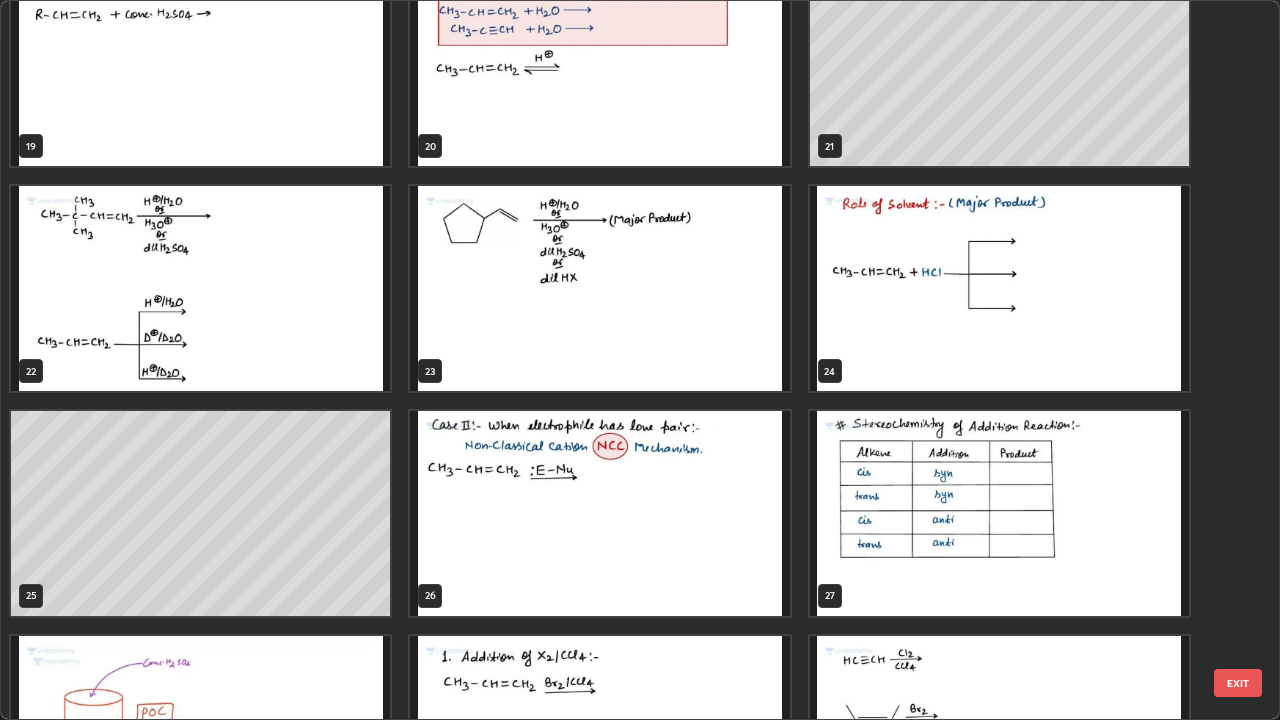 click at bounding box center [599, 288] 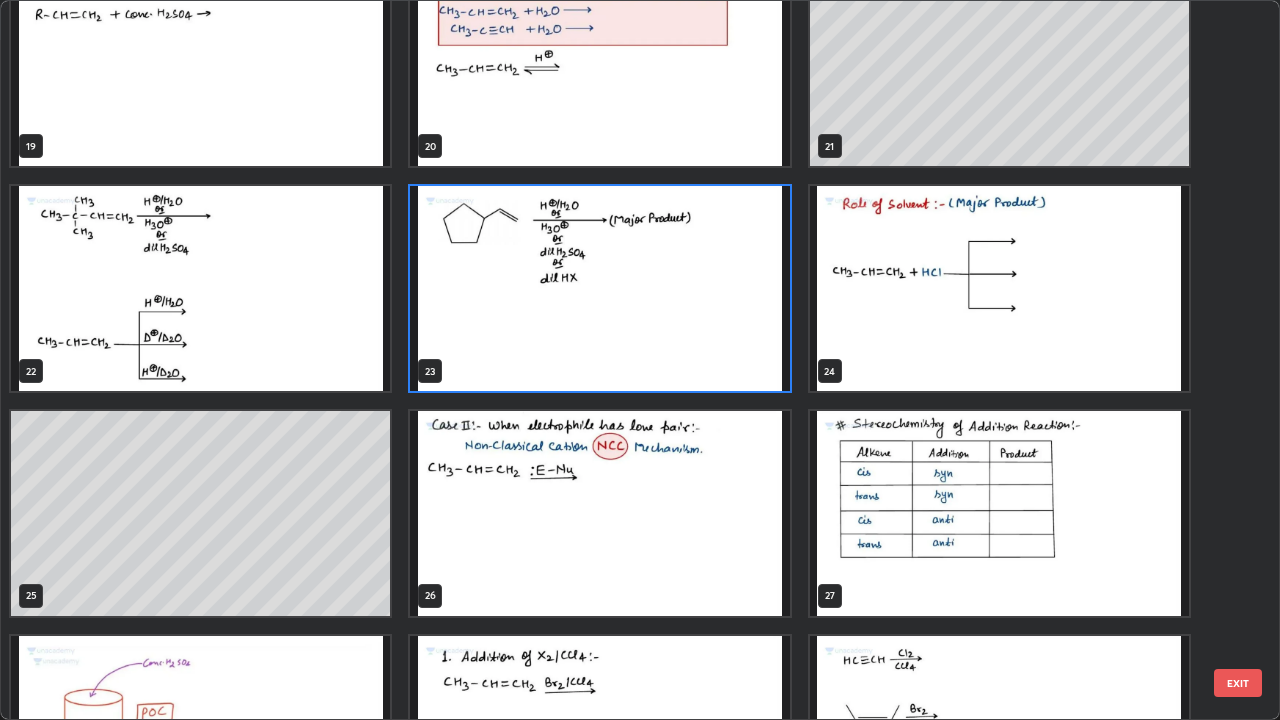 click at bounding box center (599, 513) 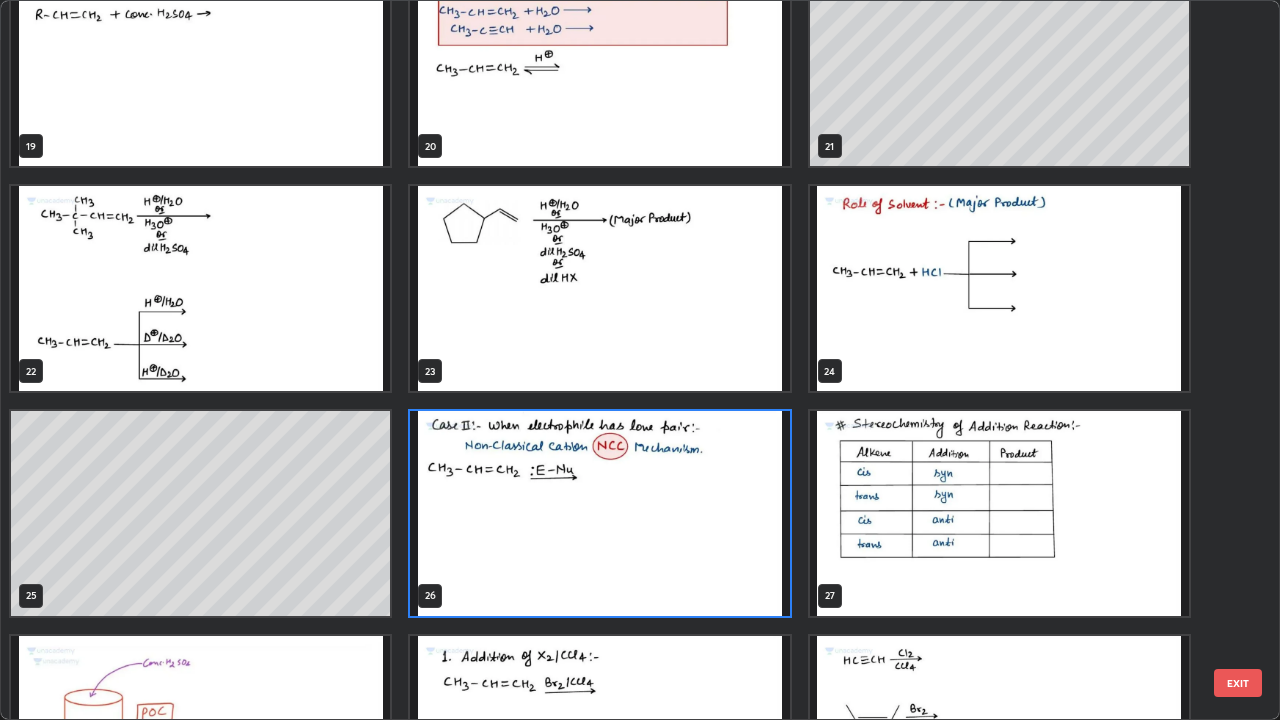 click at bounding box center [599, 513] 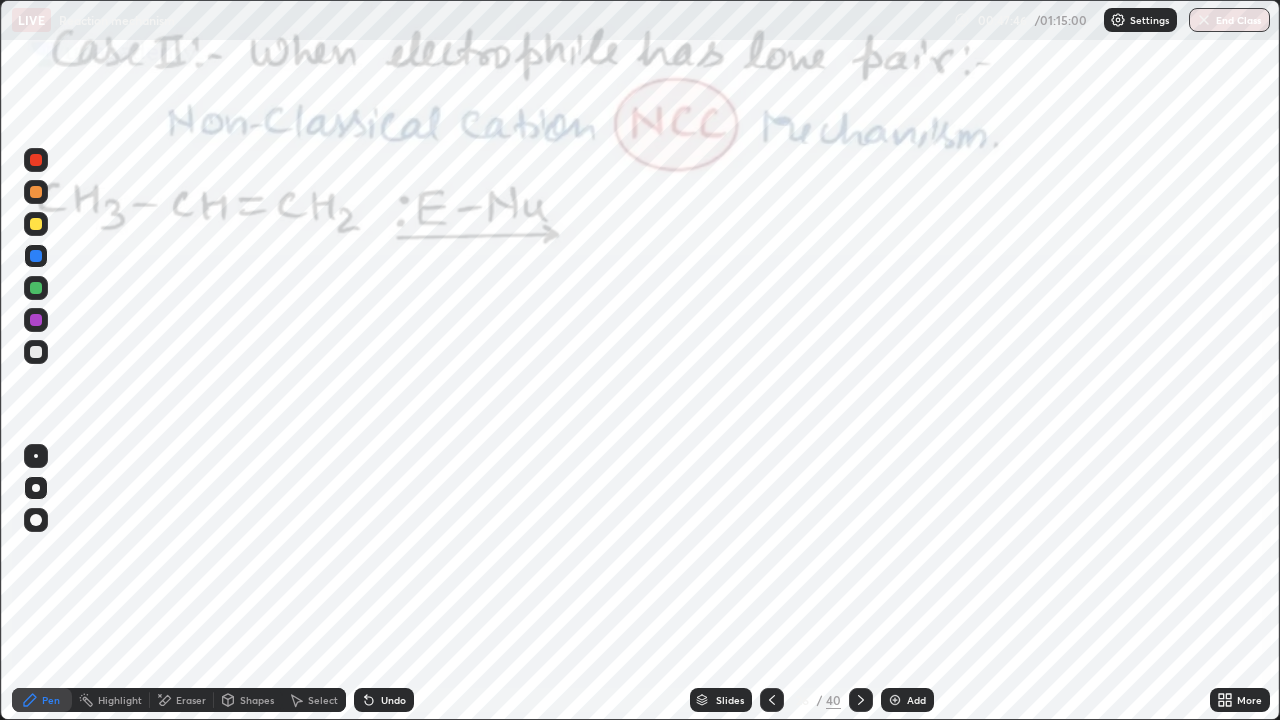click on "Undo" at bounding box center [393, 700] 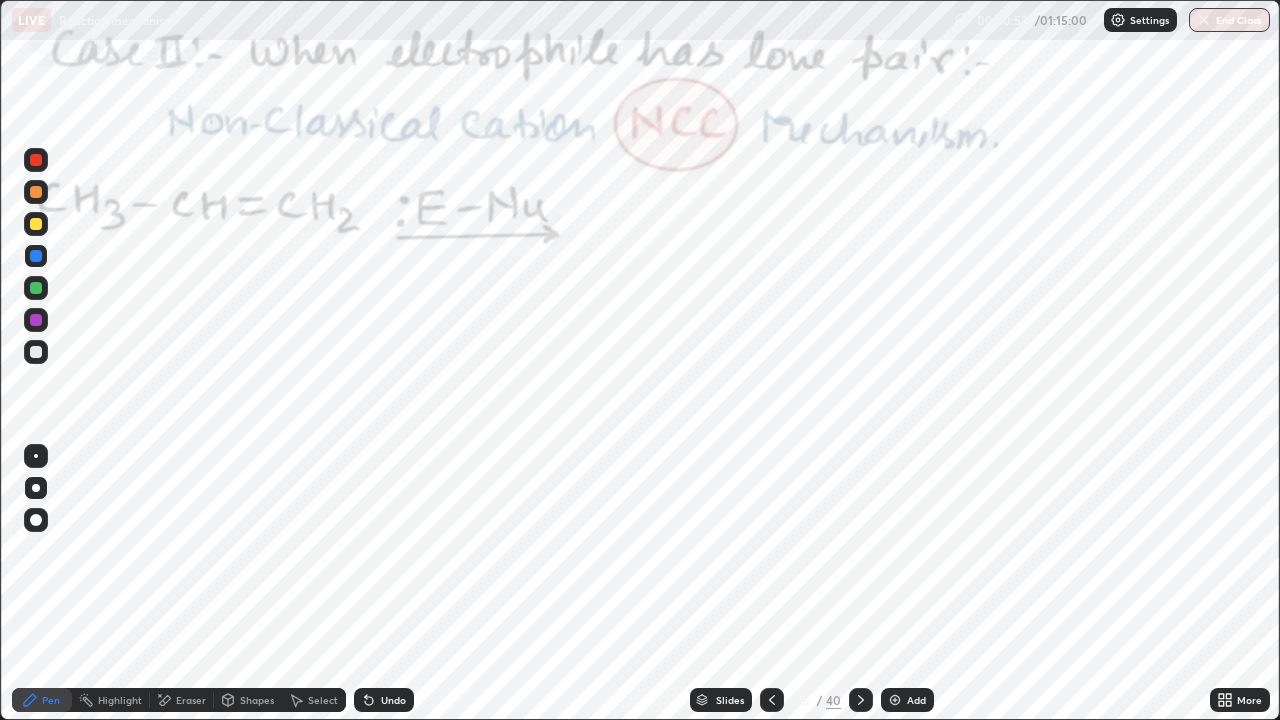 click 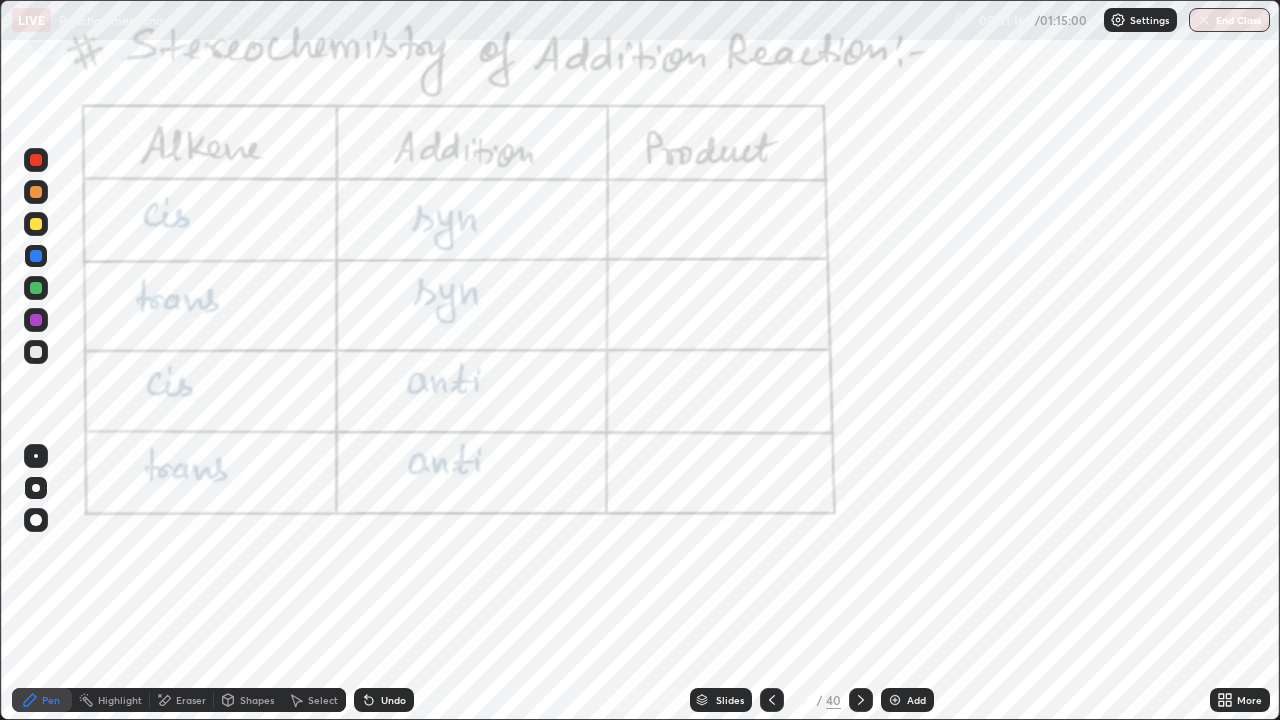 click 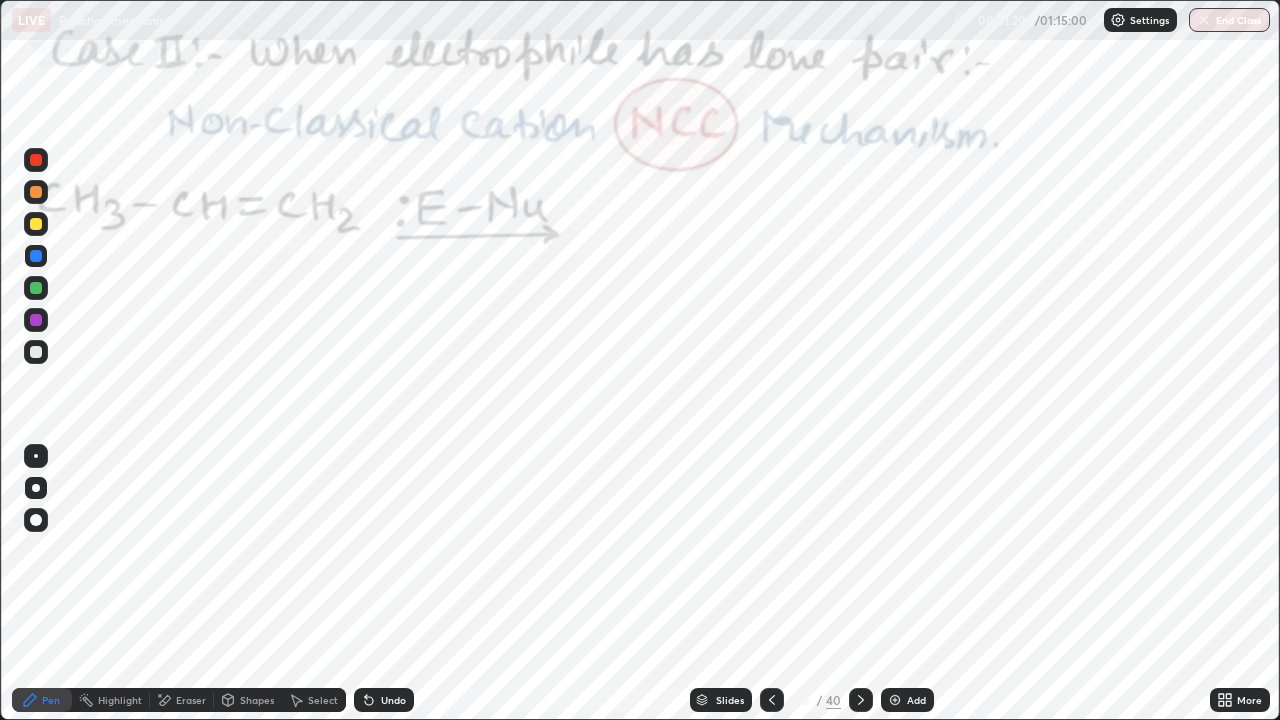 click 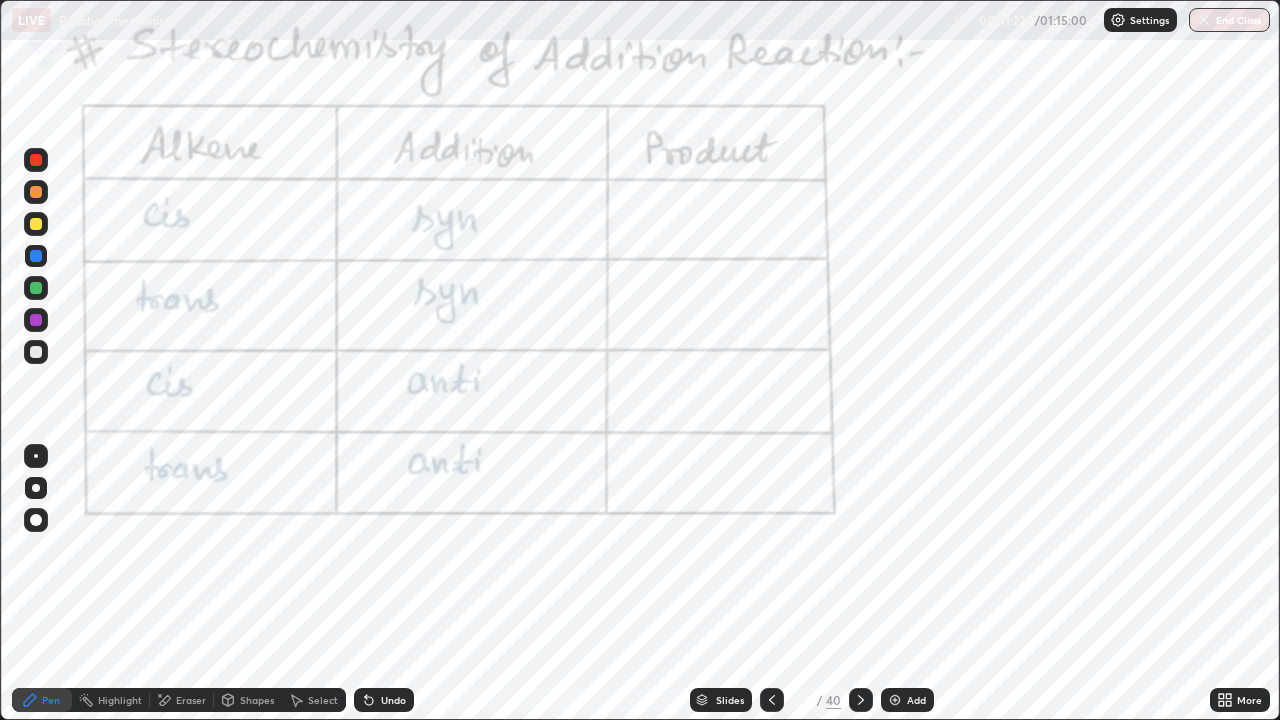 click 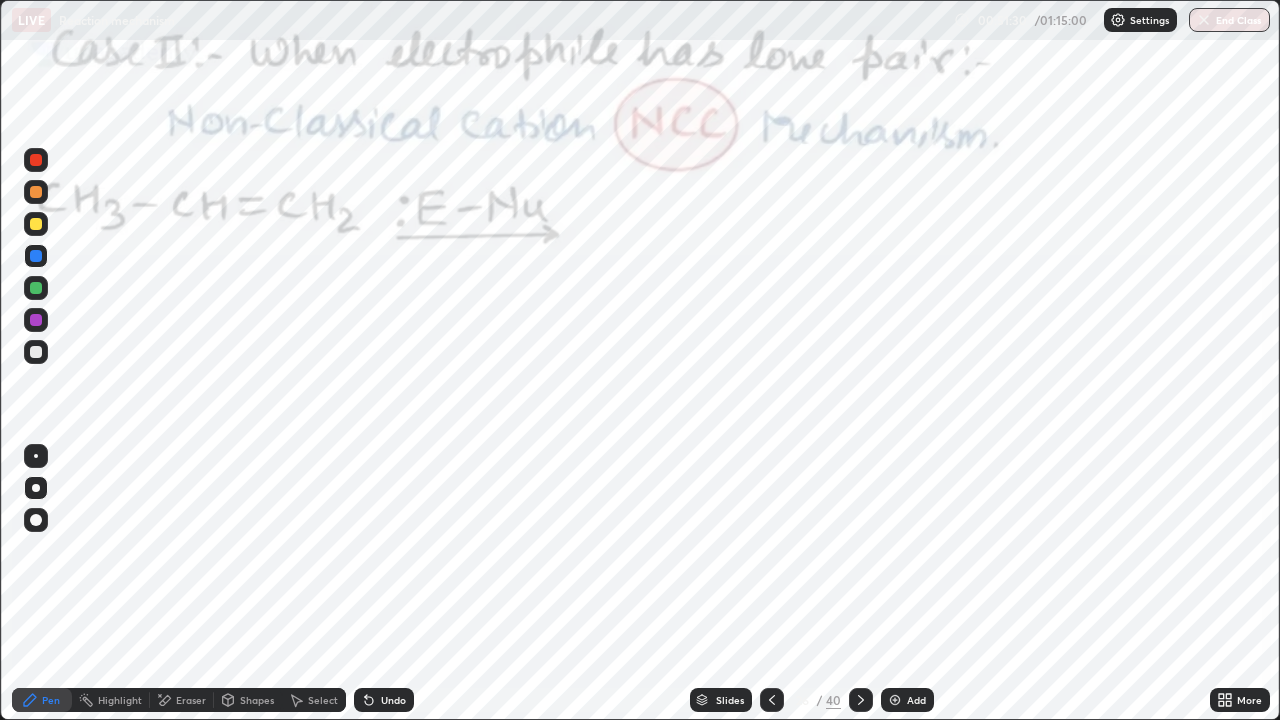 click 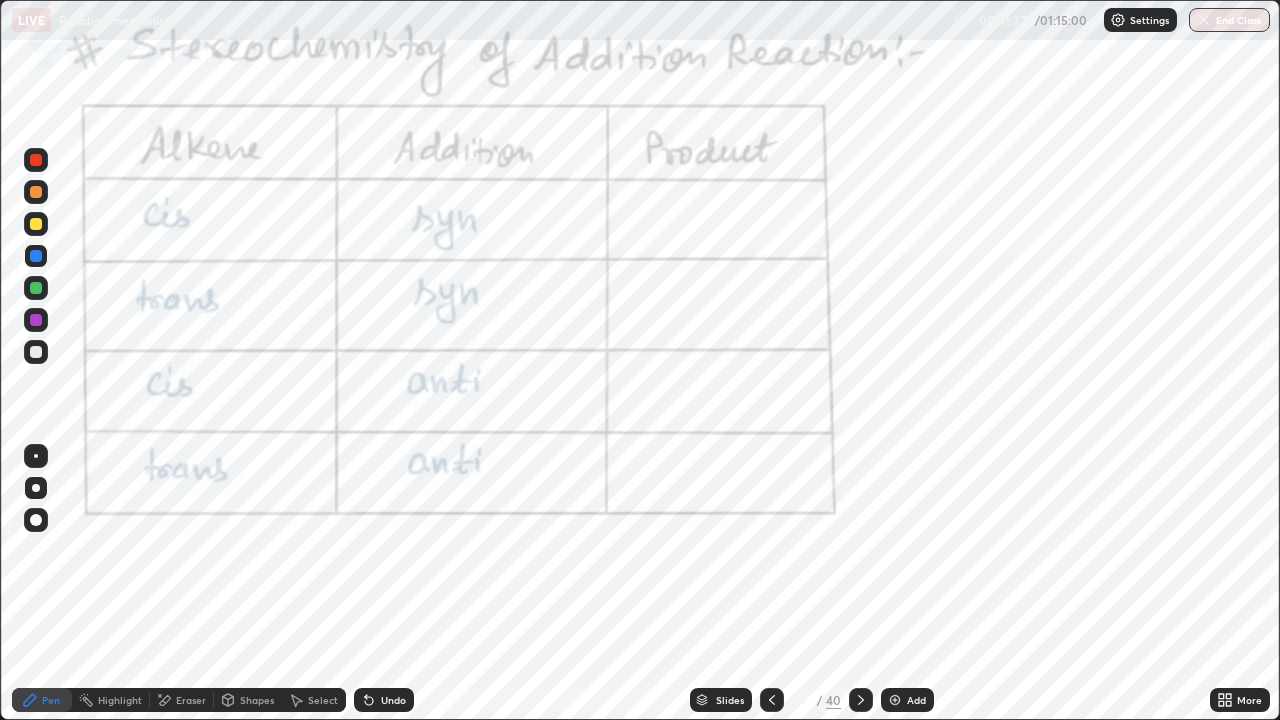 click 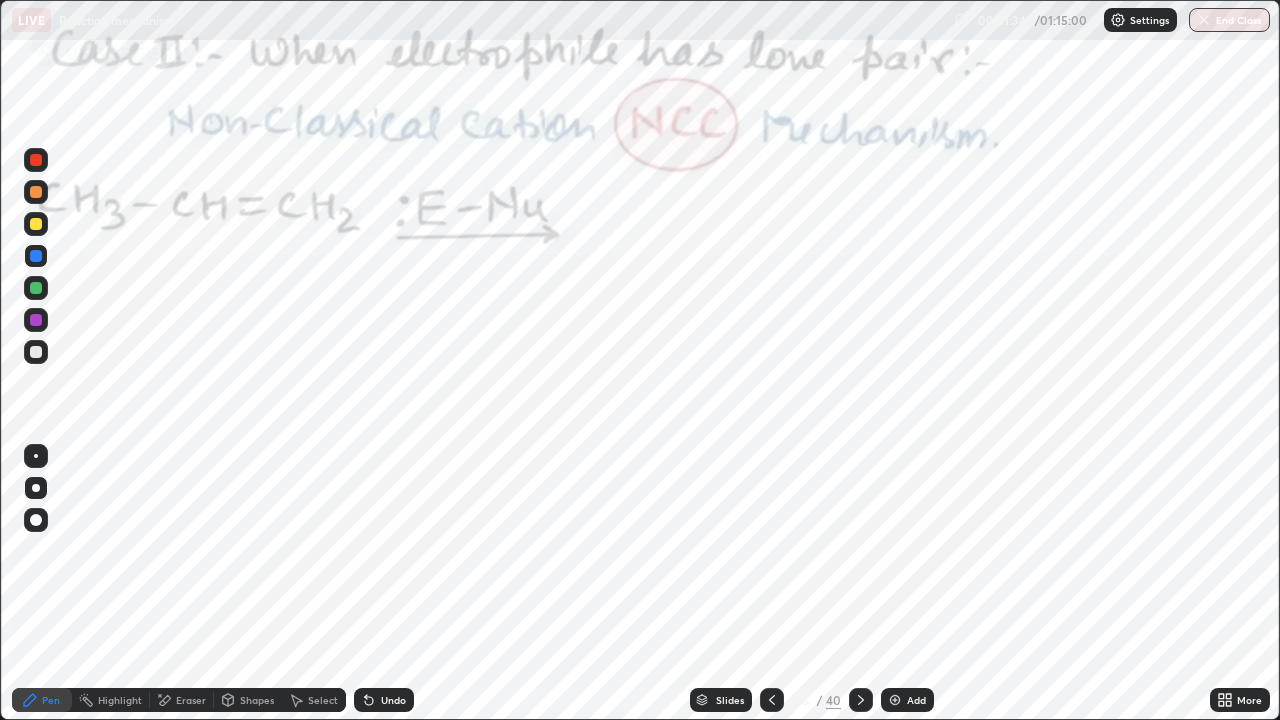 click at bounding box center [895, 700] 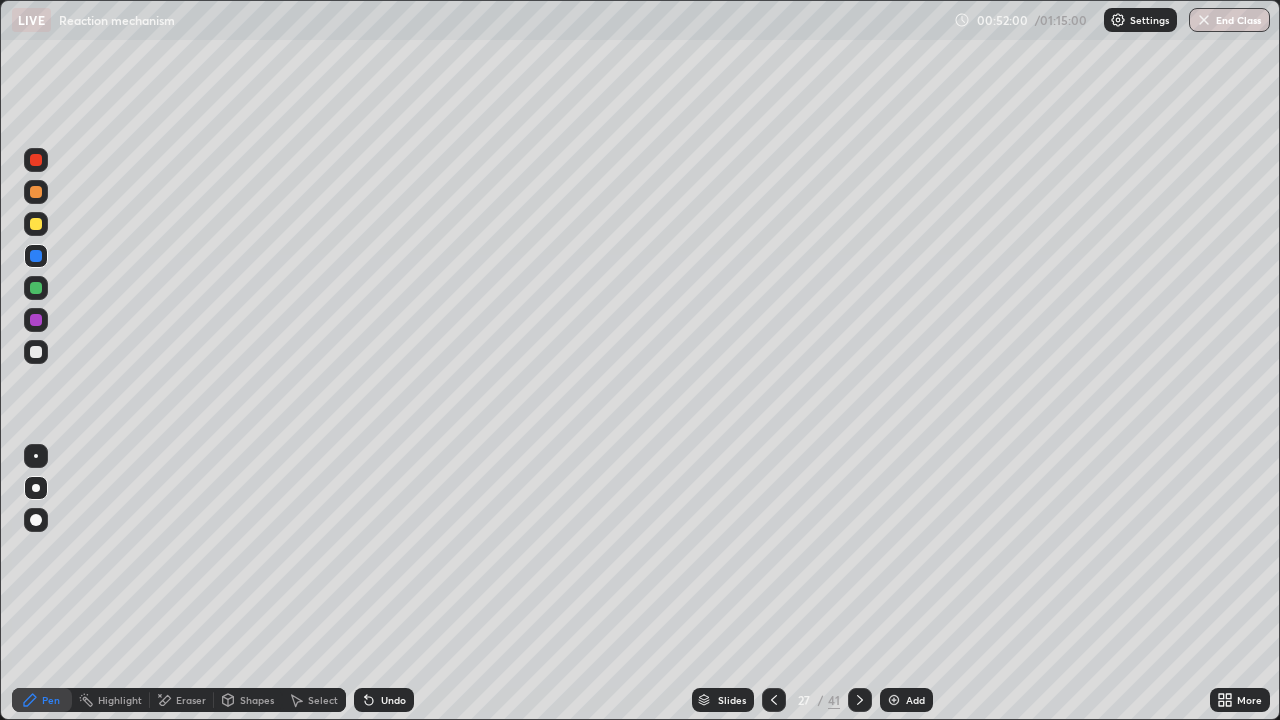 click on "Eraser" at bounding box center (191, 700) 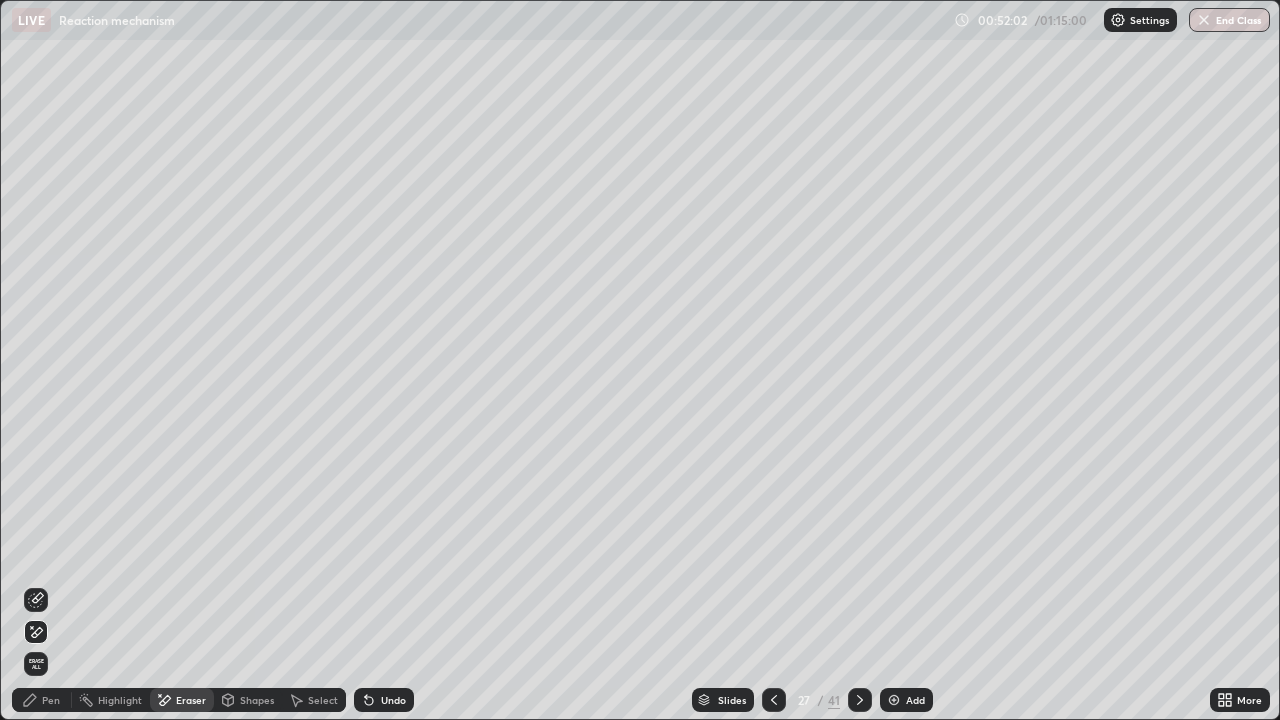 click on "Pen" at bounding box center (51, 700) 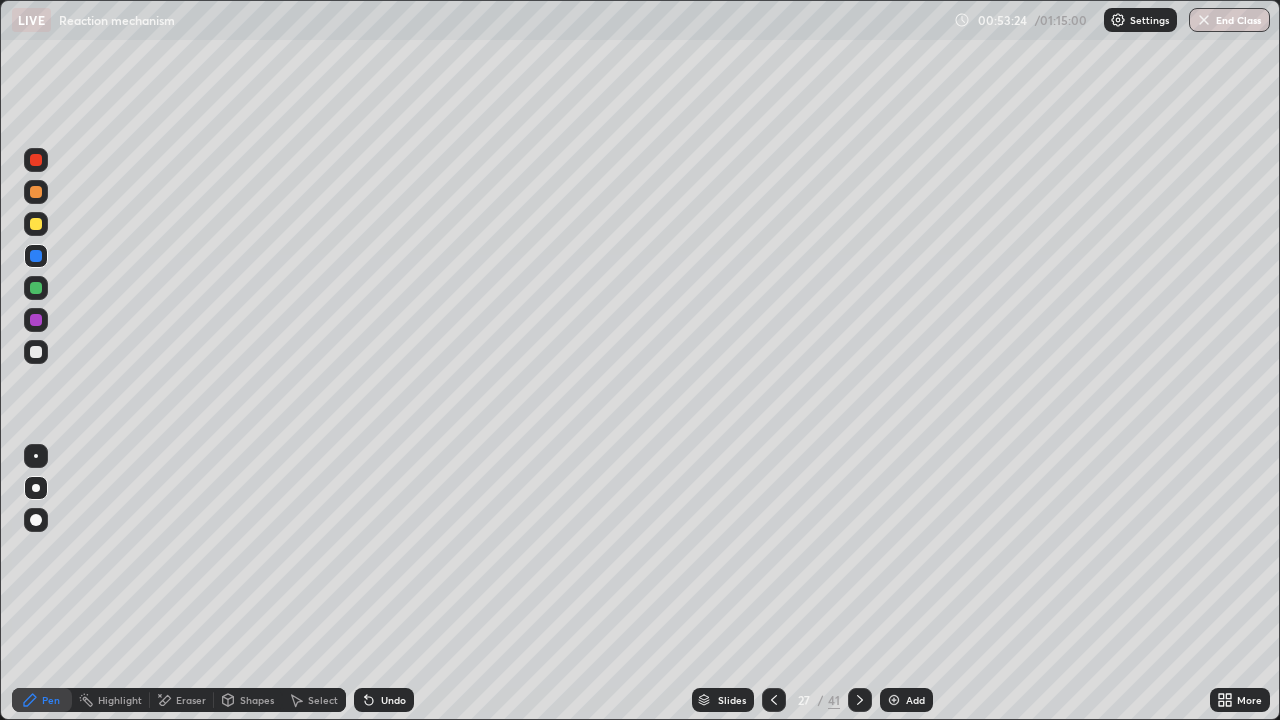click 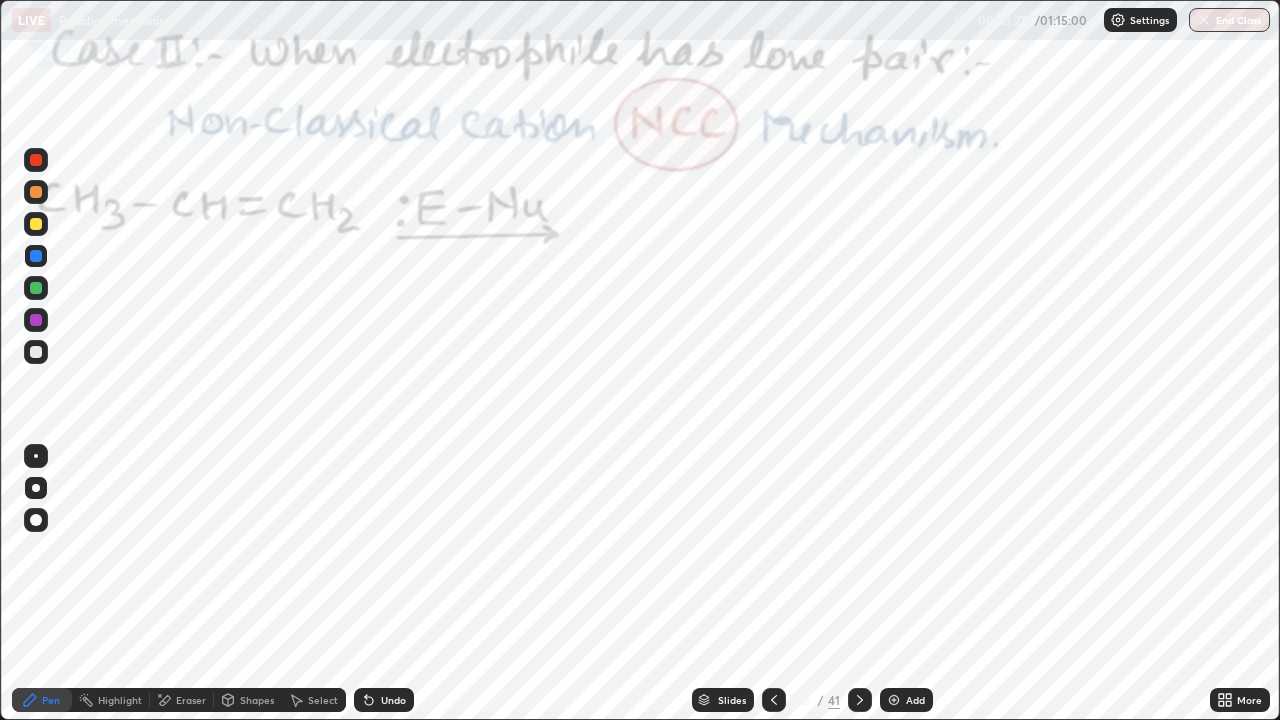 click at bounding box center [860, 700] 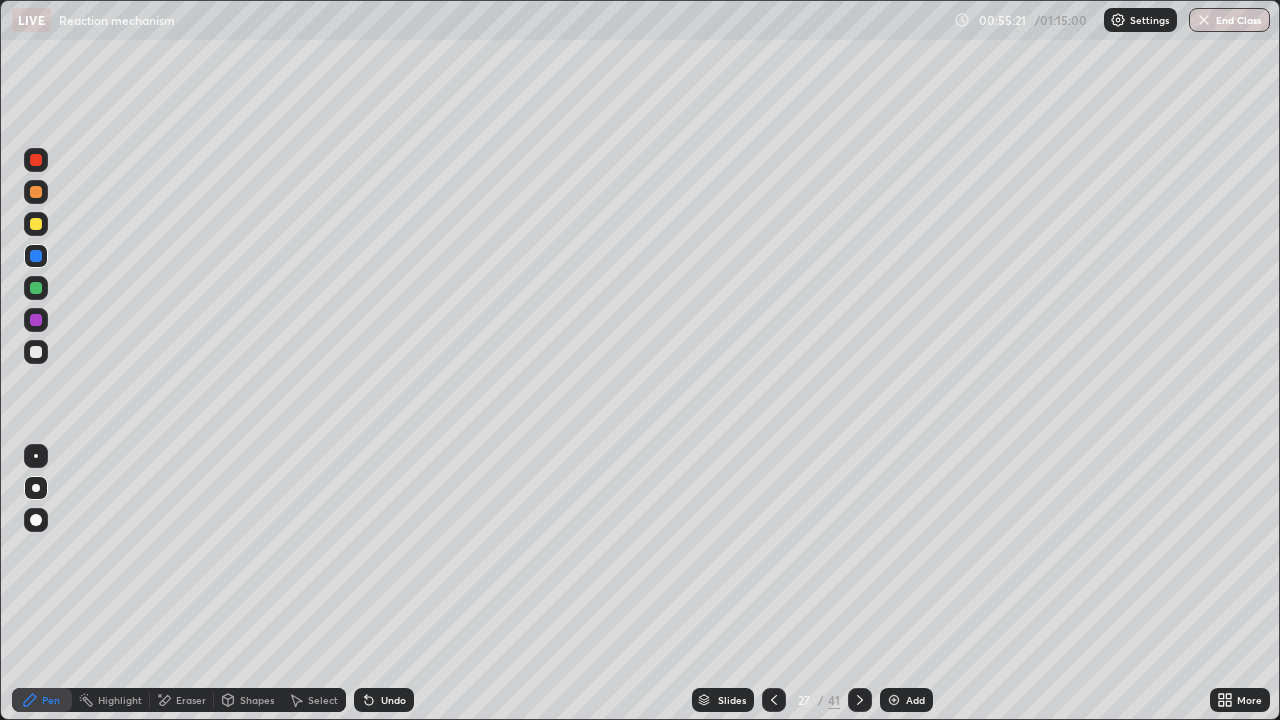 click on "Undo" at bounding box center [393, 700] 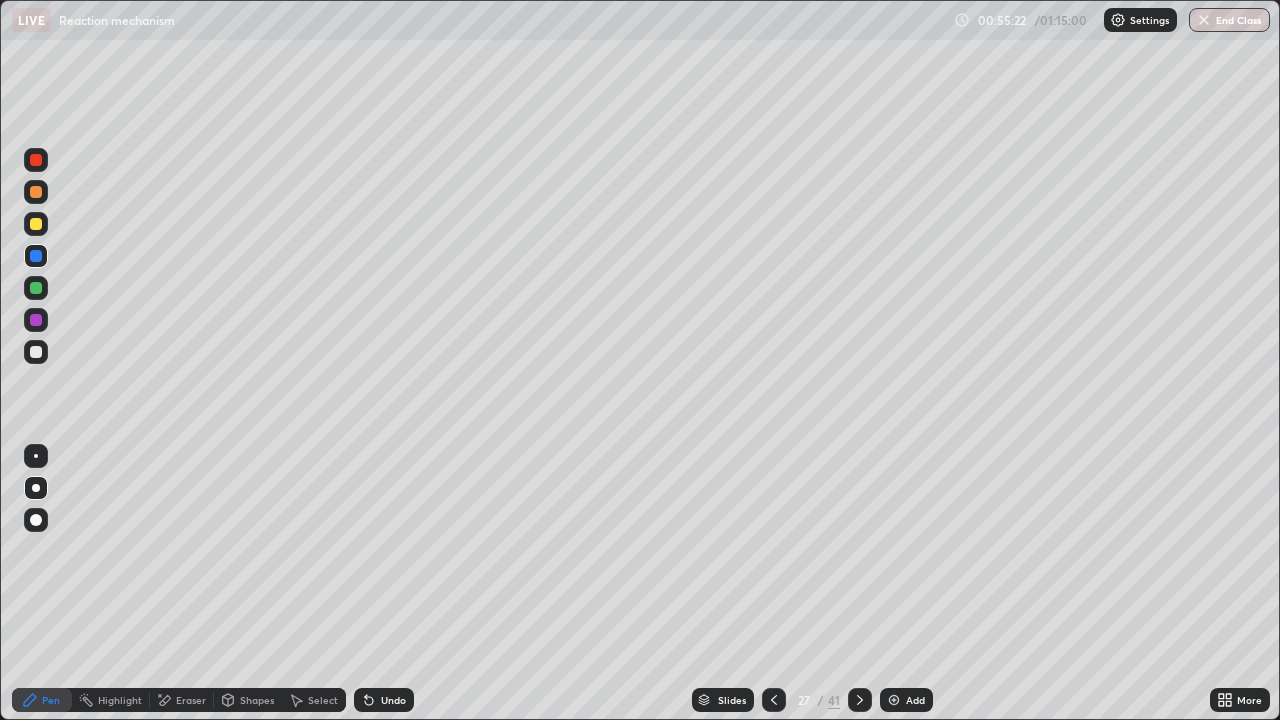 click on "Undo" at bounding box center (384, 700) 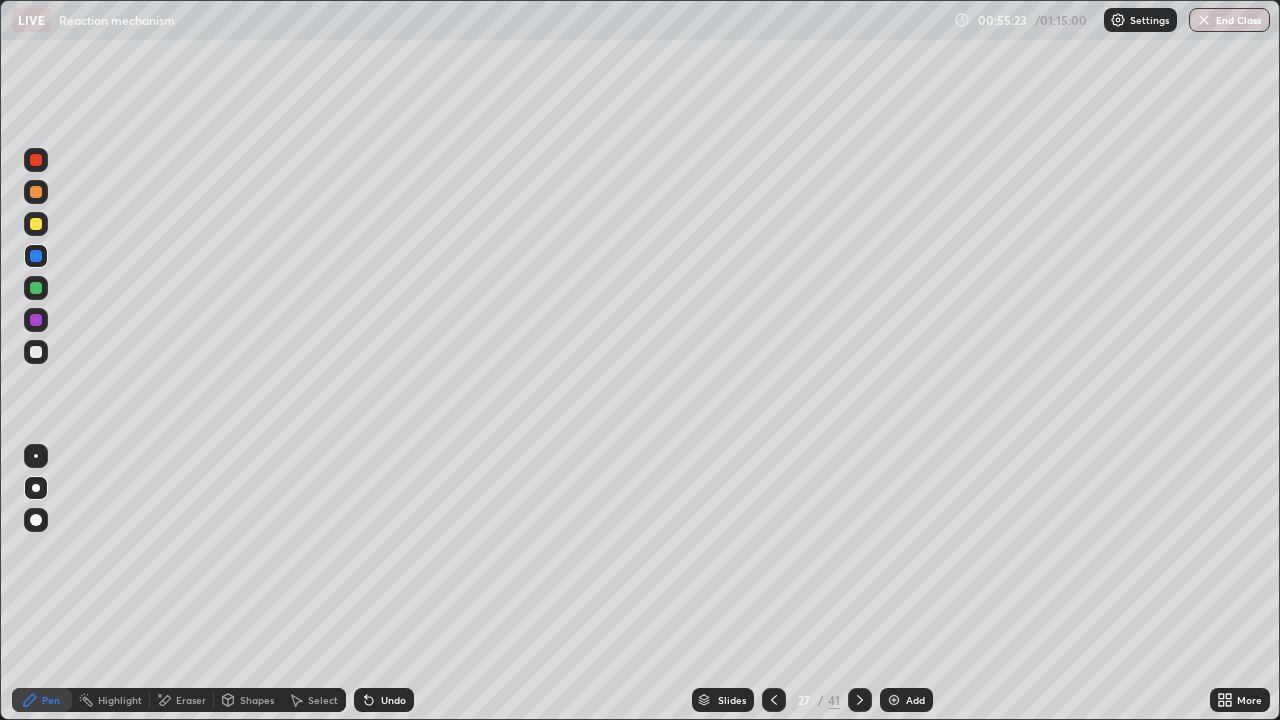 click on "Undo" at bounding box center [393, 700] 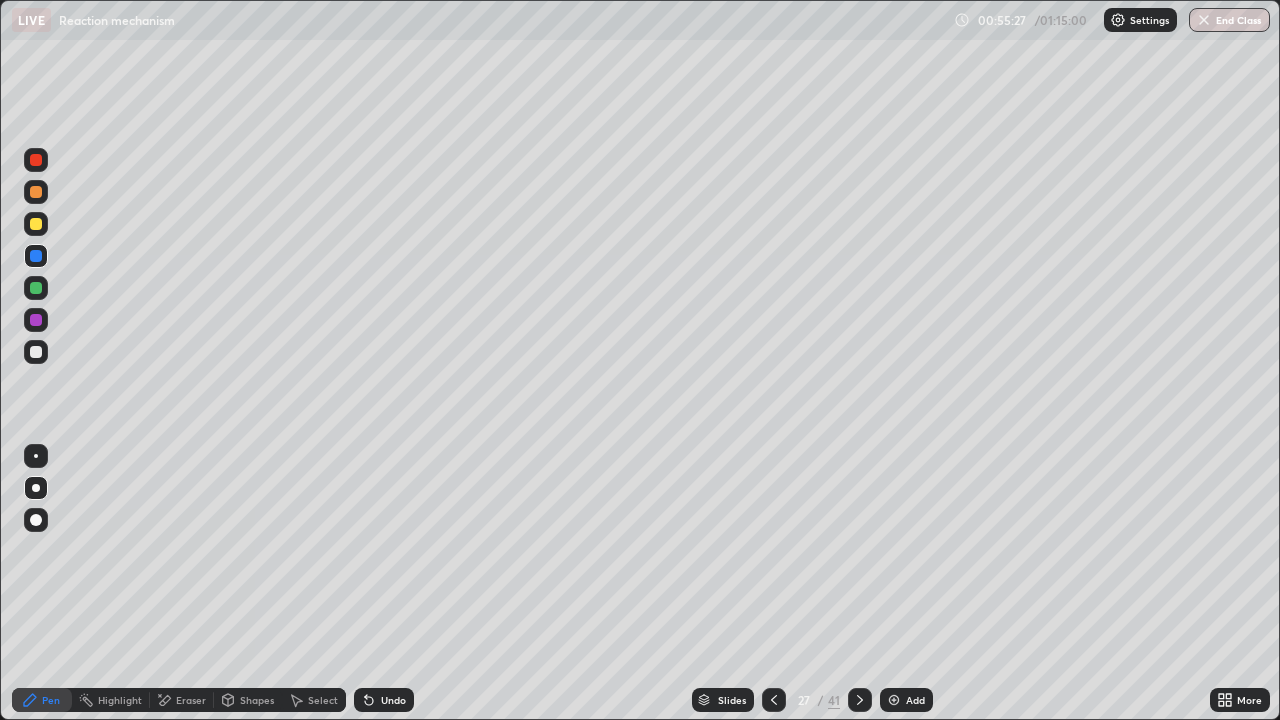 click 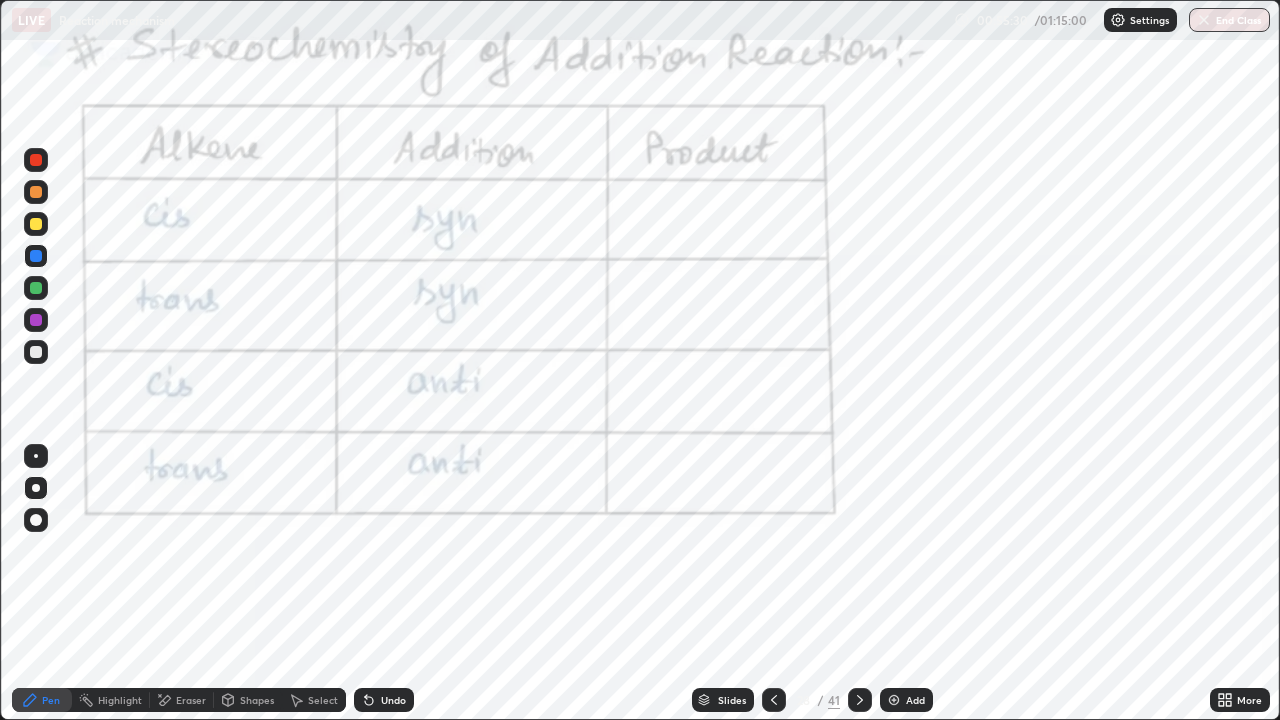 click at bounding box center (36, 160) 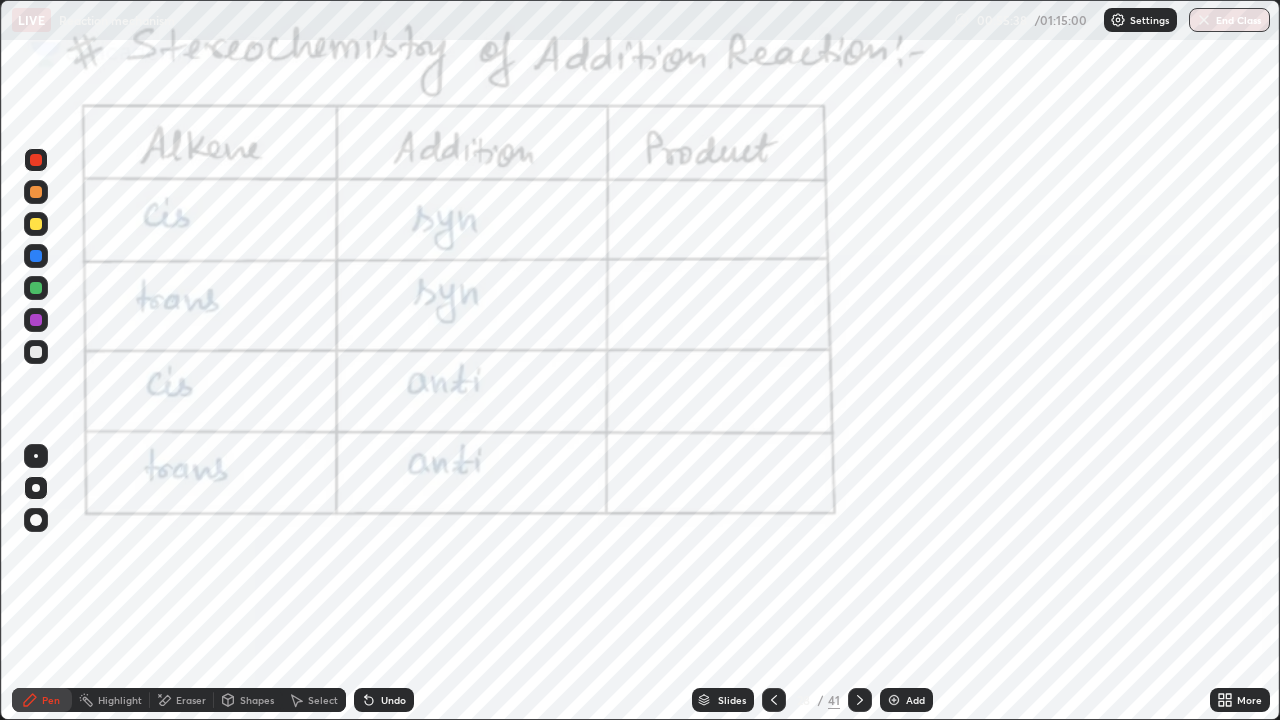 click on "Undo" at bounding box center [384, 700] 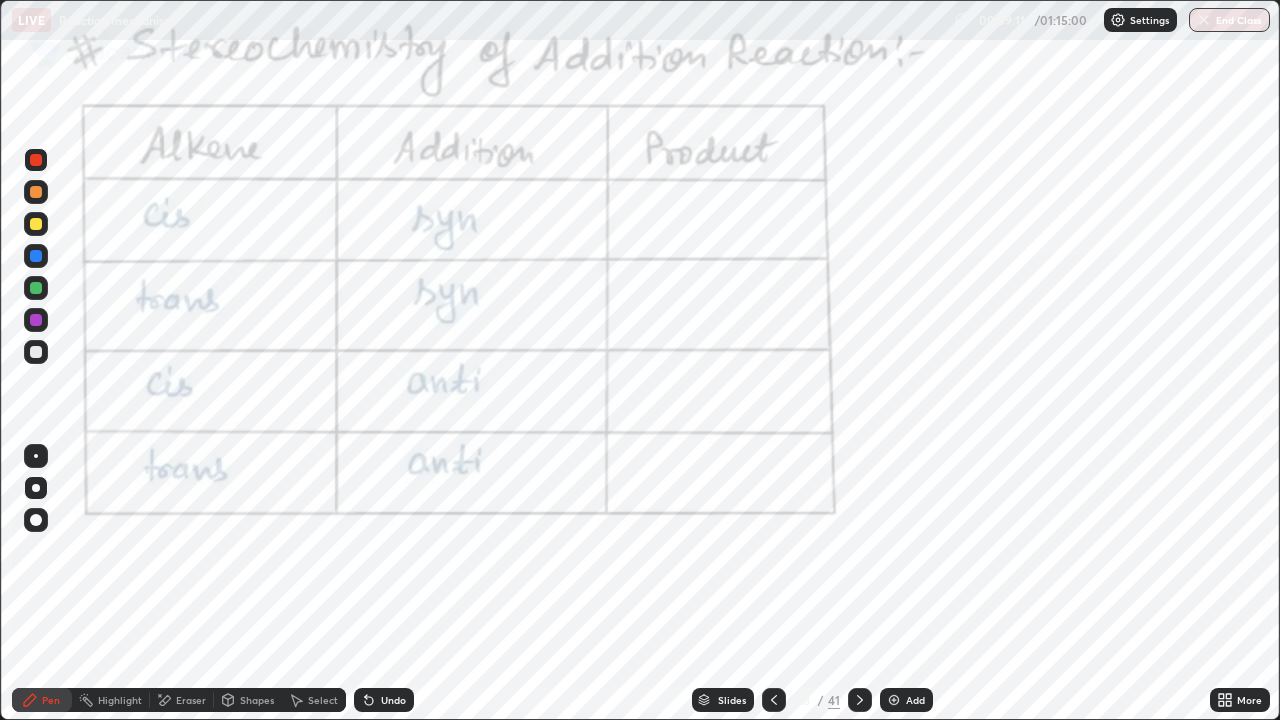 click 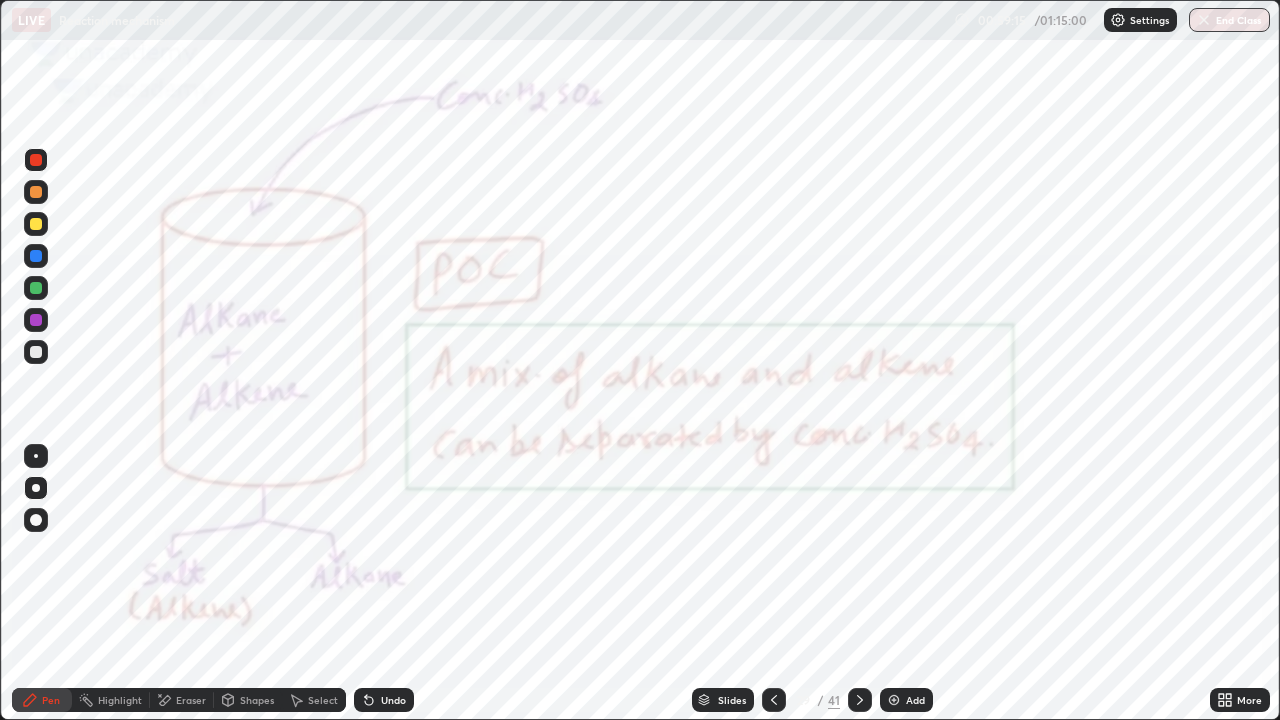 click at bounding box center [860, 700] 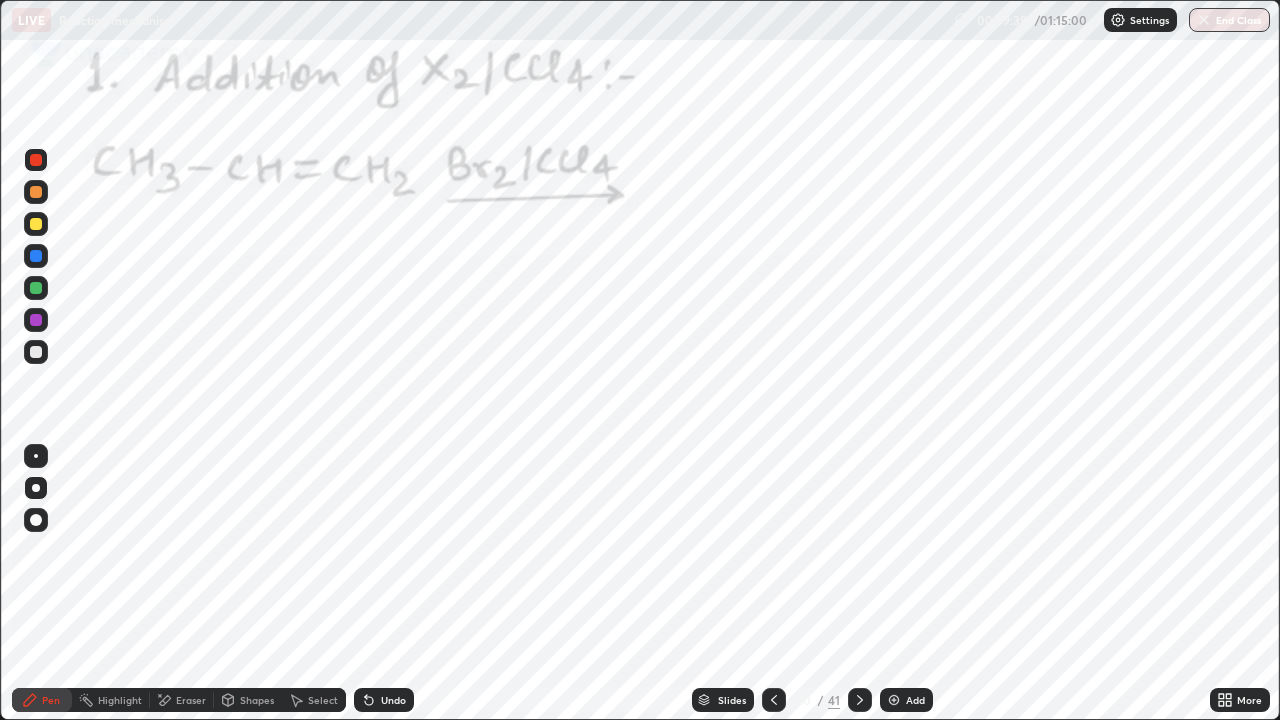 click at bounding box center [36, 288] 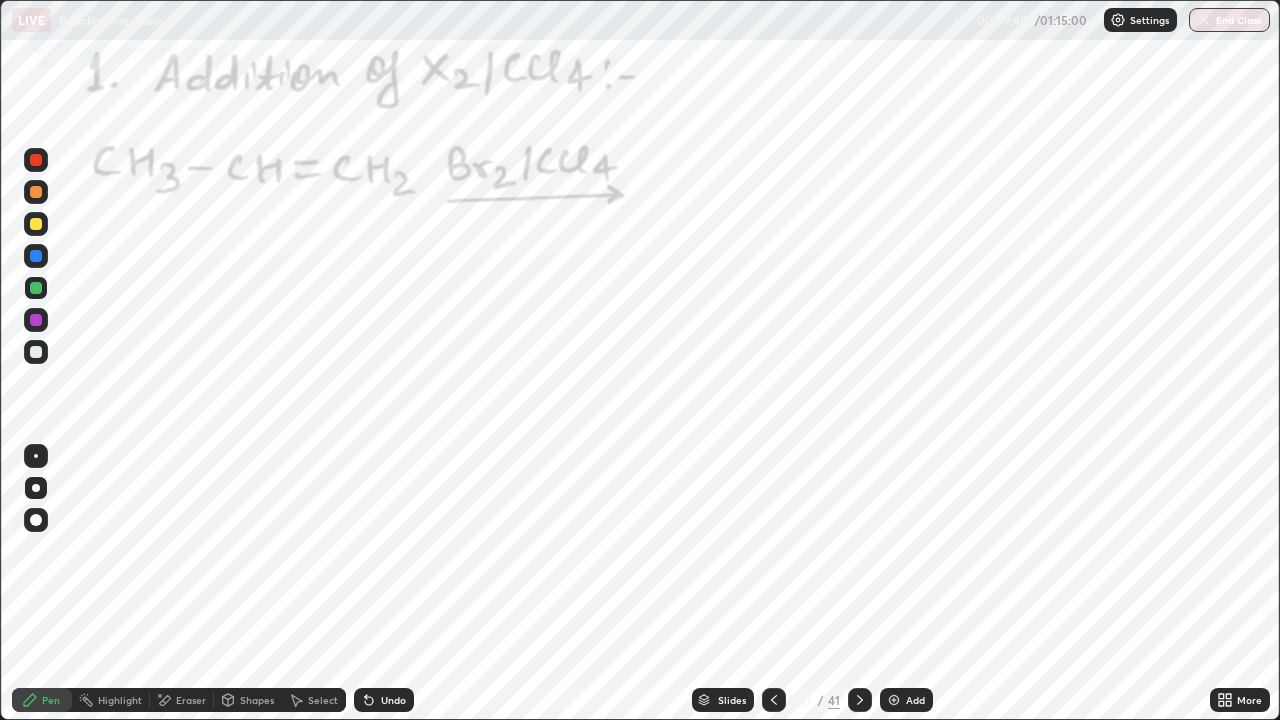 click at bounding box center (36, 488) 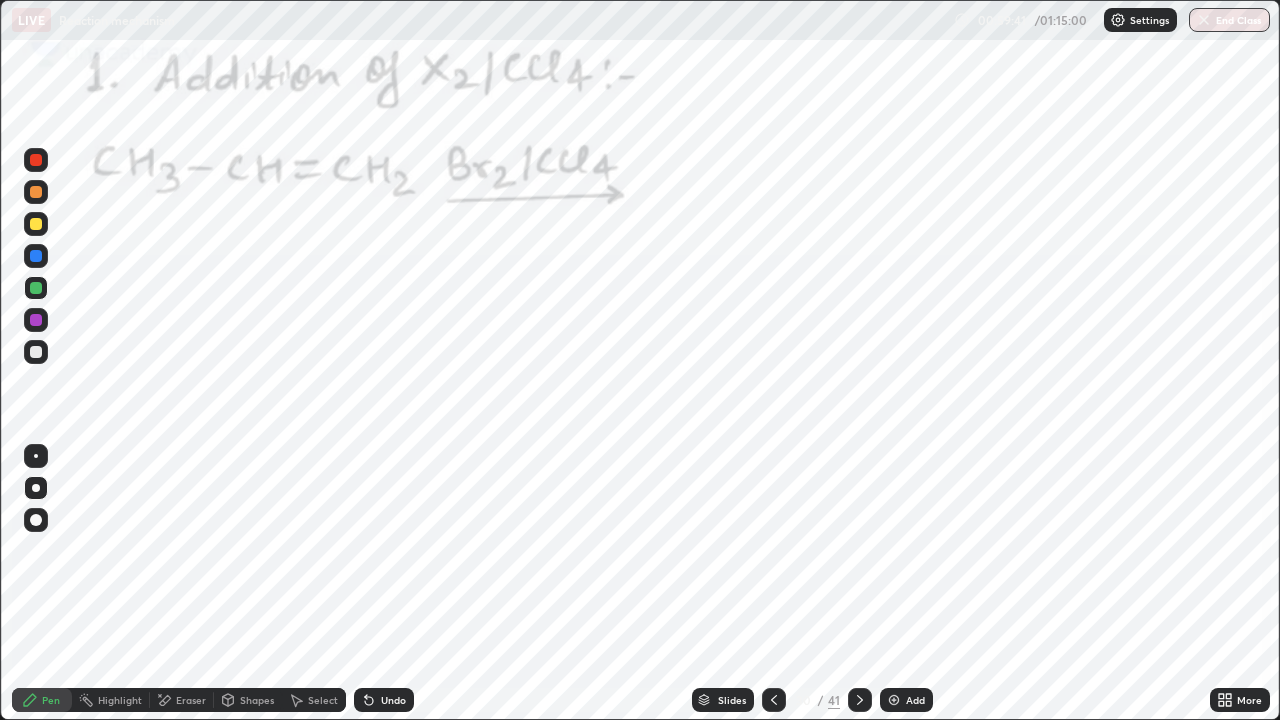 click at bounding box center [36, 488] 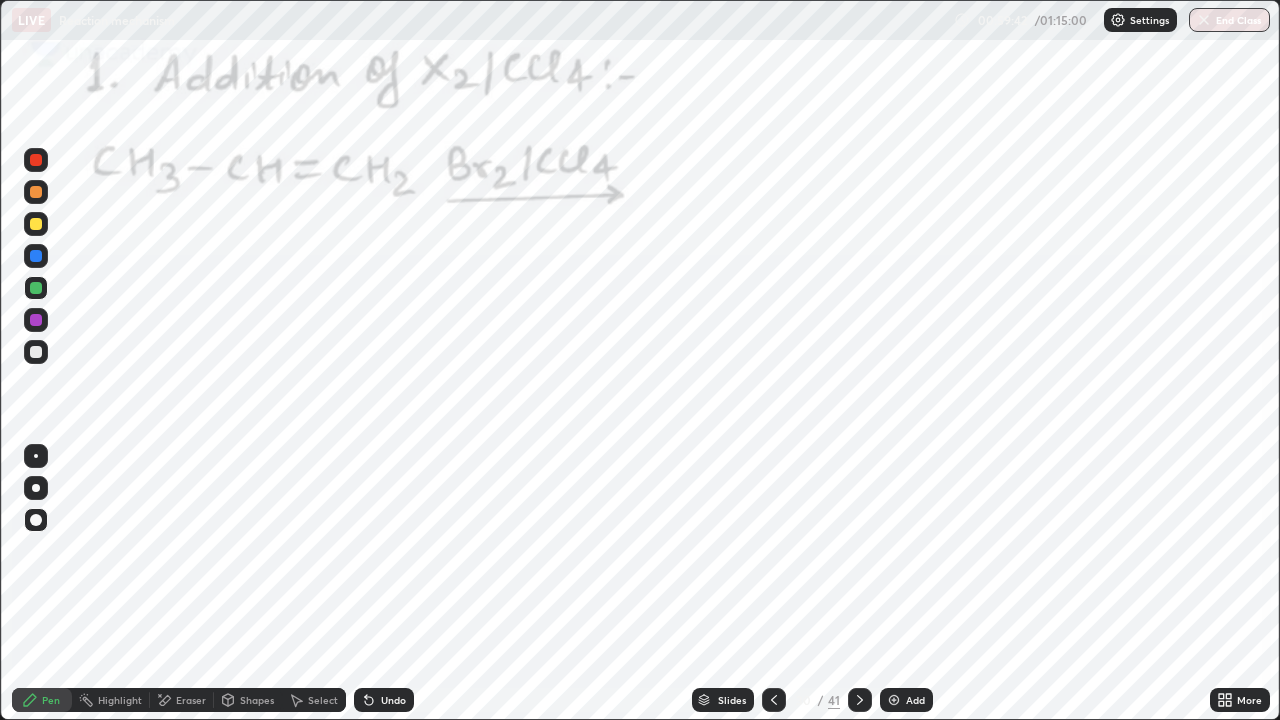 click at bounding box center (36, 488) 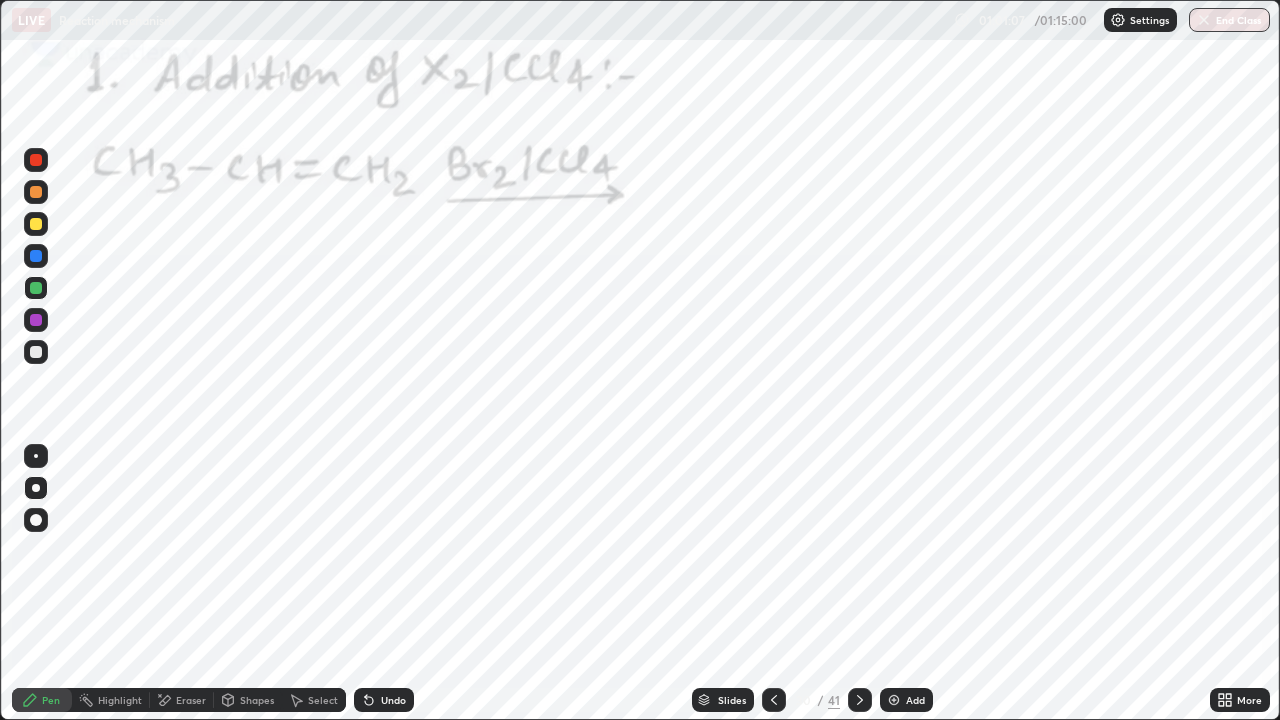click on "Eraser" at bounding box center (182, 700) 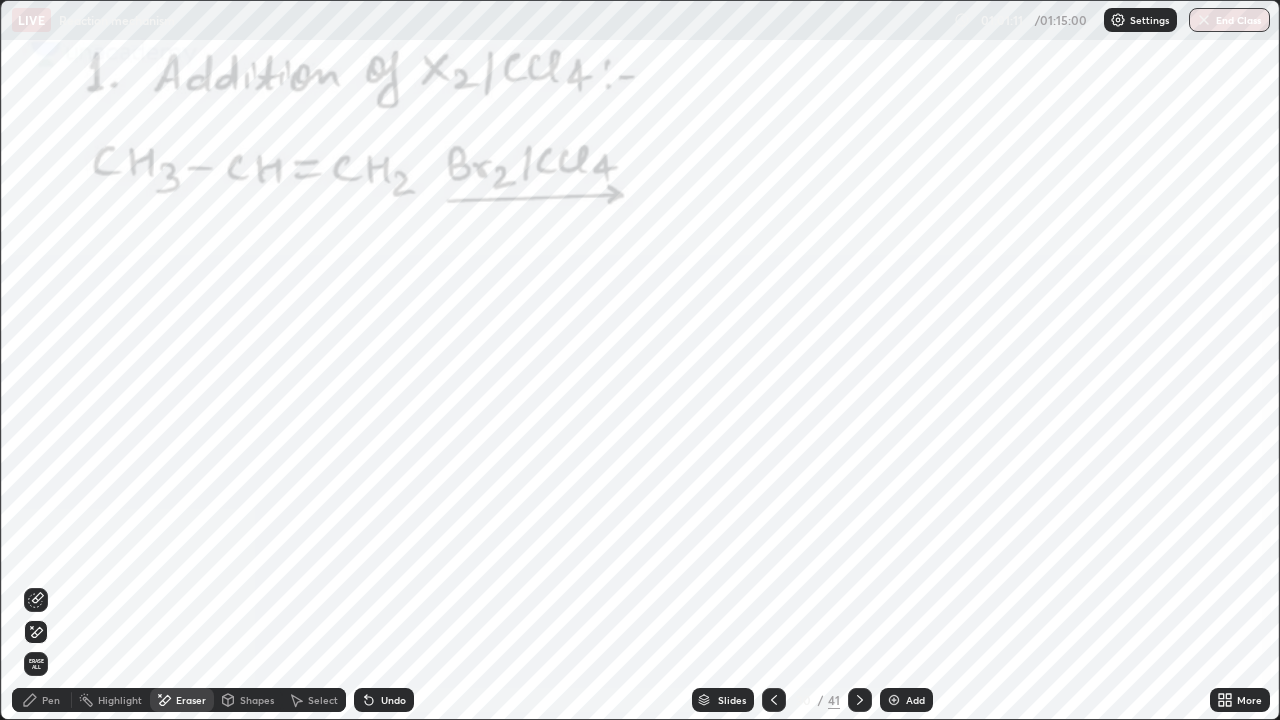 click on "Pen" at bounding box center [51, 700] 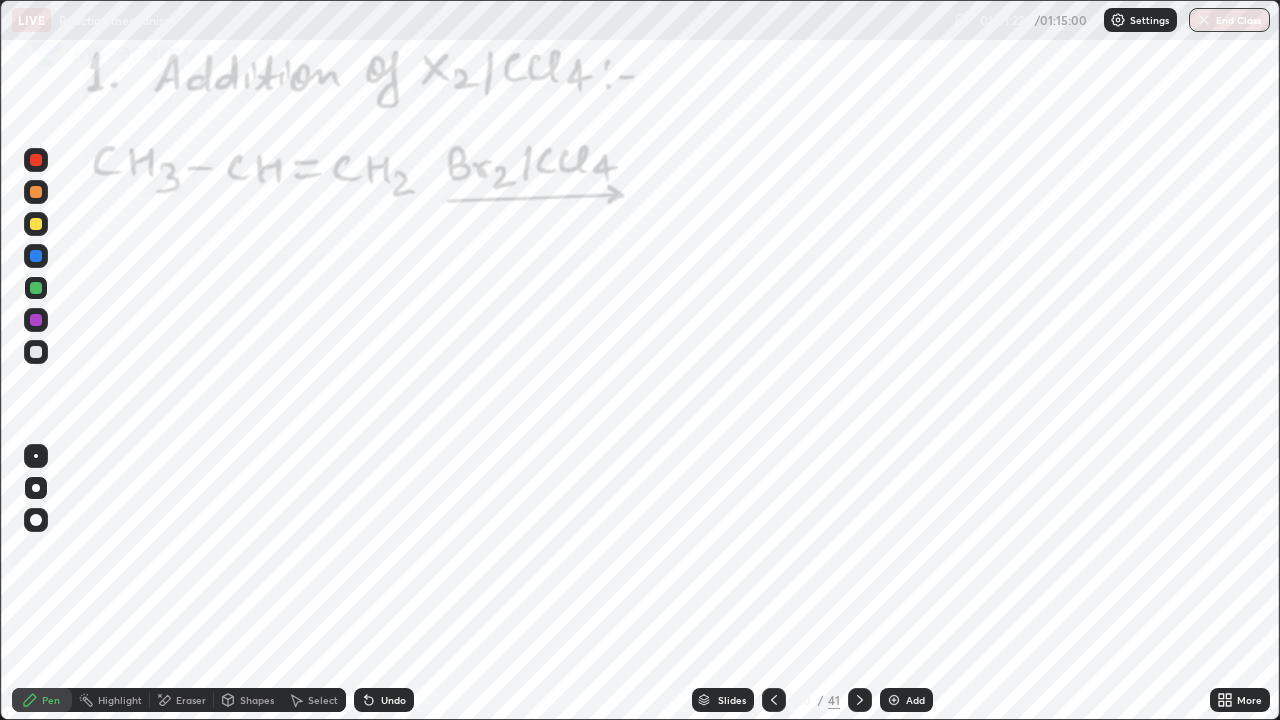 click on "Undo" at bounding box center (384, 700) 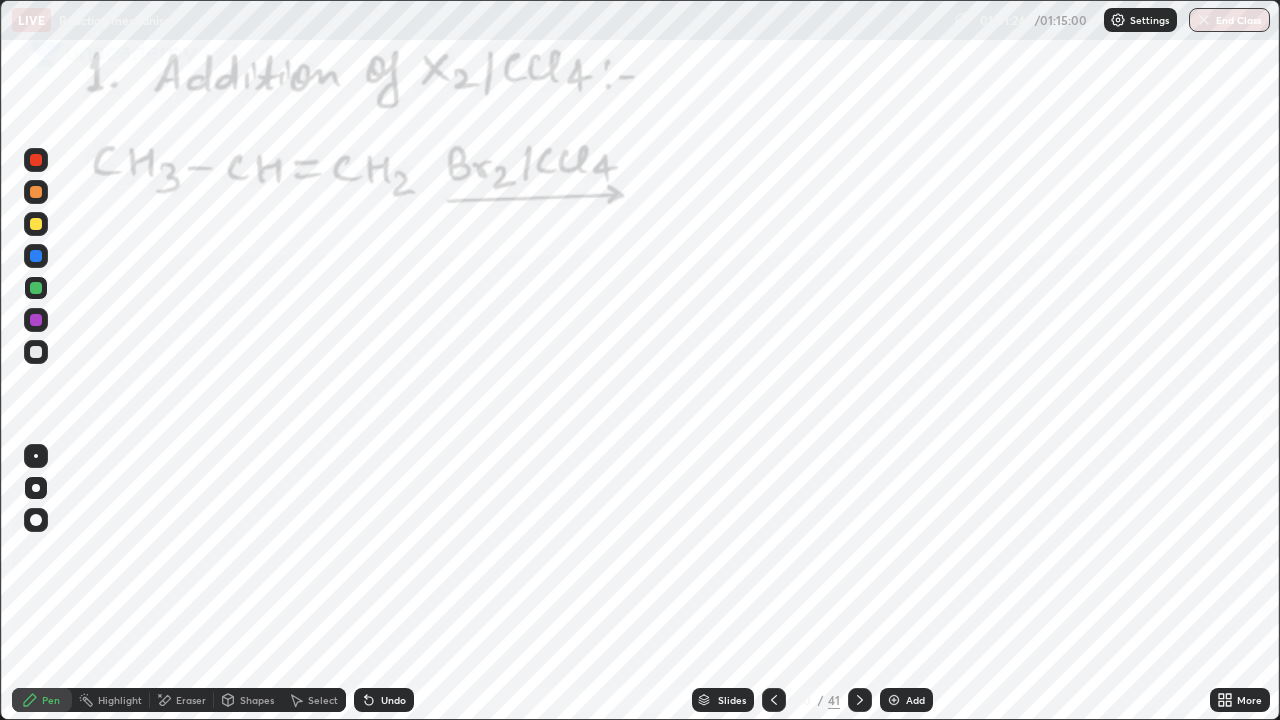 click on "Undo" at bounding box center [393, 700] 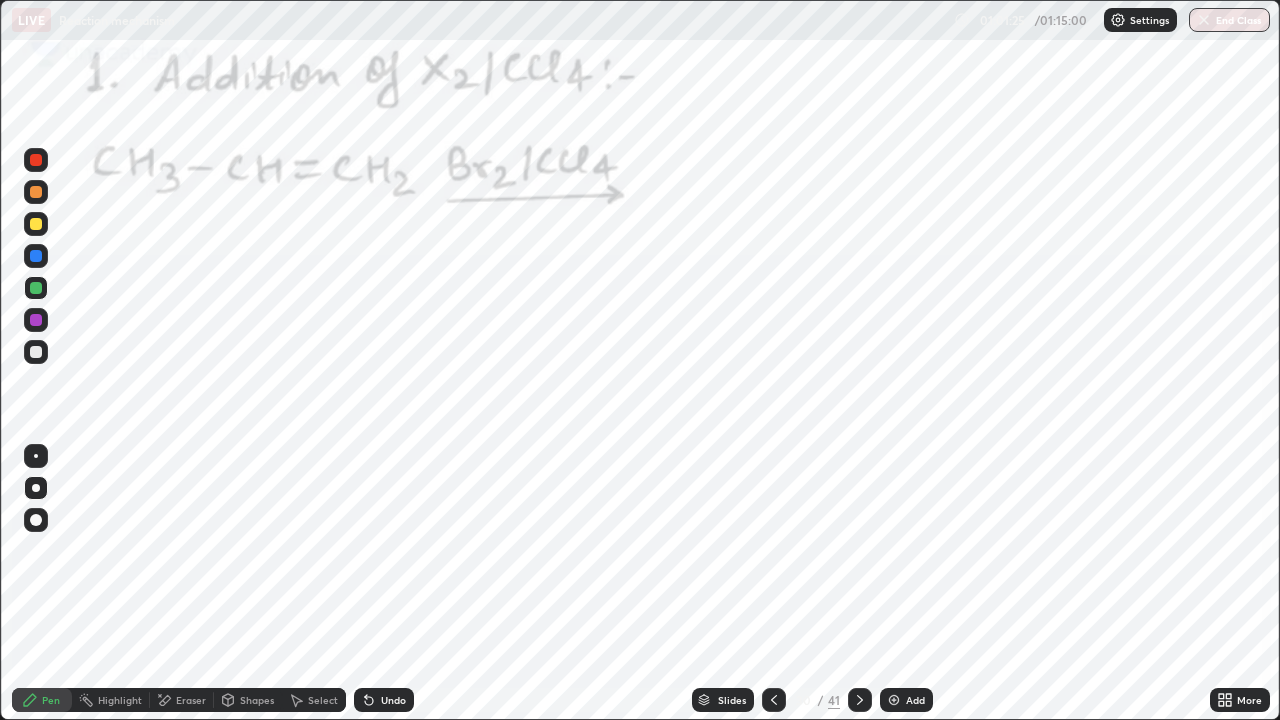 click on "Undo" at bounding box center [384, 700] 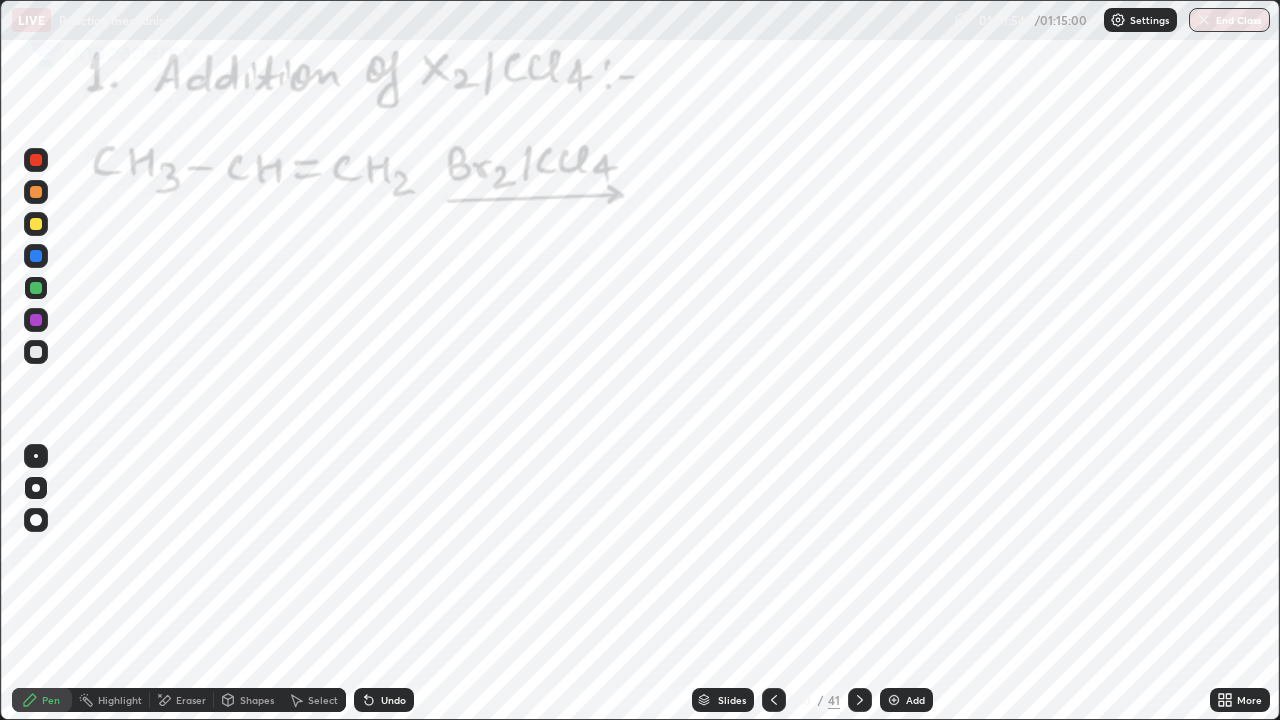 click 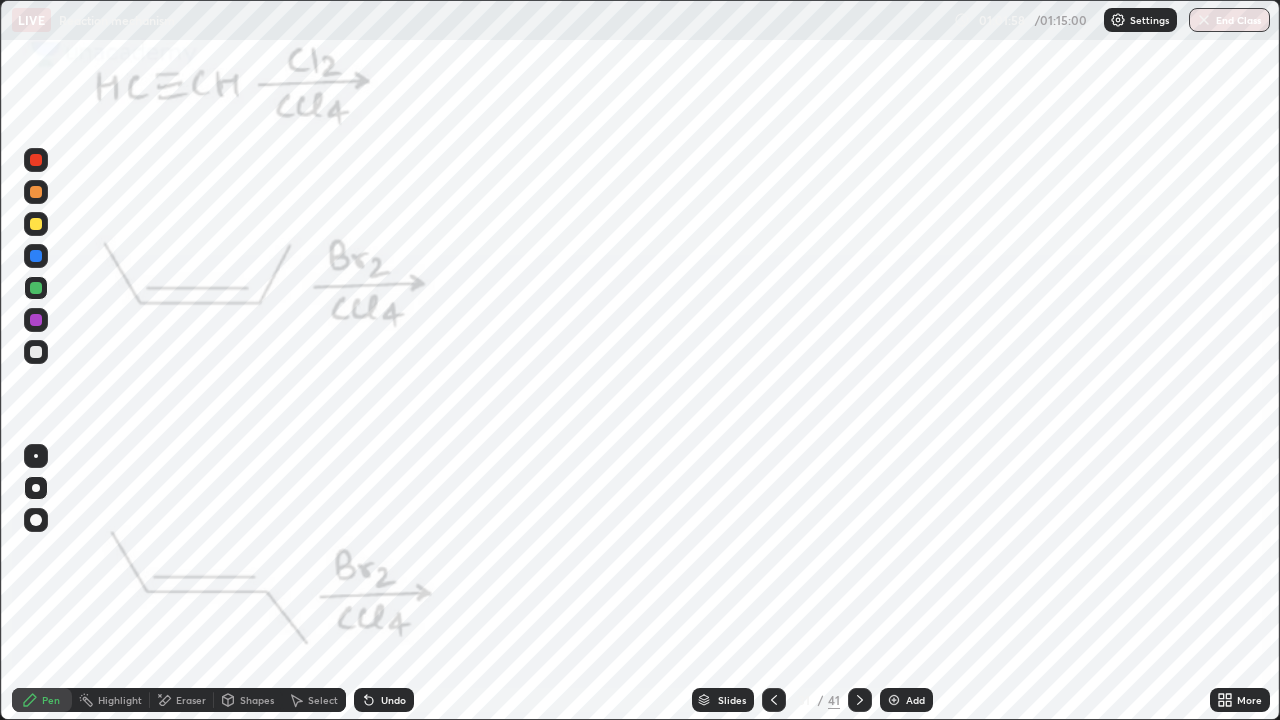 click at bounding box center [36, 256] 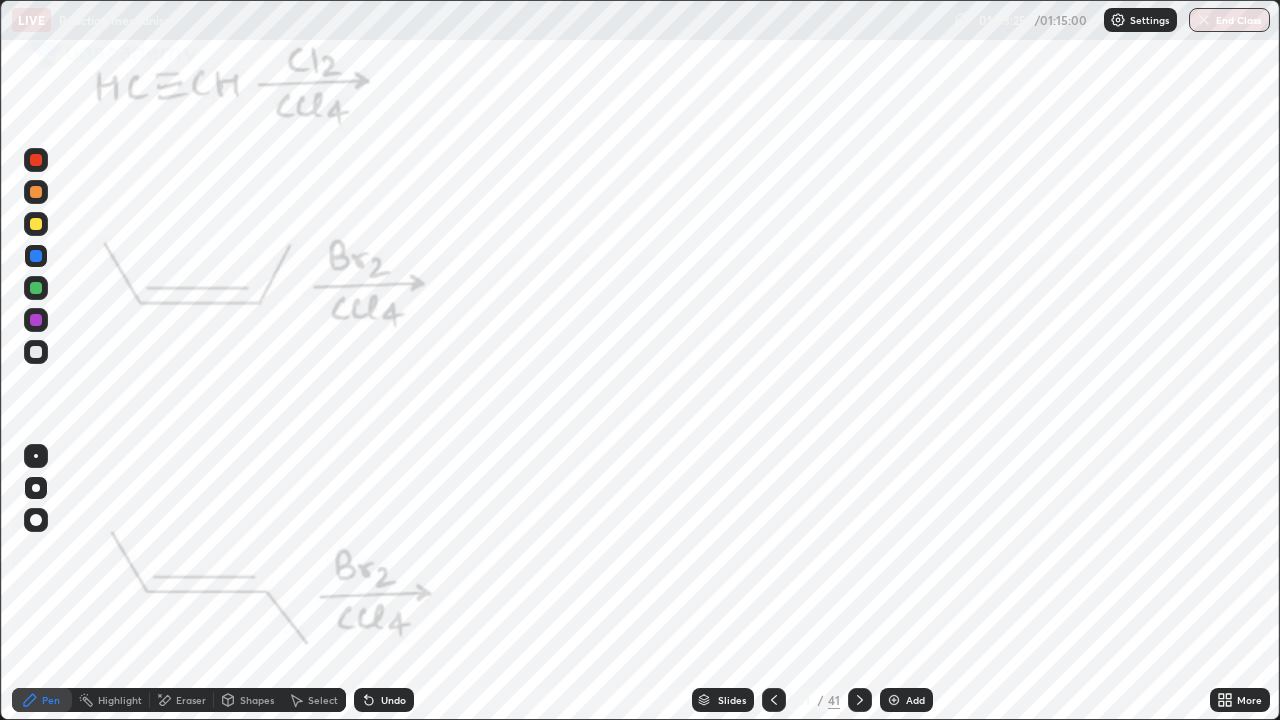 click at bounding box center (36, 288) 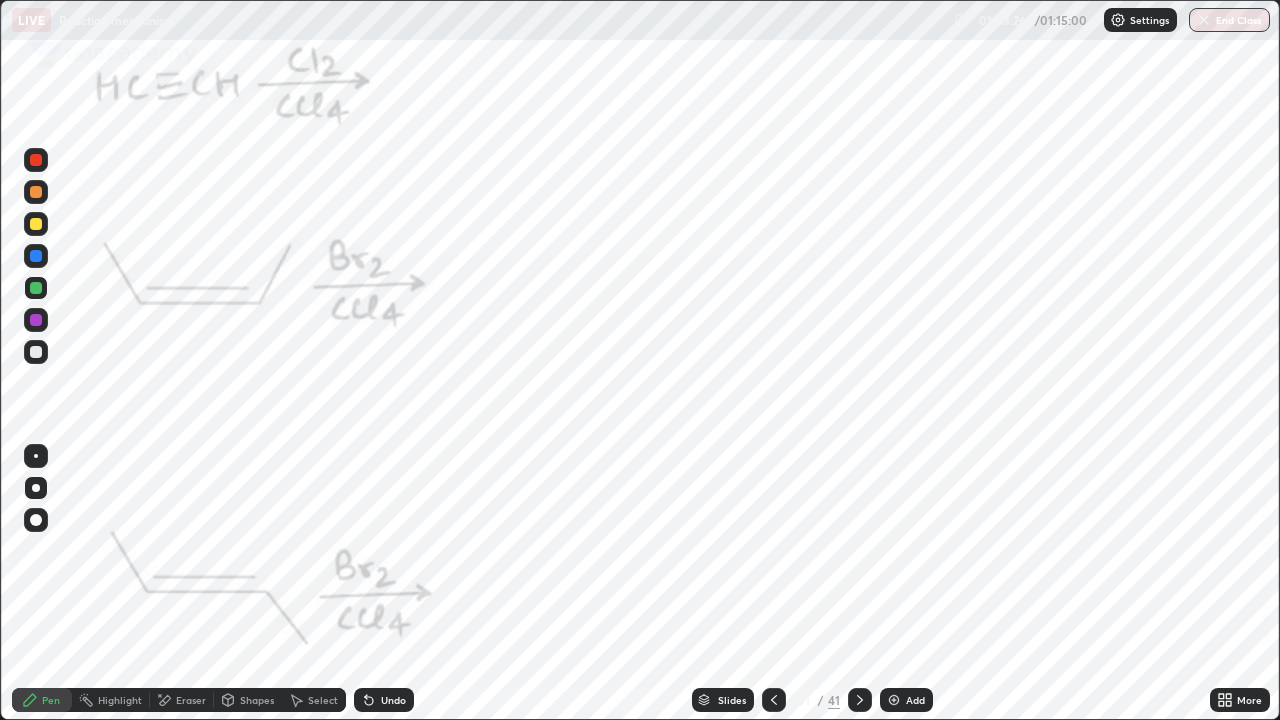 click at bounding box center (774, 700) 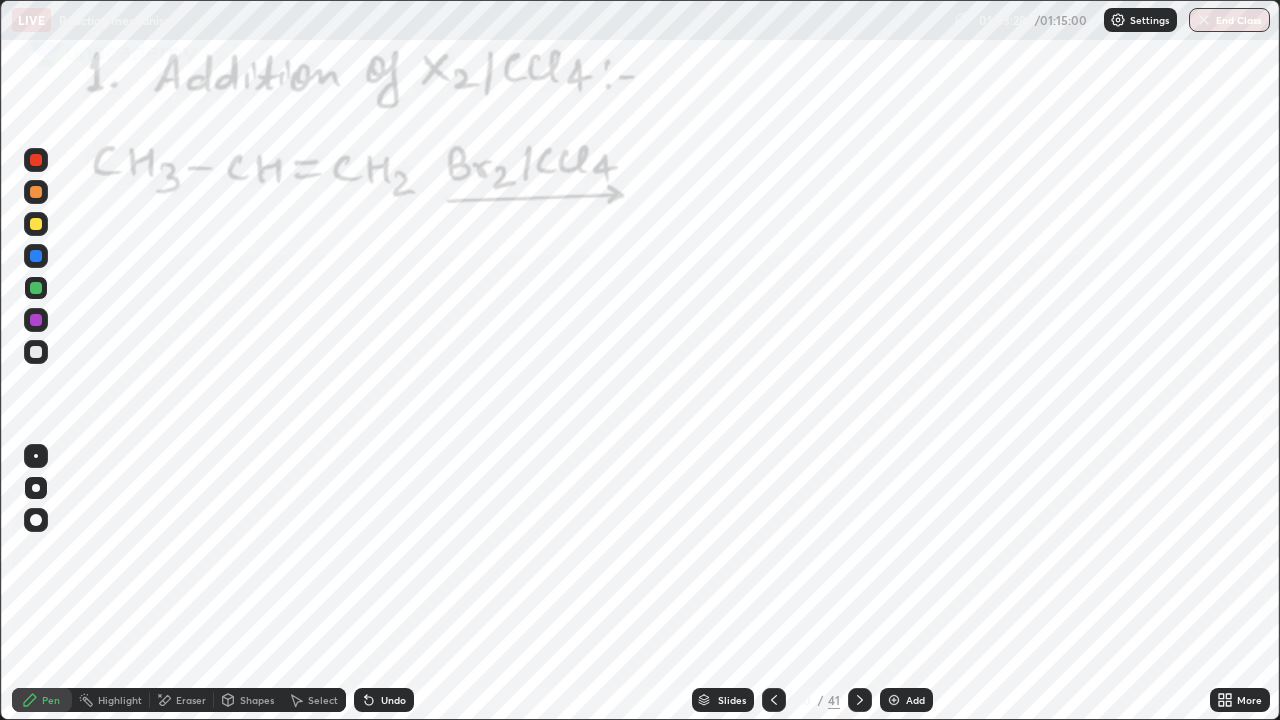 click at bounding box center [36, 224] 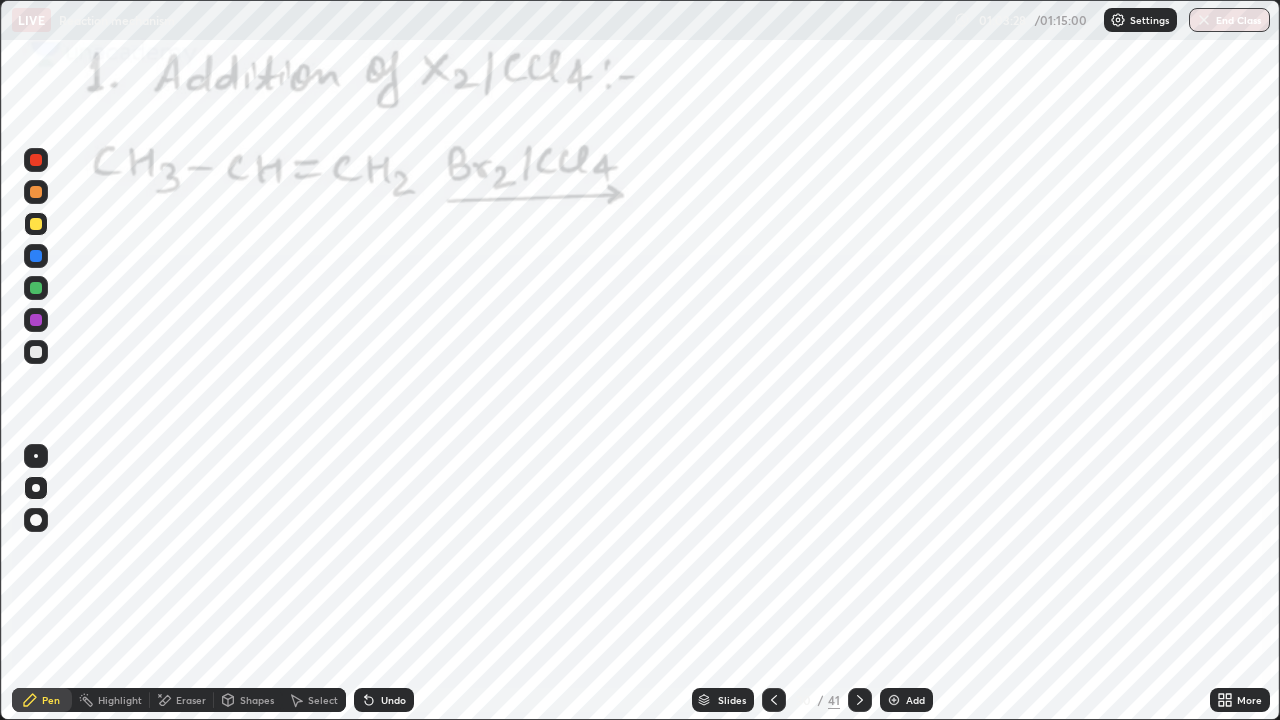 click at bounding box center [36, 160] 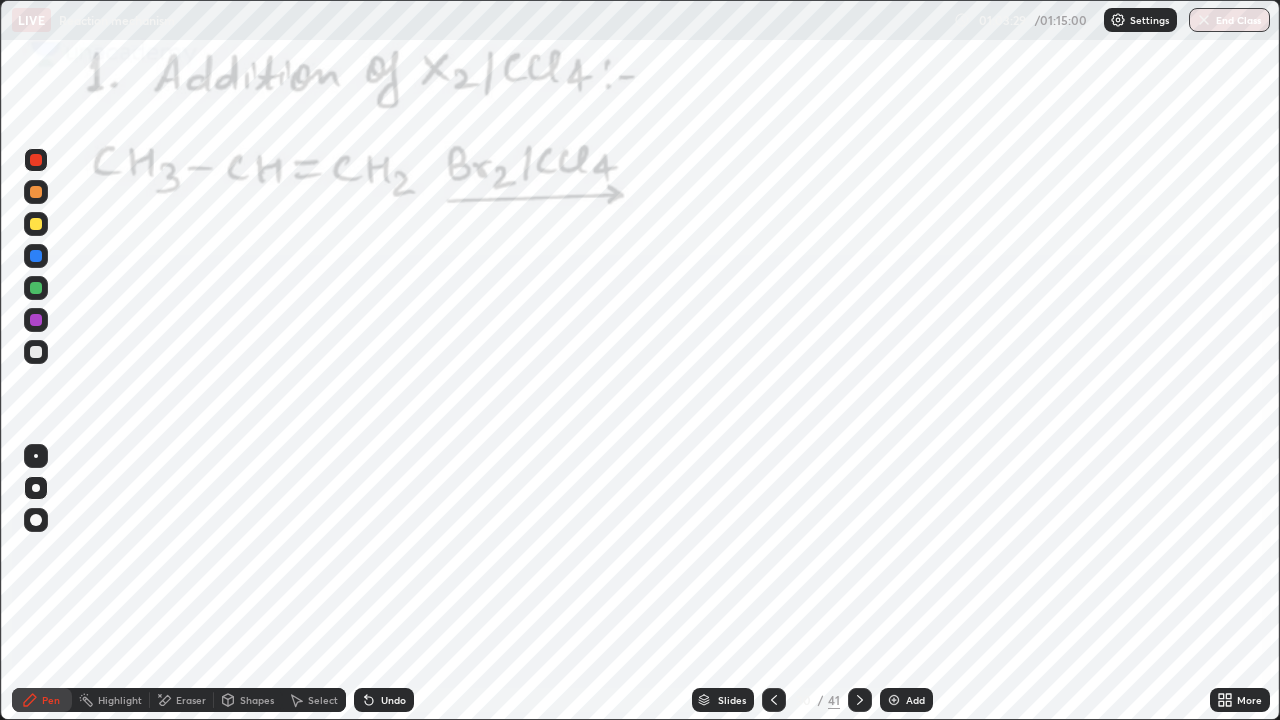 click at bounding box center (36, 192) 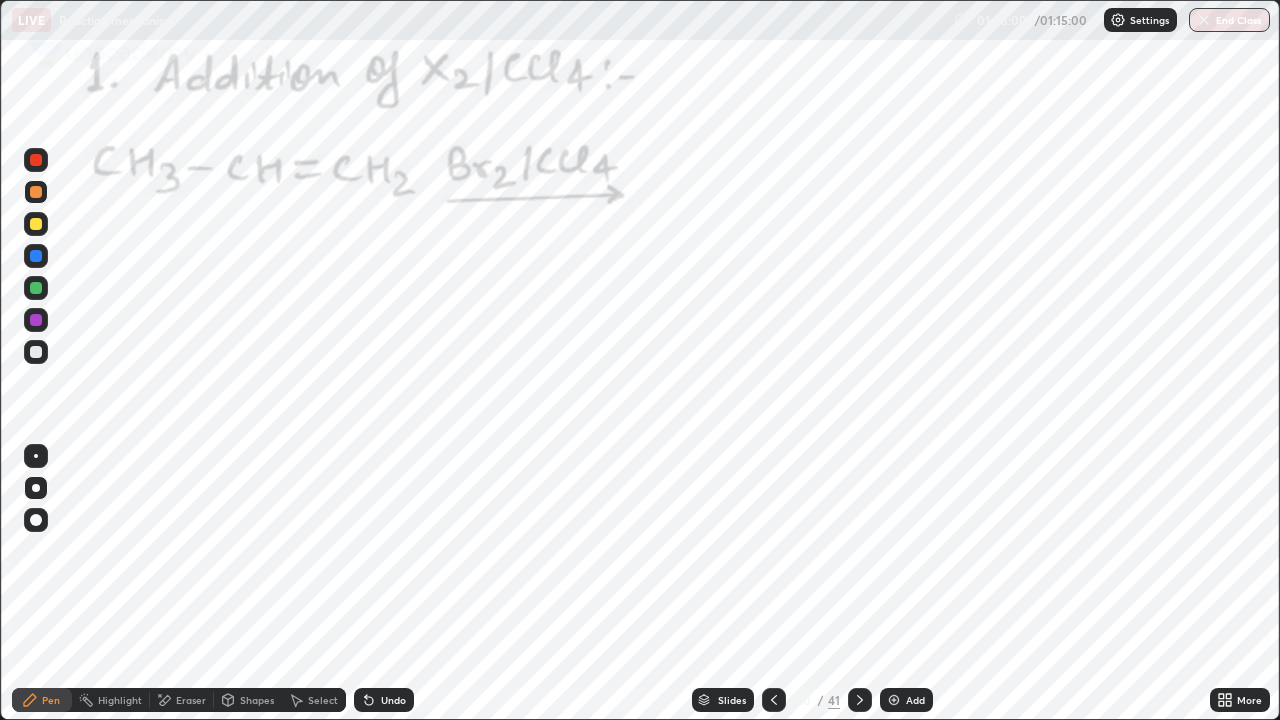 click at bounding box center (860, 700) 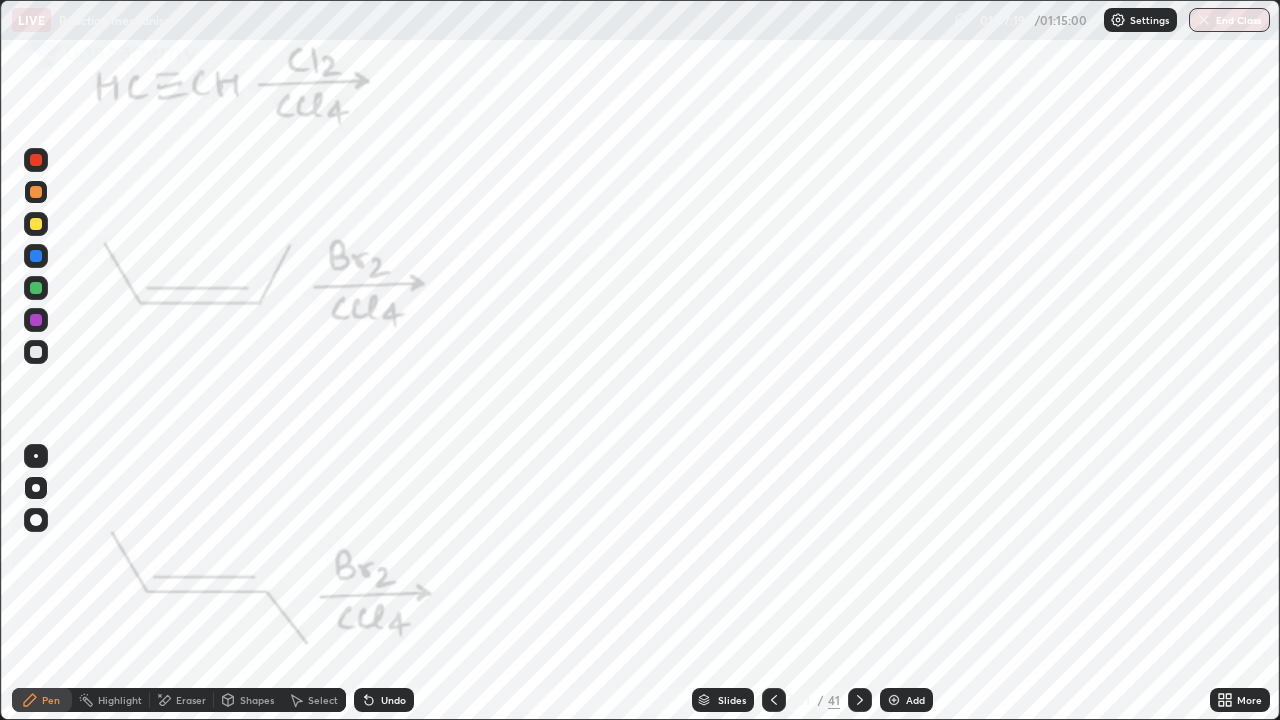 click on "Undo" at bounding box center (384, 700) 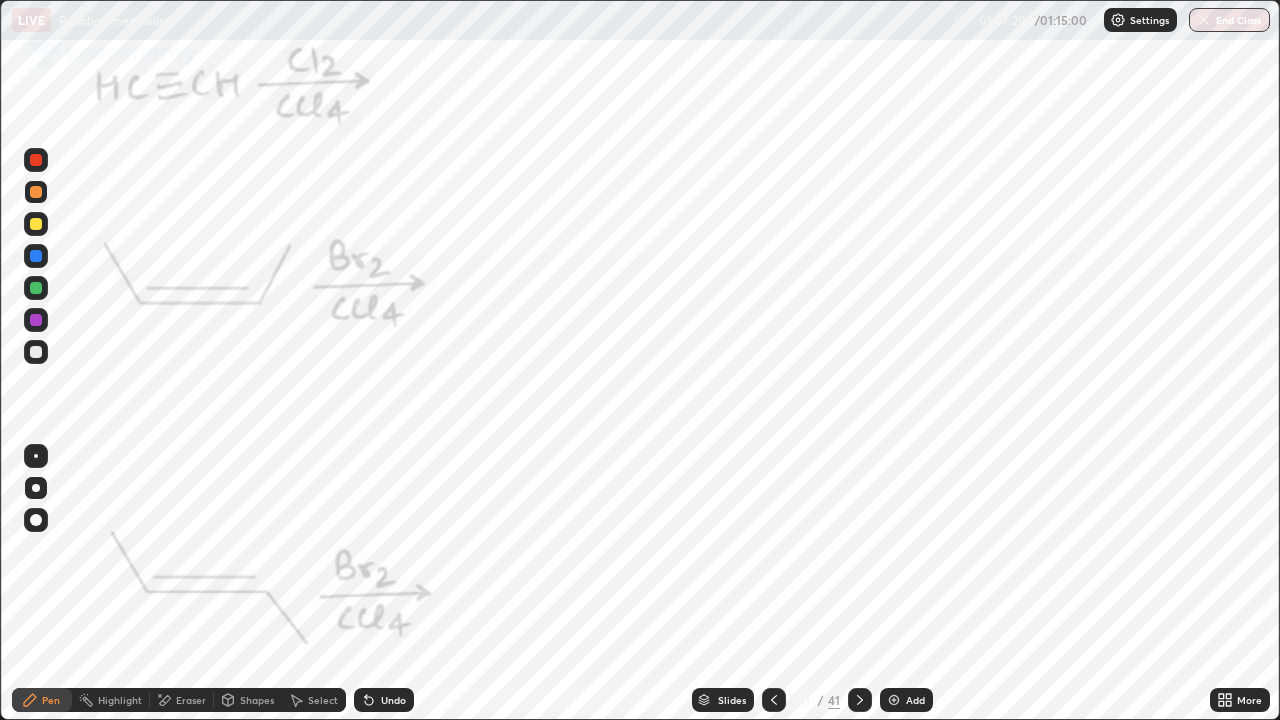click on "Undo" at bounding box center (384, 700) 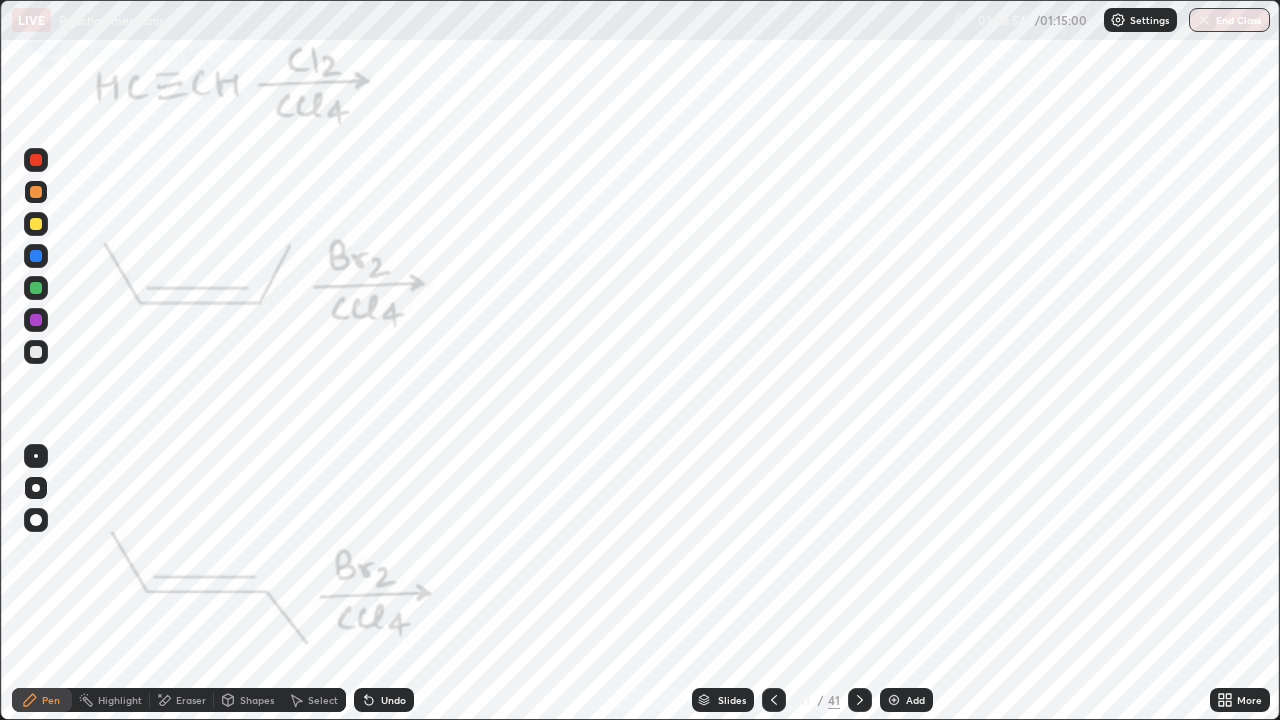 click on "Eraser" at bounding box center [191, 700] 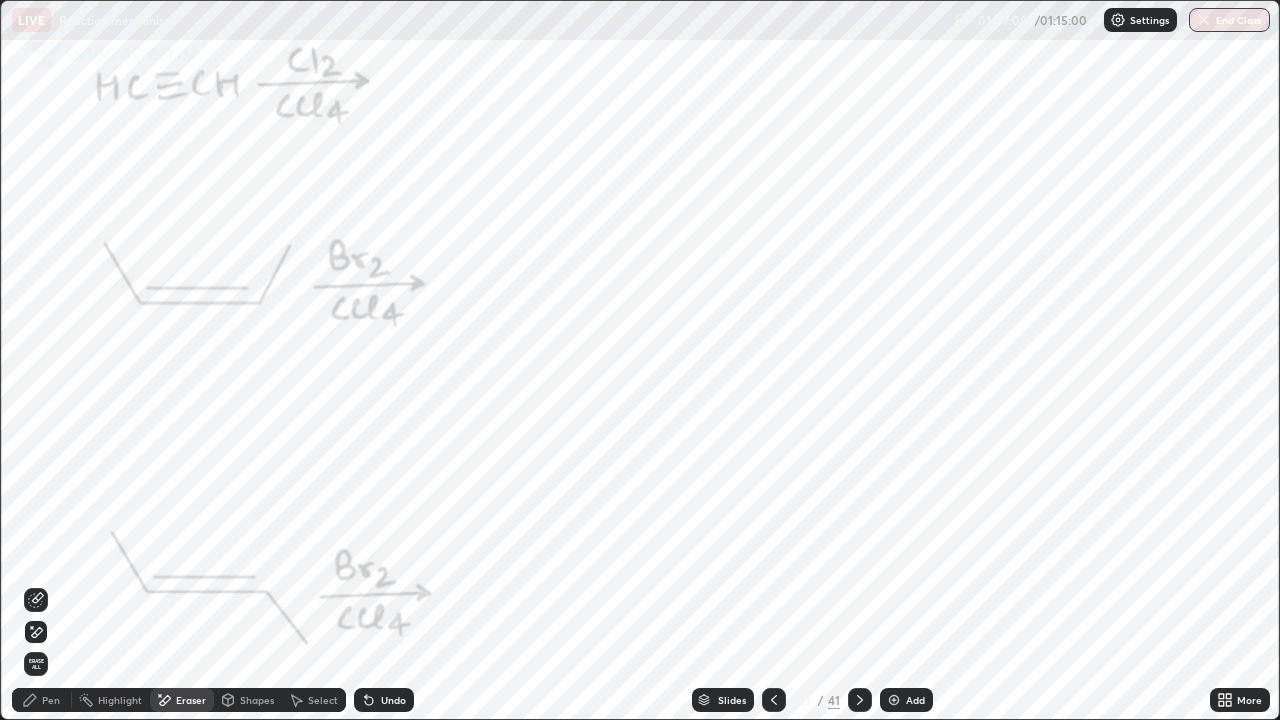 click on "Undo" at bounding box center (384, 700) 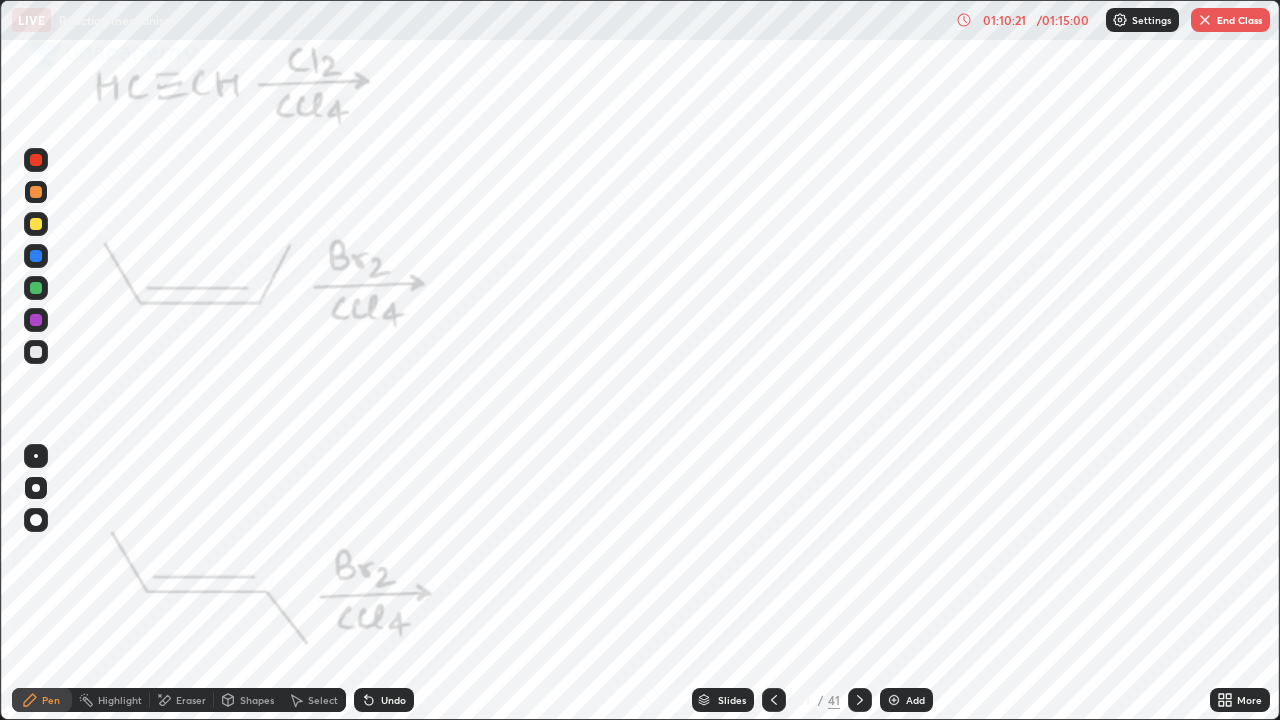 click 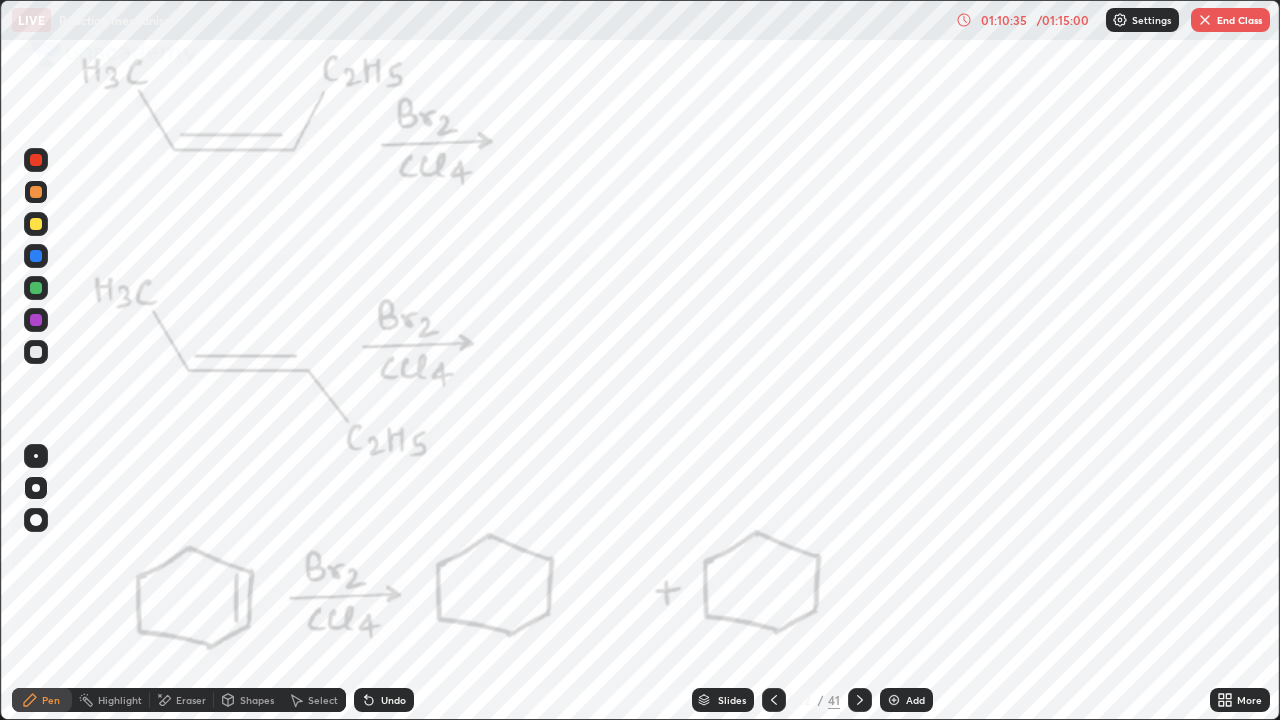 click 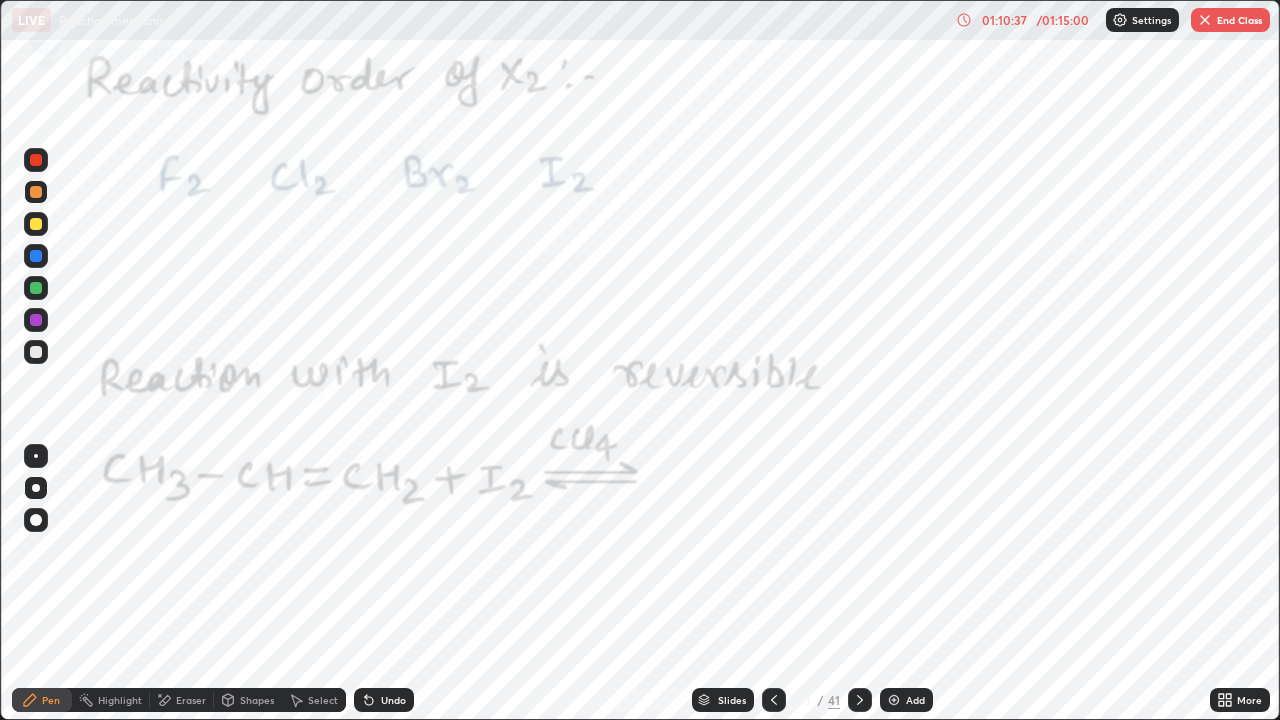 click 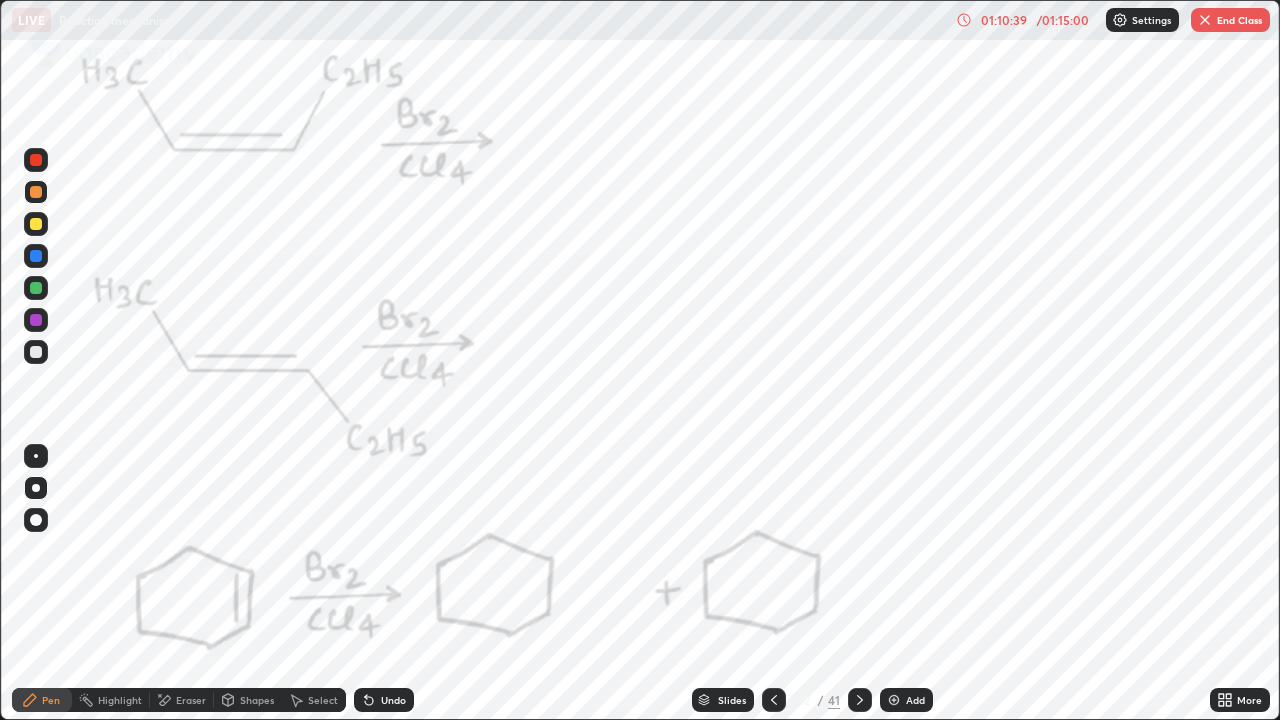 click at bounding box center [860, 700] 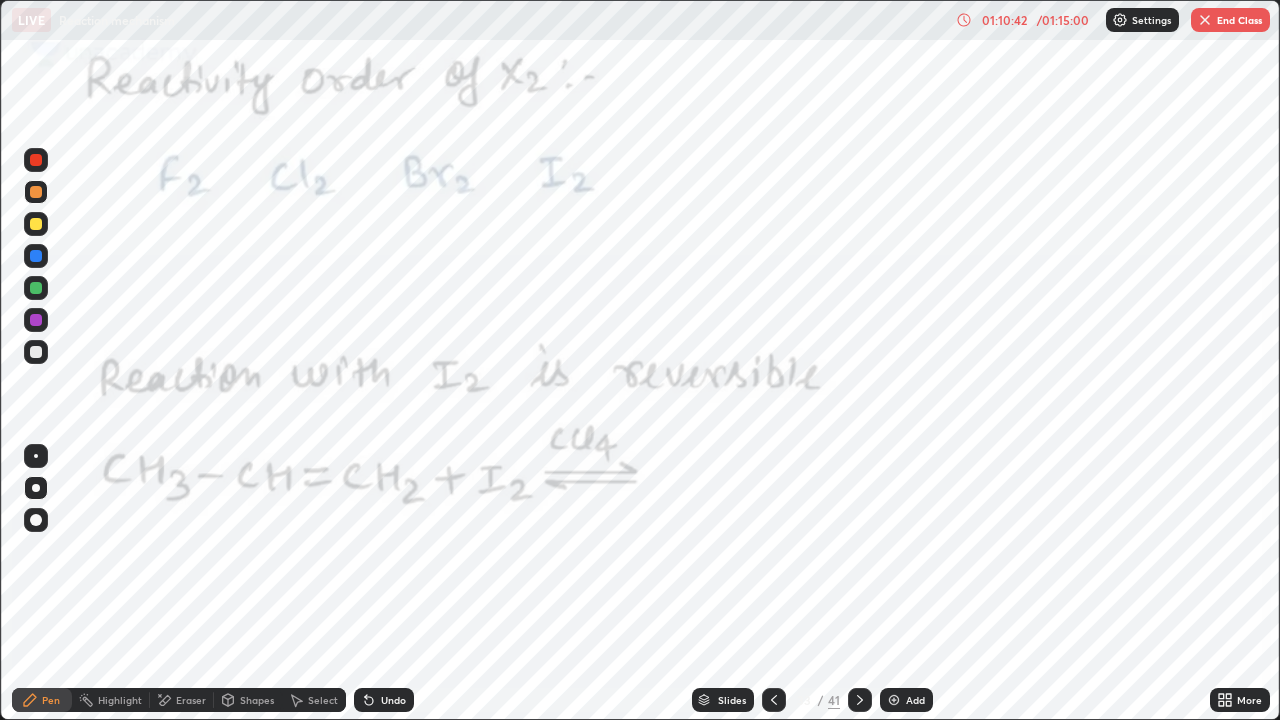 click at bounding box center [1205, 20] 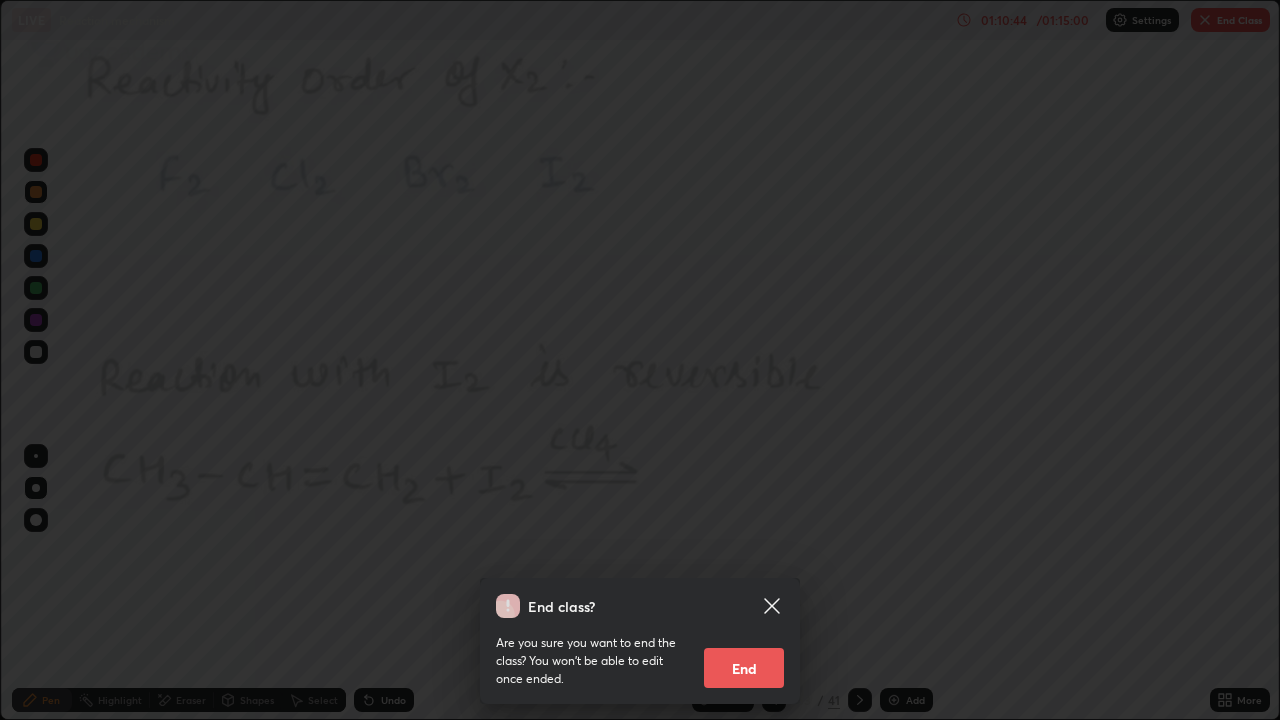 click on "End" at bounding box center (744, 668) 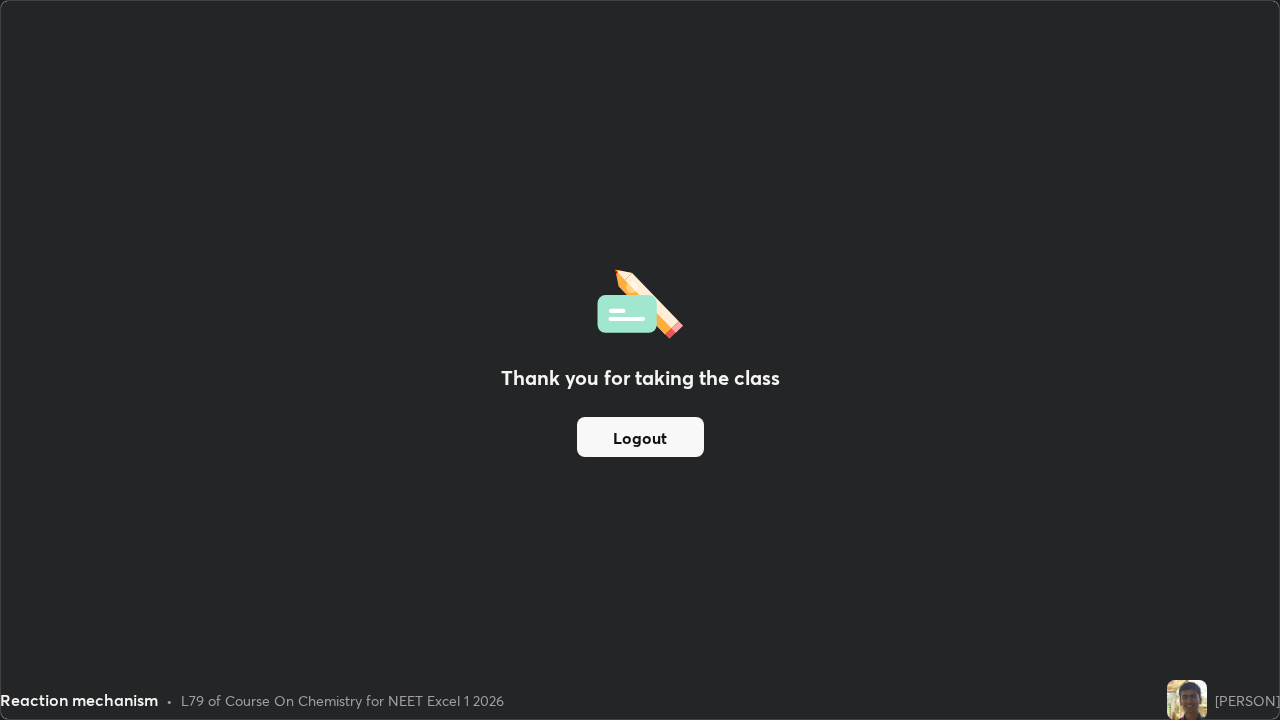 click on "Thank you for taking the class Logout" at bounding box center [640, 360] 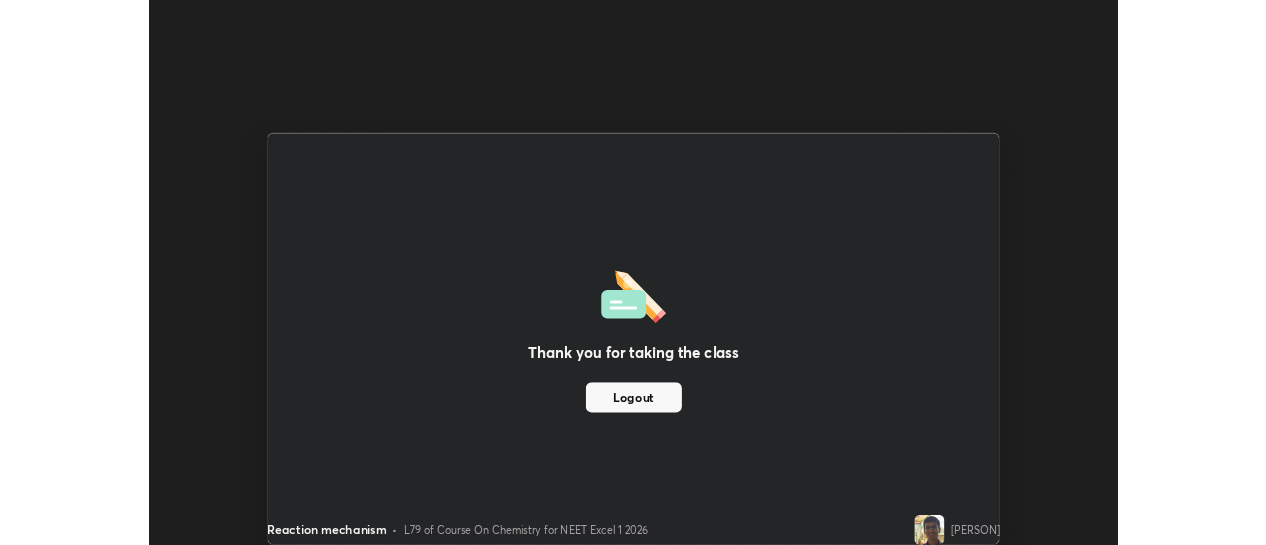 scroll, scrollTop: 545, scrollLeft: 1266, axis: both 